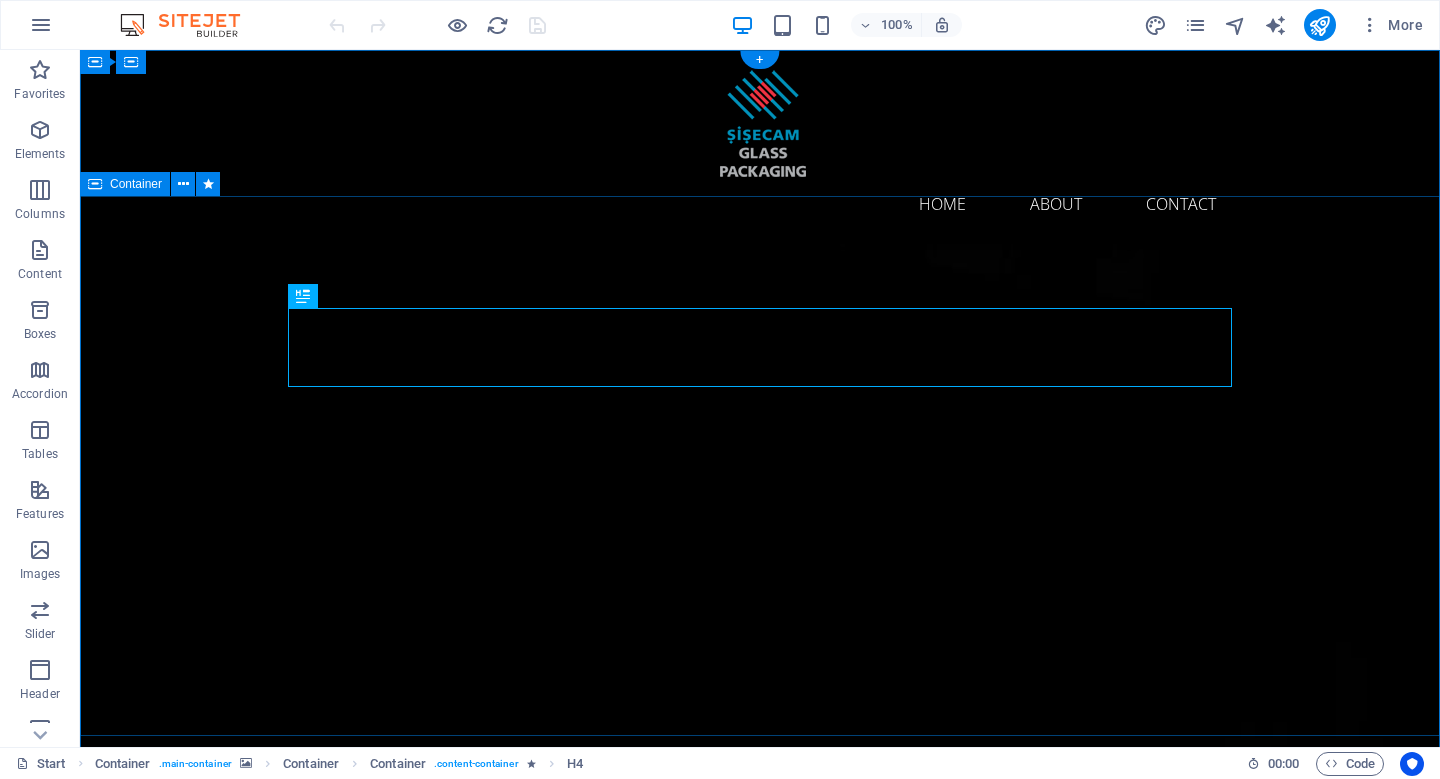 scroll, scrollTop: 0, scrollLeft: 0, axis: both 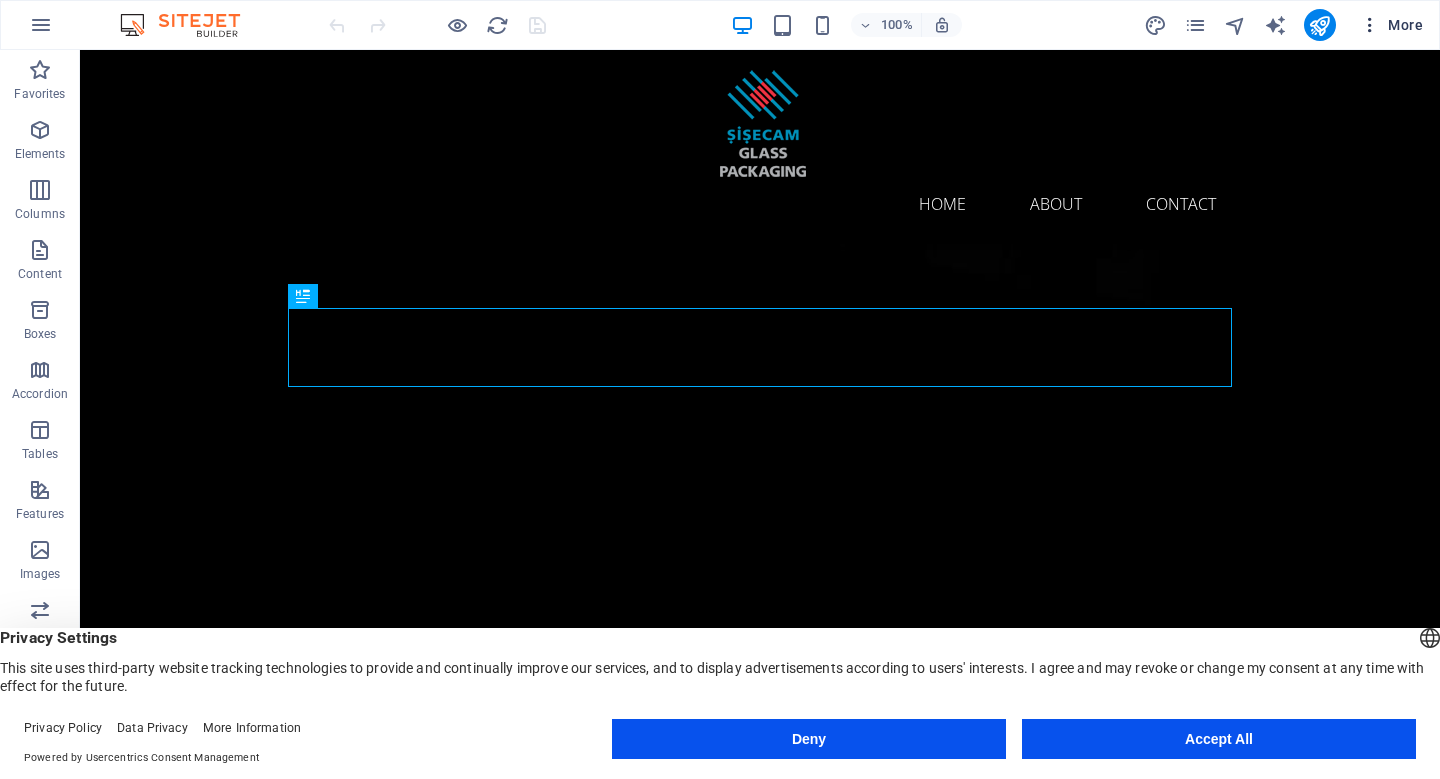 click on "More" at bounding box center (1391, 25) 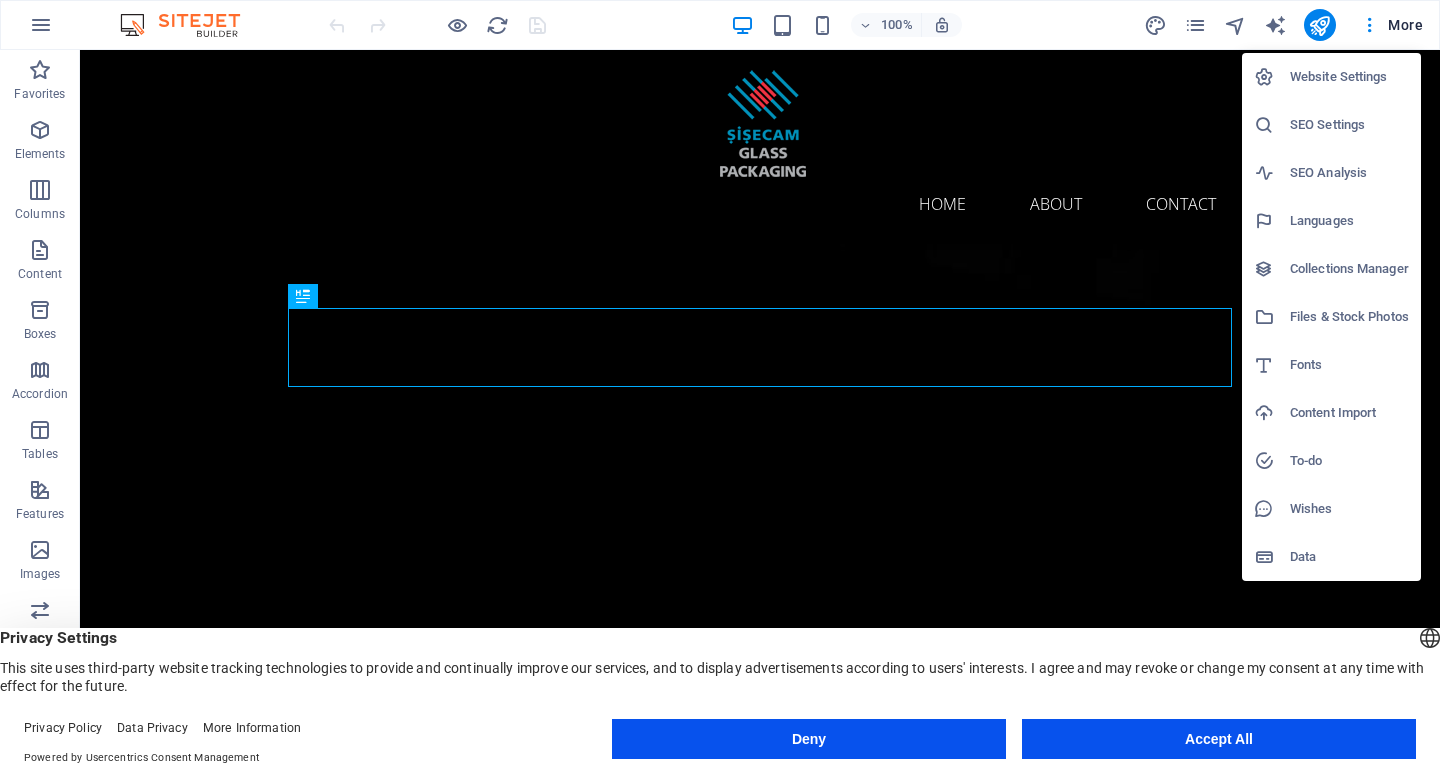 click on "Content Import" at bounding box center [1349, 413] 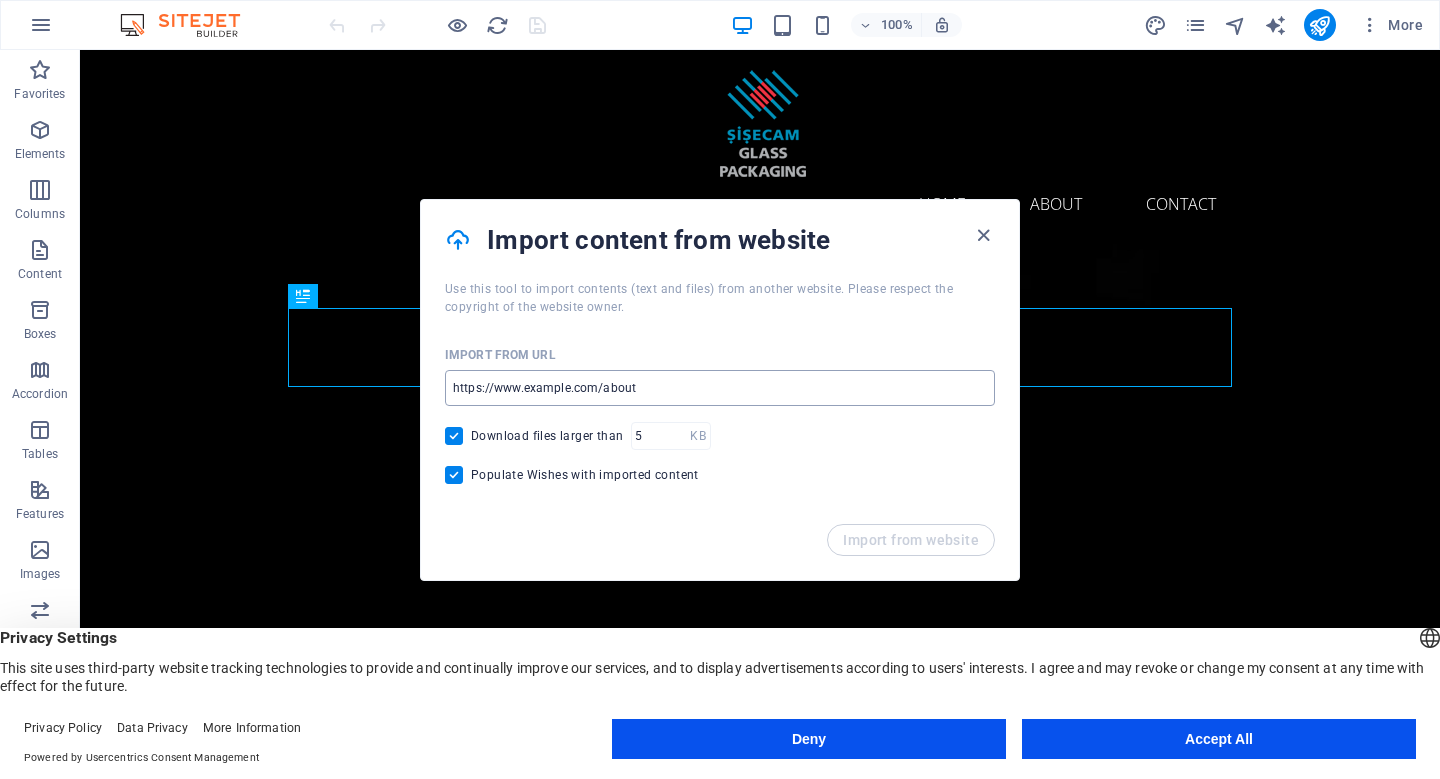 click at bounding box center [720, 388] 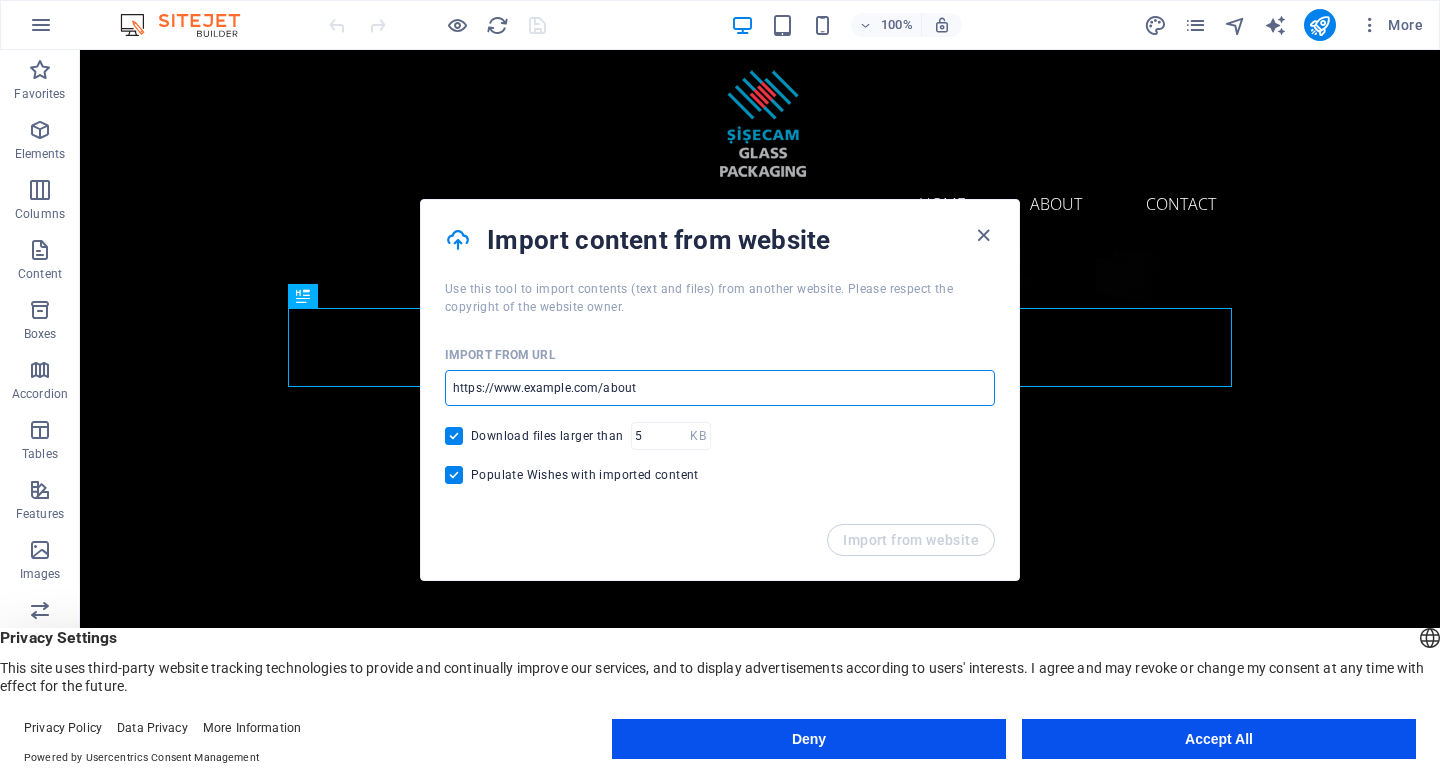 paste on "https://www.sisecam.com/en/glass-packaging-product-catalog" 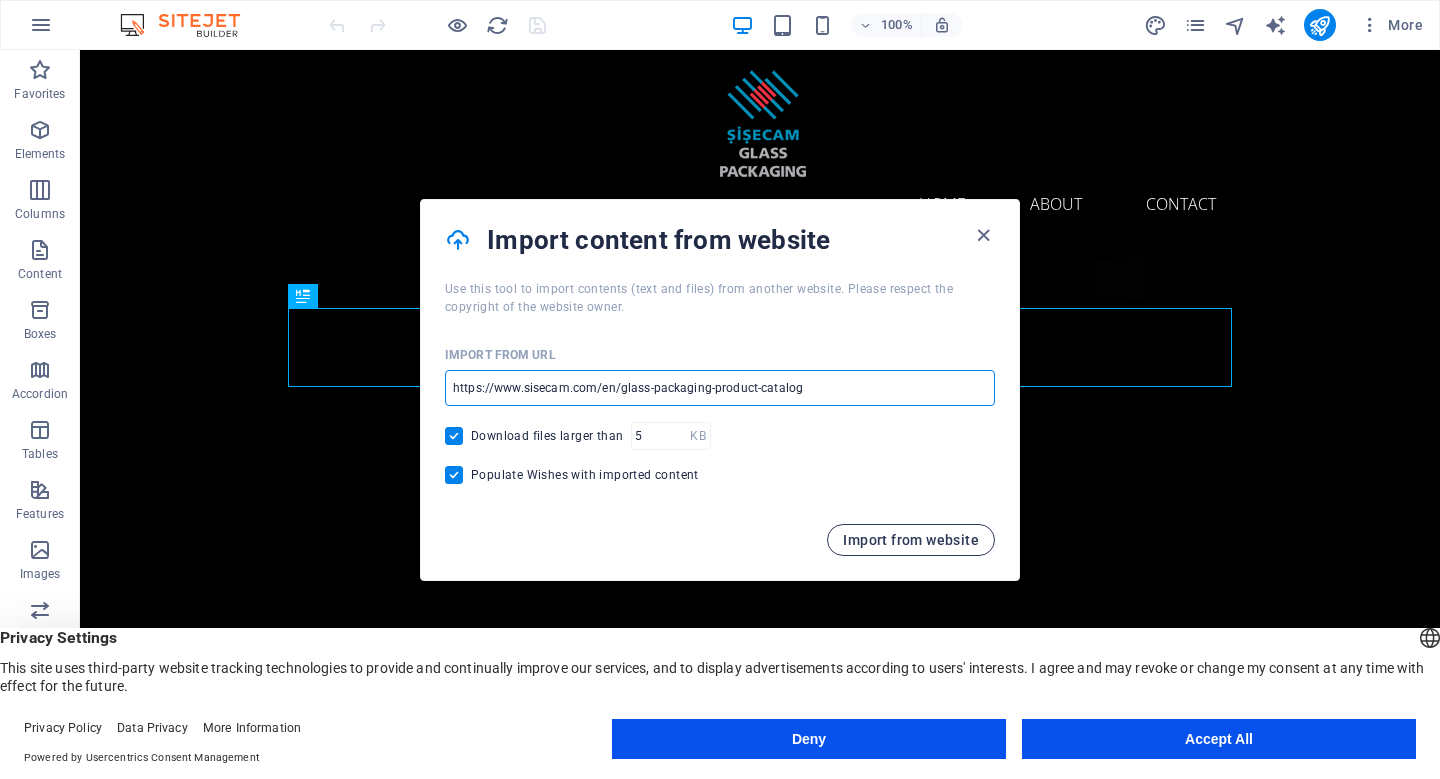 type on "https://www.sisecam.com/en/glass-packaging-product-catalog" 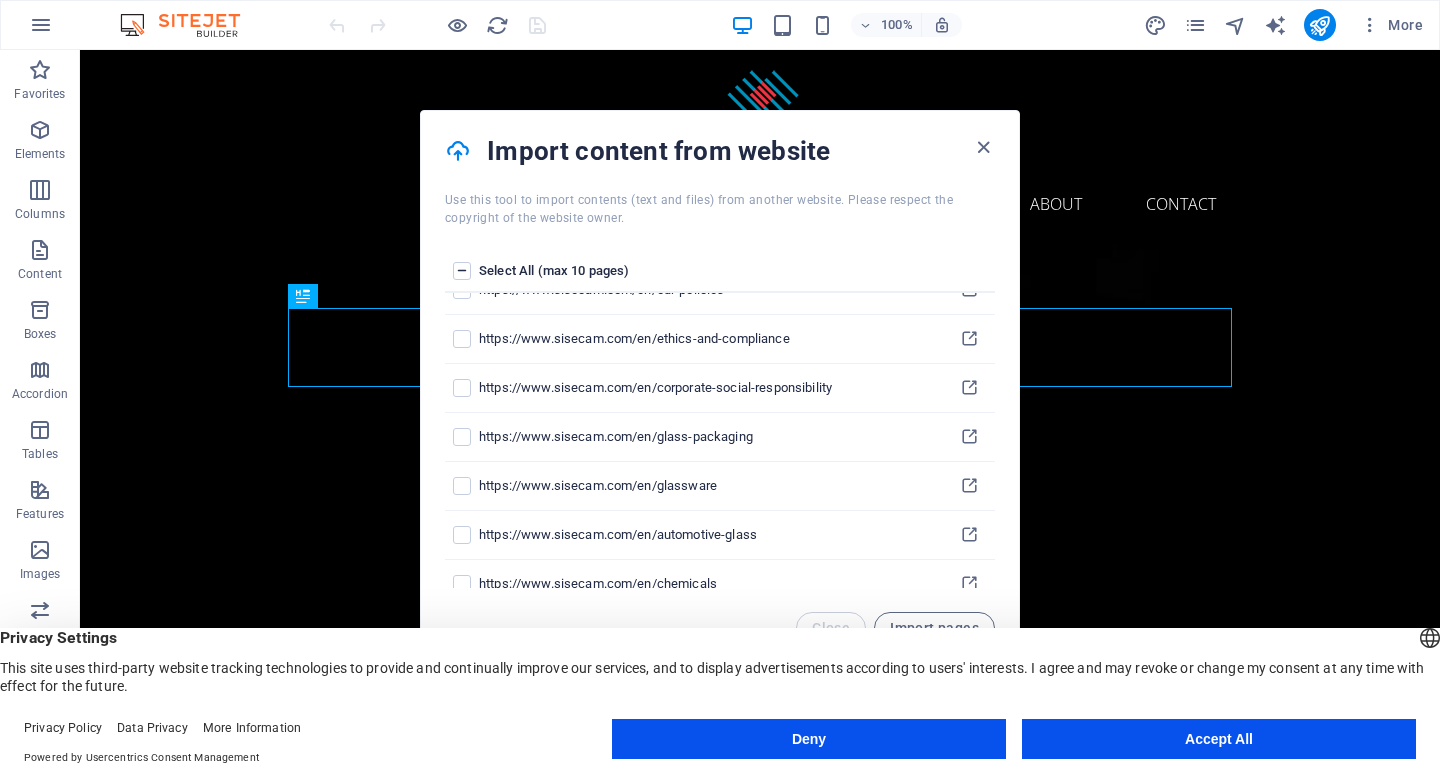 scroll, scrollTop: 769, scrollLeft: 0, axis: vertical 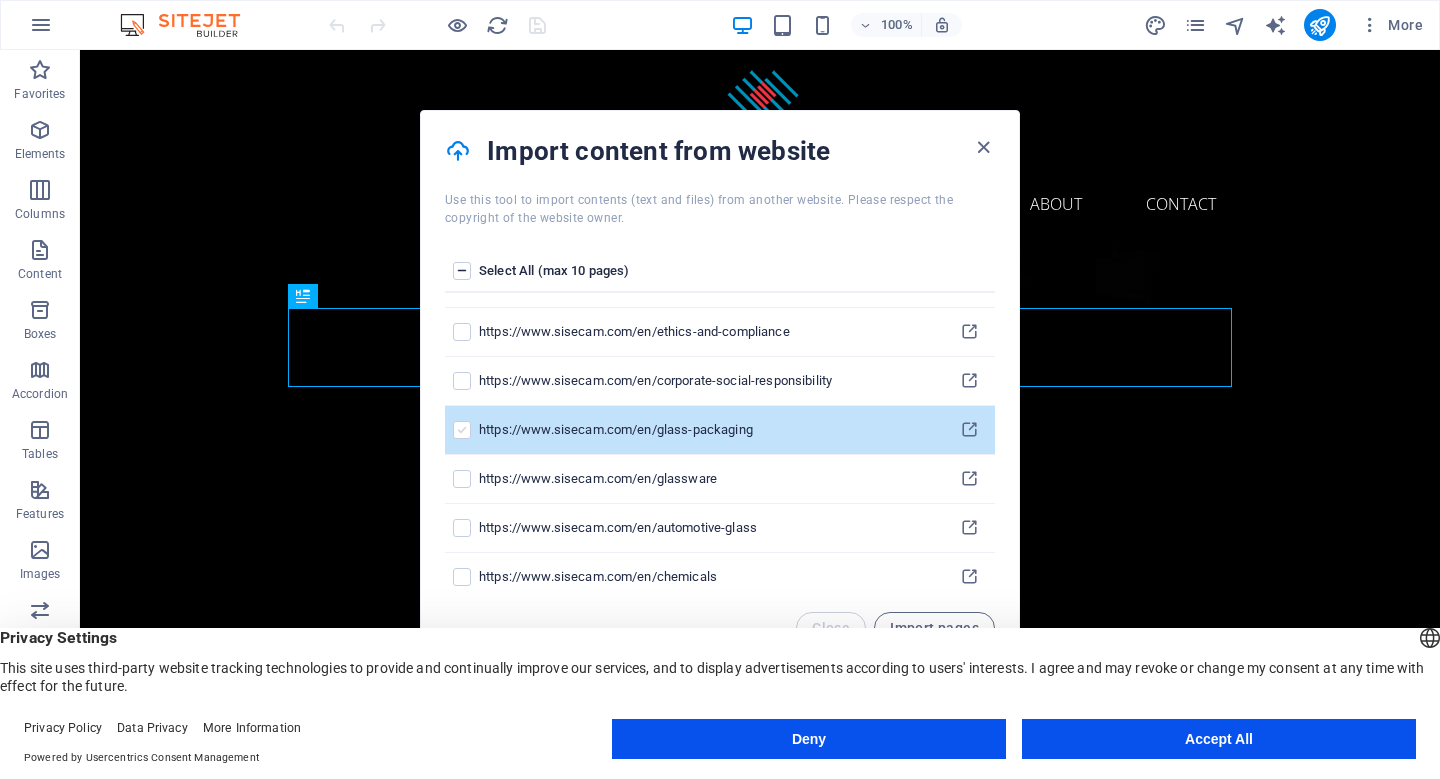 click at bounding box center (462, 430) 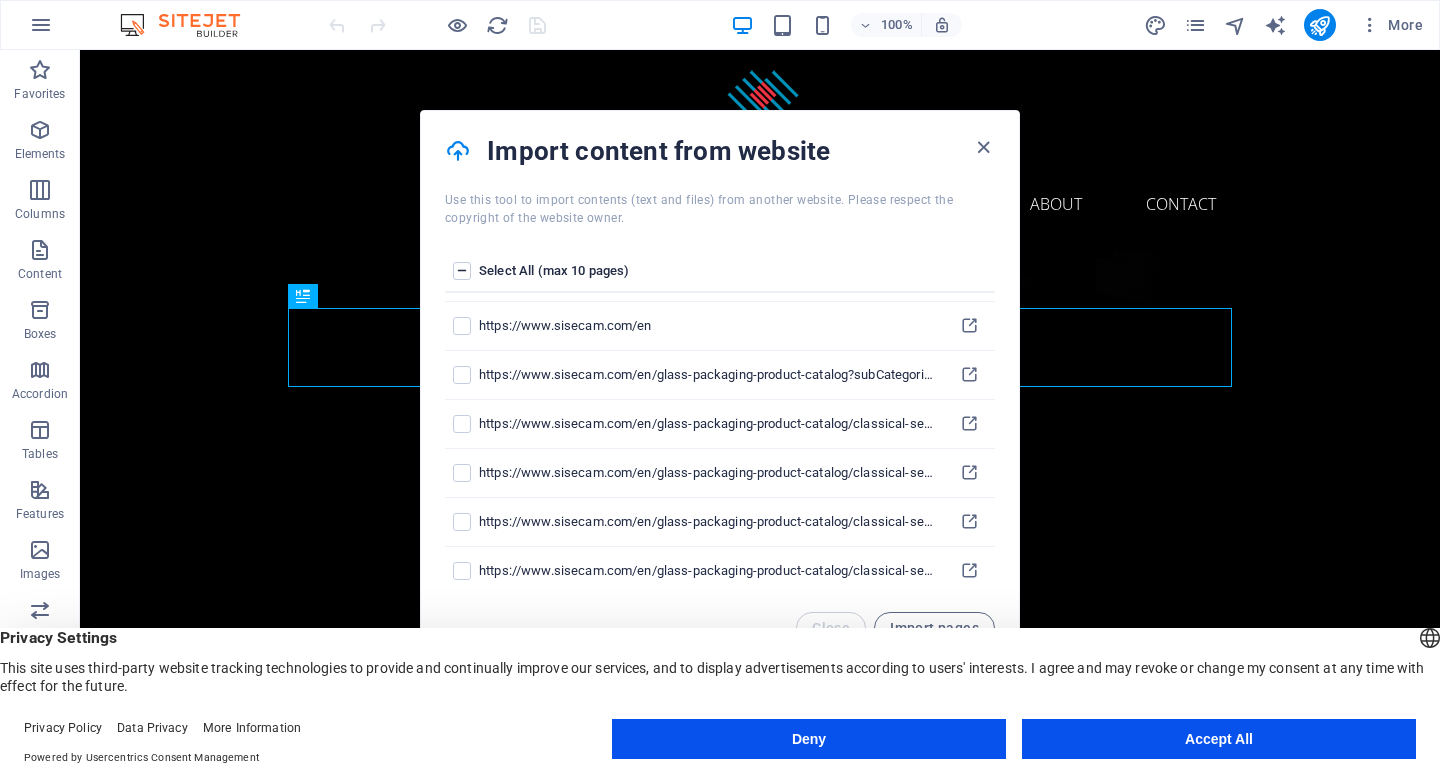 scroll, scrollTop: 2298, scrollLeft: 0, axis: vertical 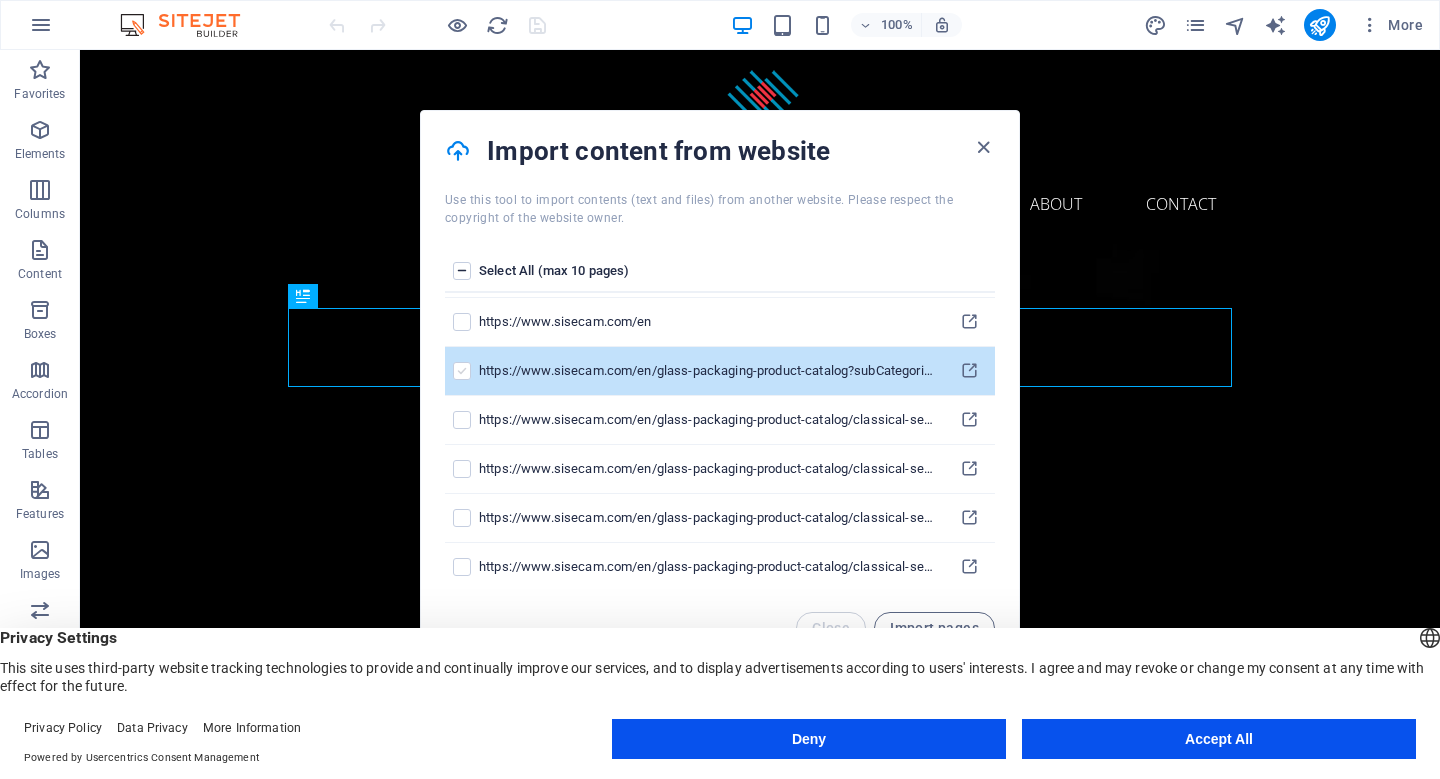 click at bounding box center (462, 371) 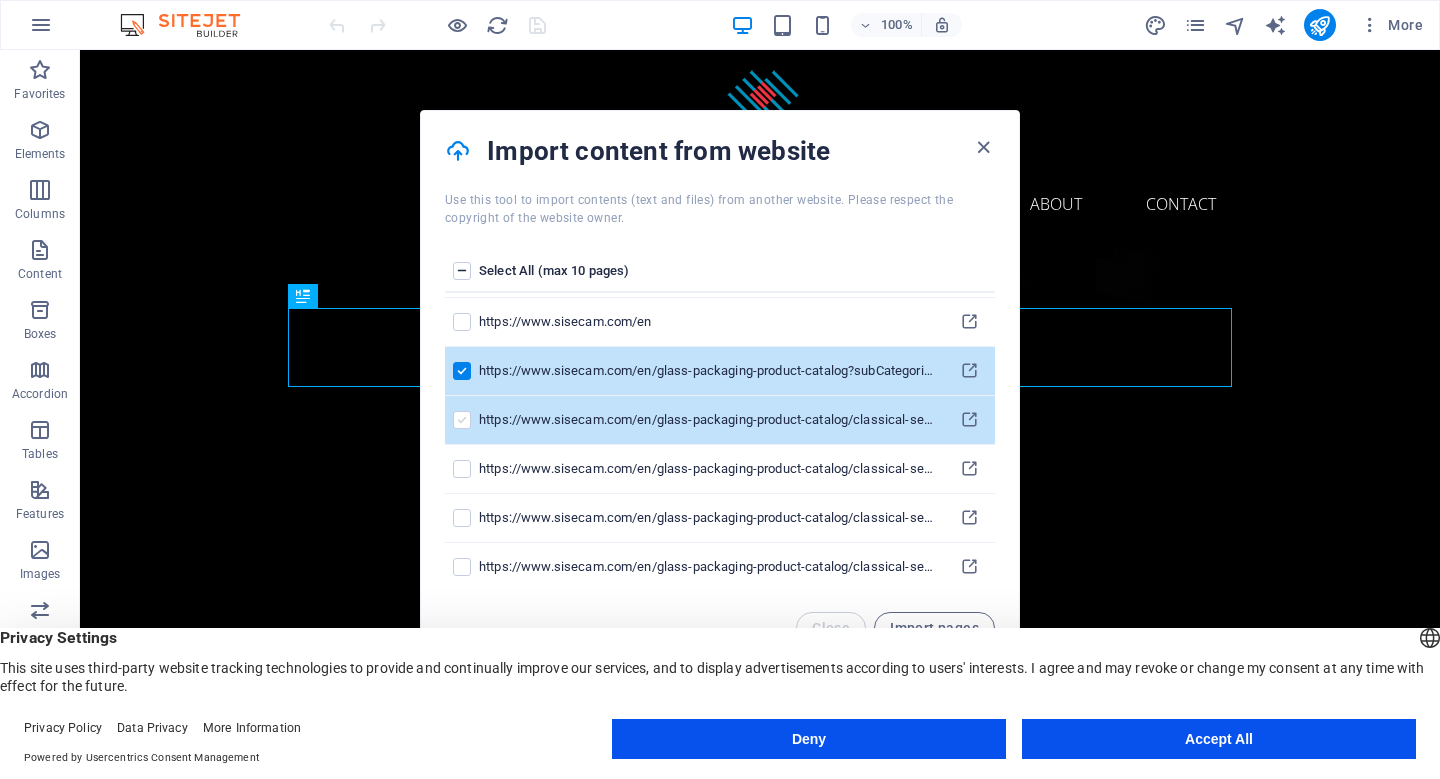 click at bounding box center (462, 420) 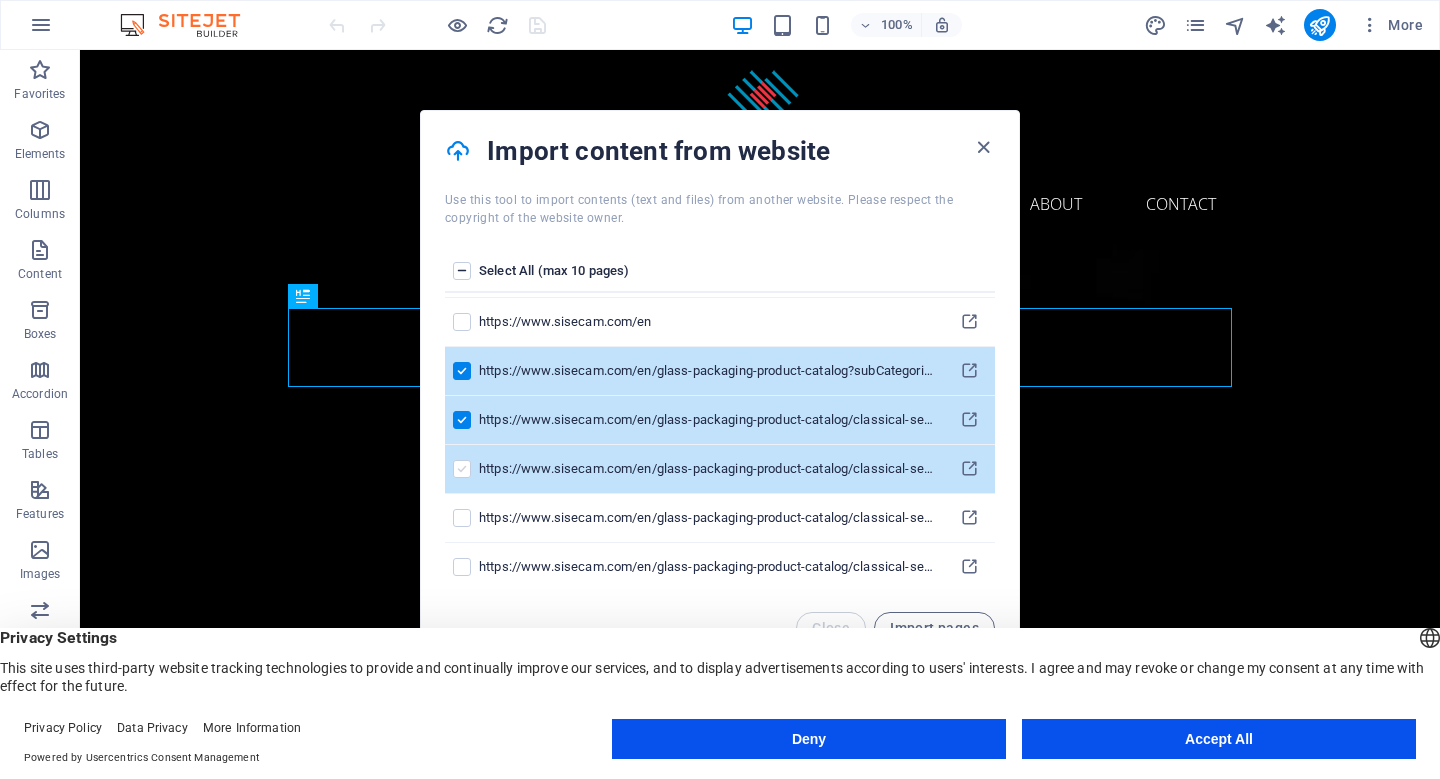 click at bounding box center (462, 469) 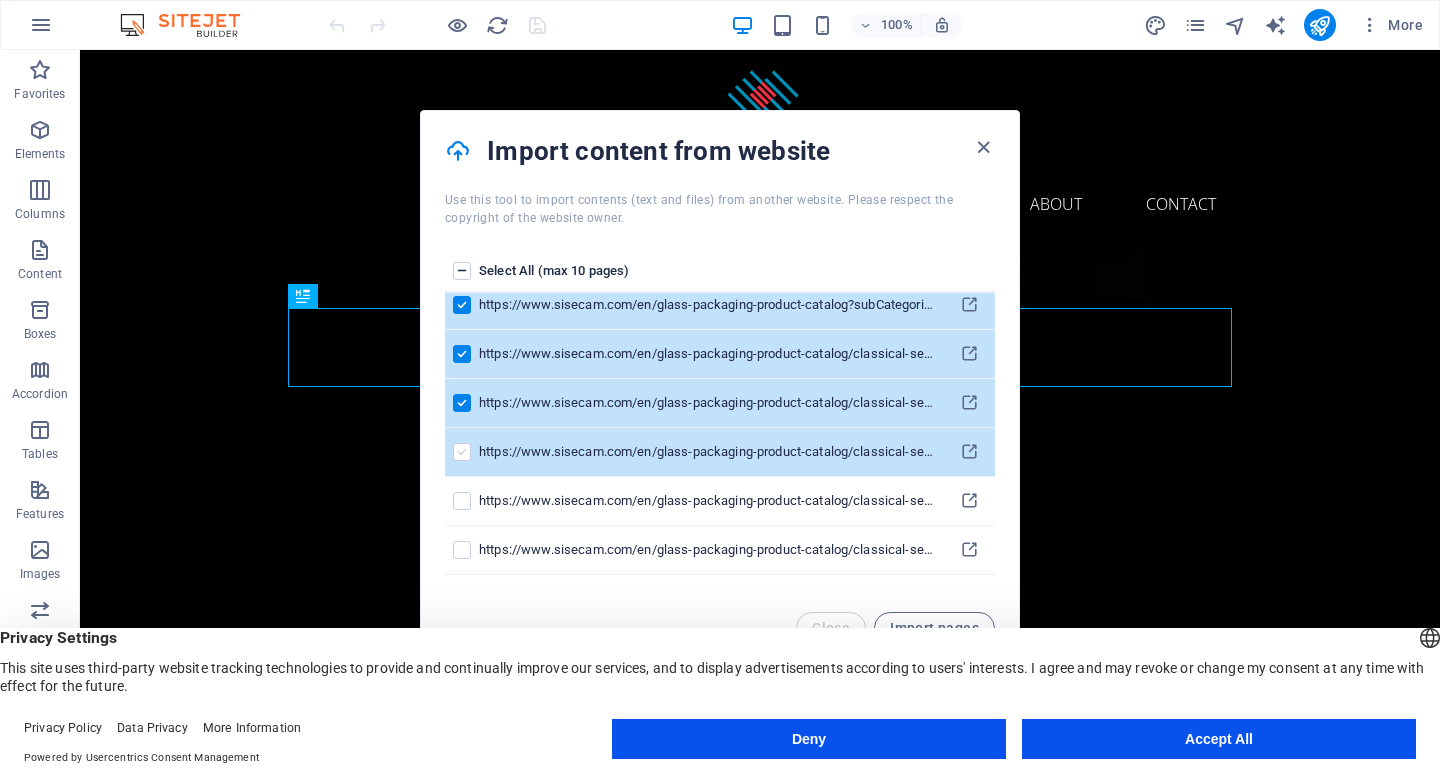 scroll, scrollTop: 2380, scrollLeft: 0, axis: vertical 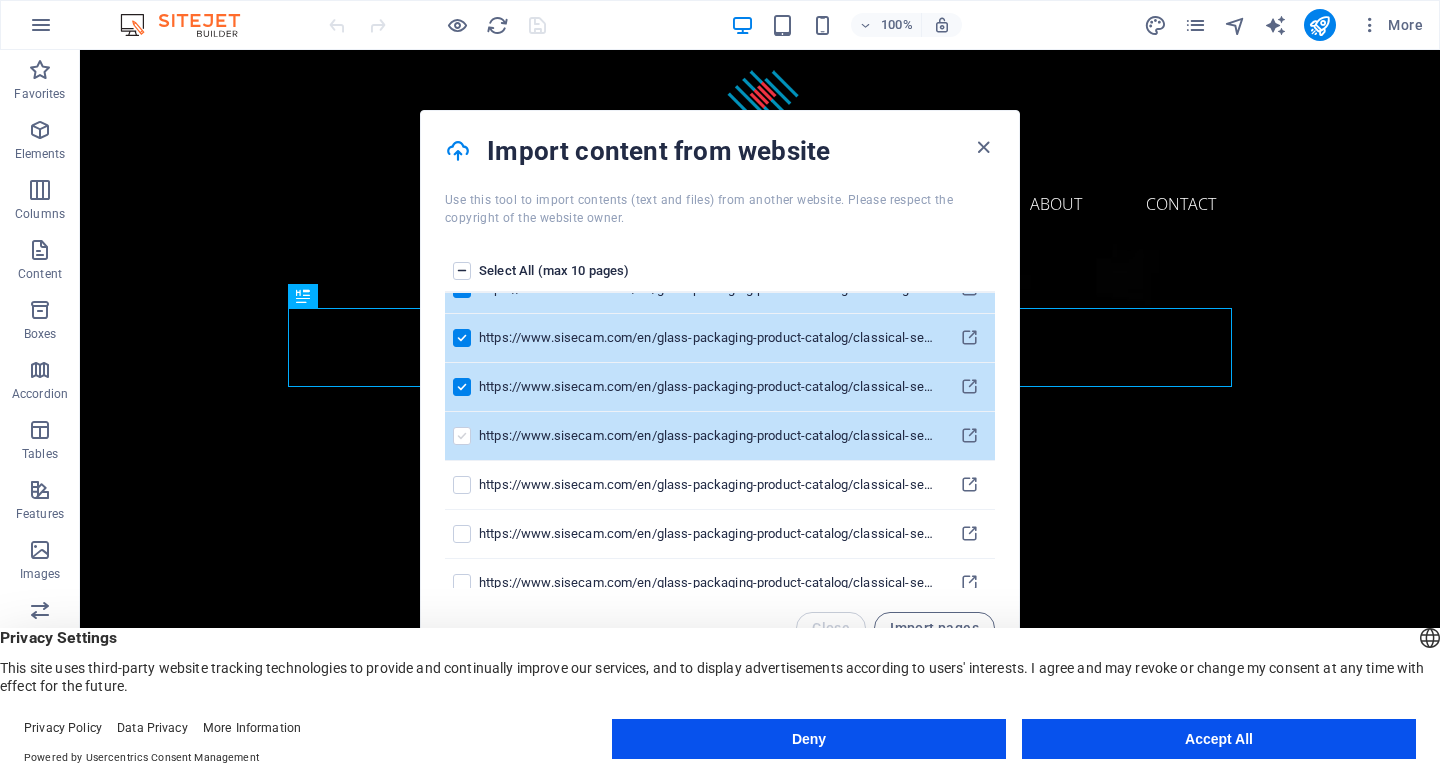 click at bounding box center [462, 436] 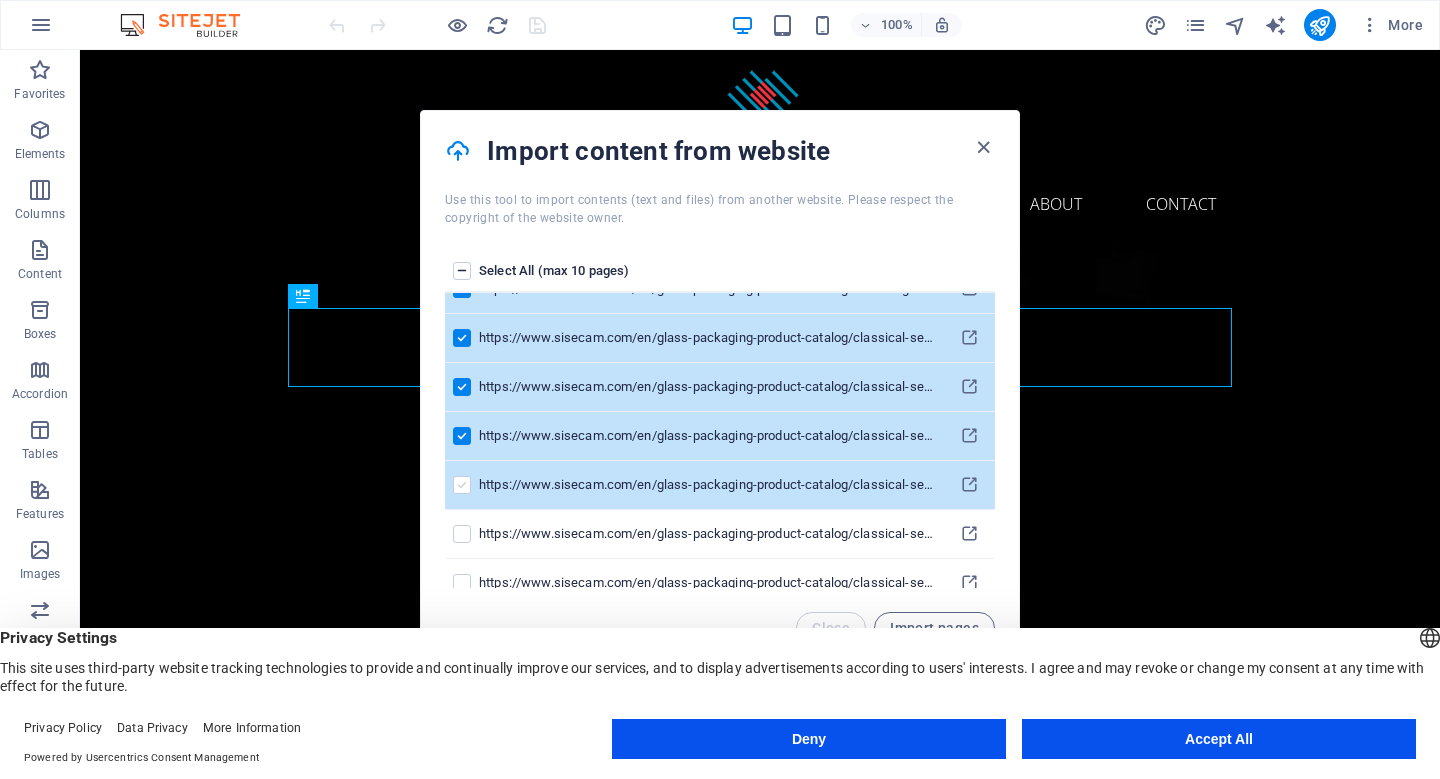 click at bounding box center [462, 485] 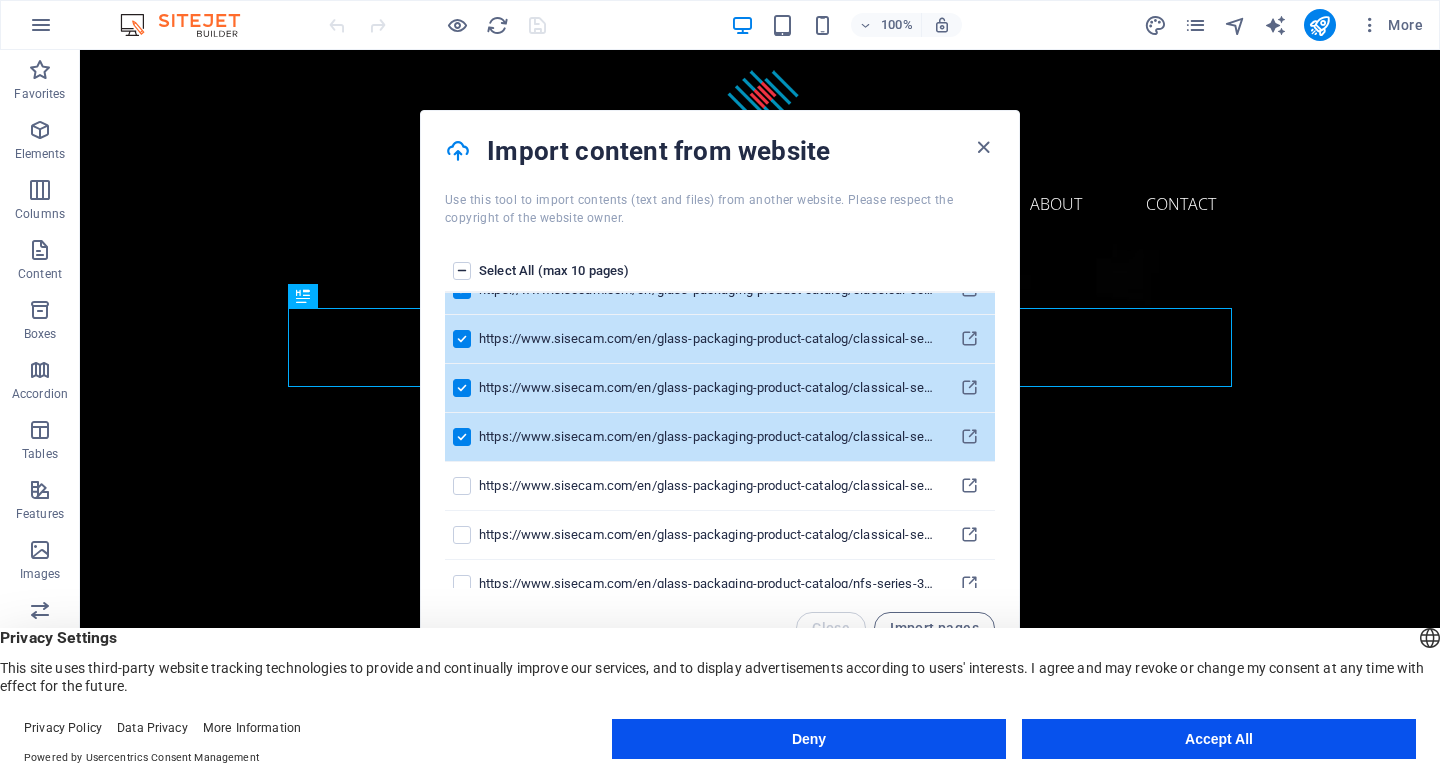 scroll, scrollTop: 2433, scrollLeft: 0, axis: vertical 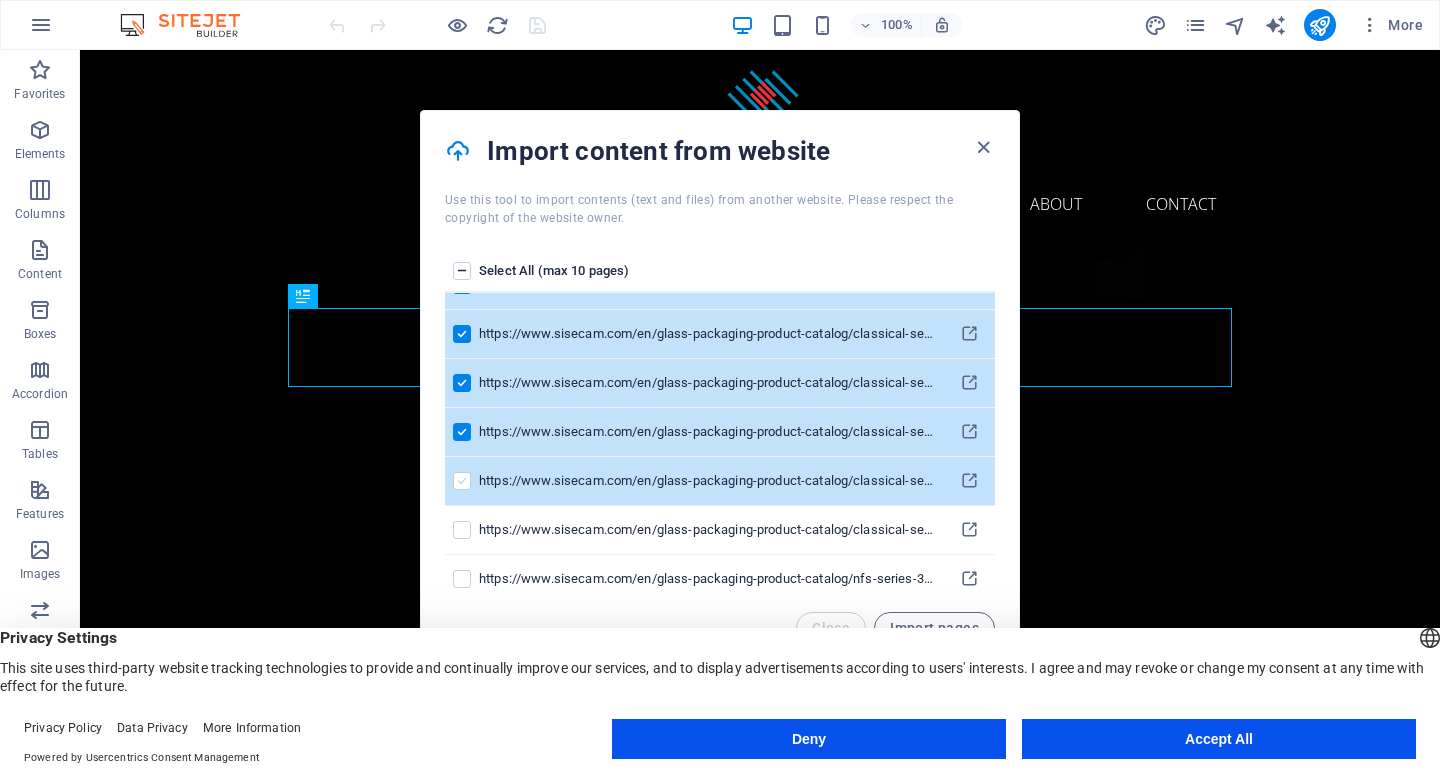 click at bounding box center [462, 481] 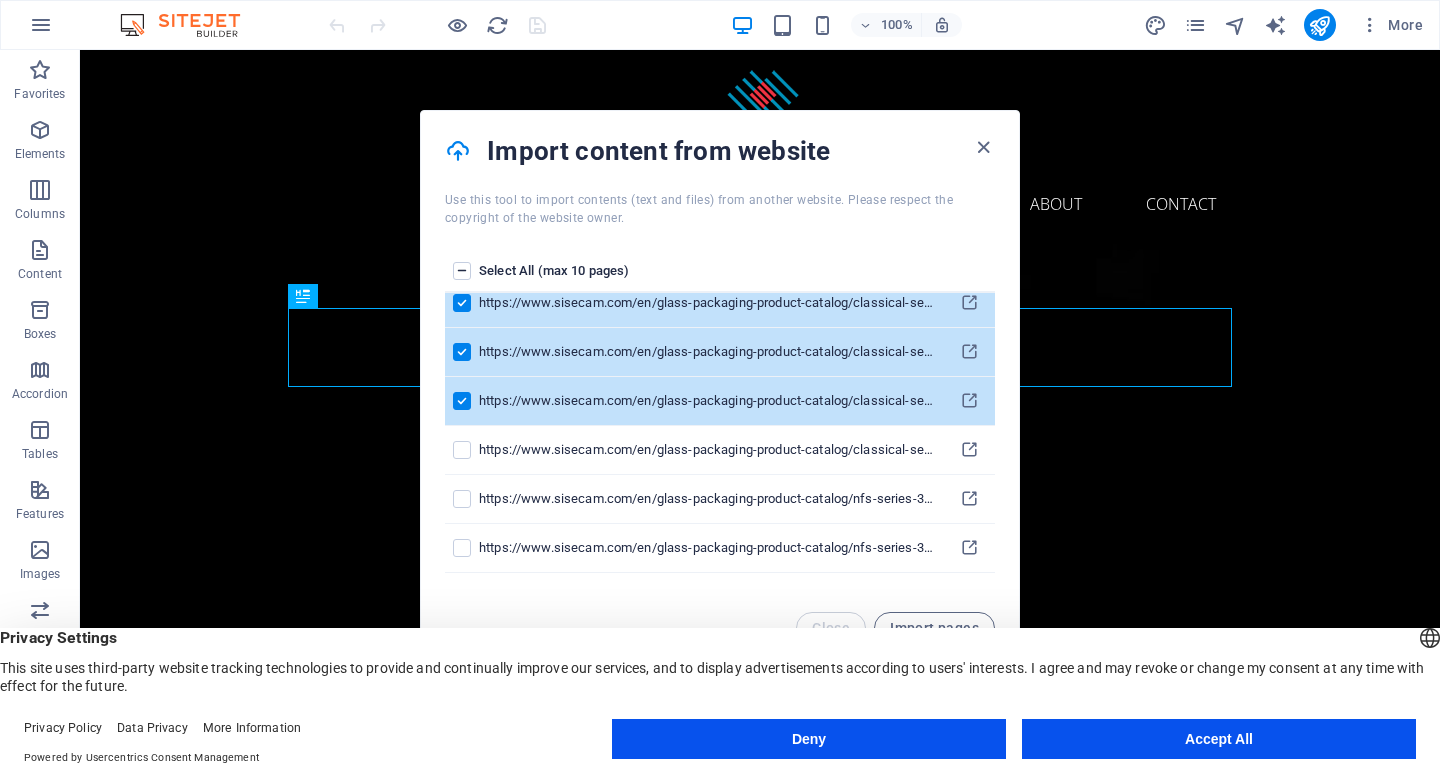 scroll, scrollTop: 2516, scrollLeft: 0, axis: vertical 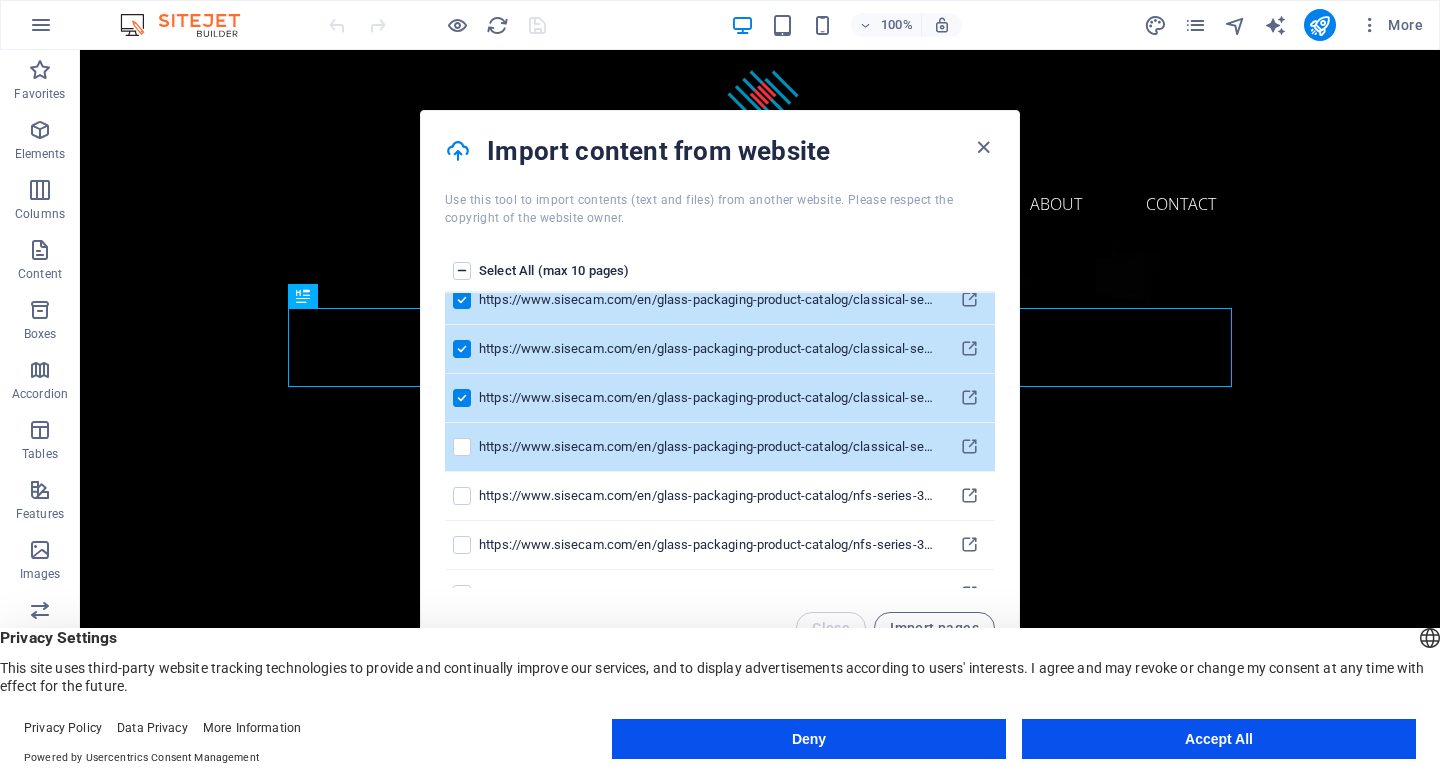 click at bounding box center (462, 447) 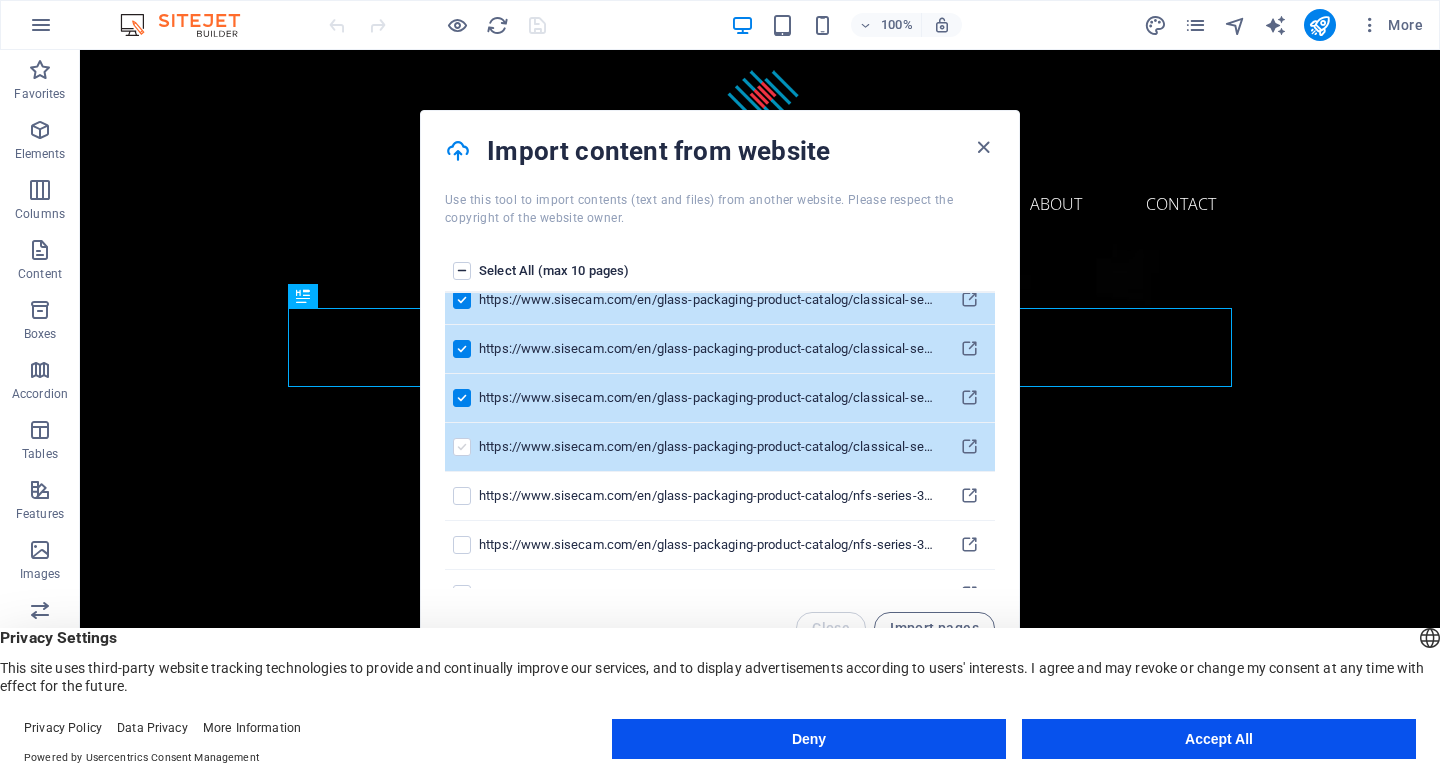 click at bounding box center (462, 447) 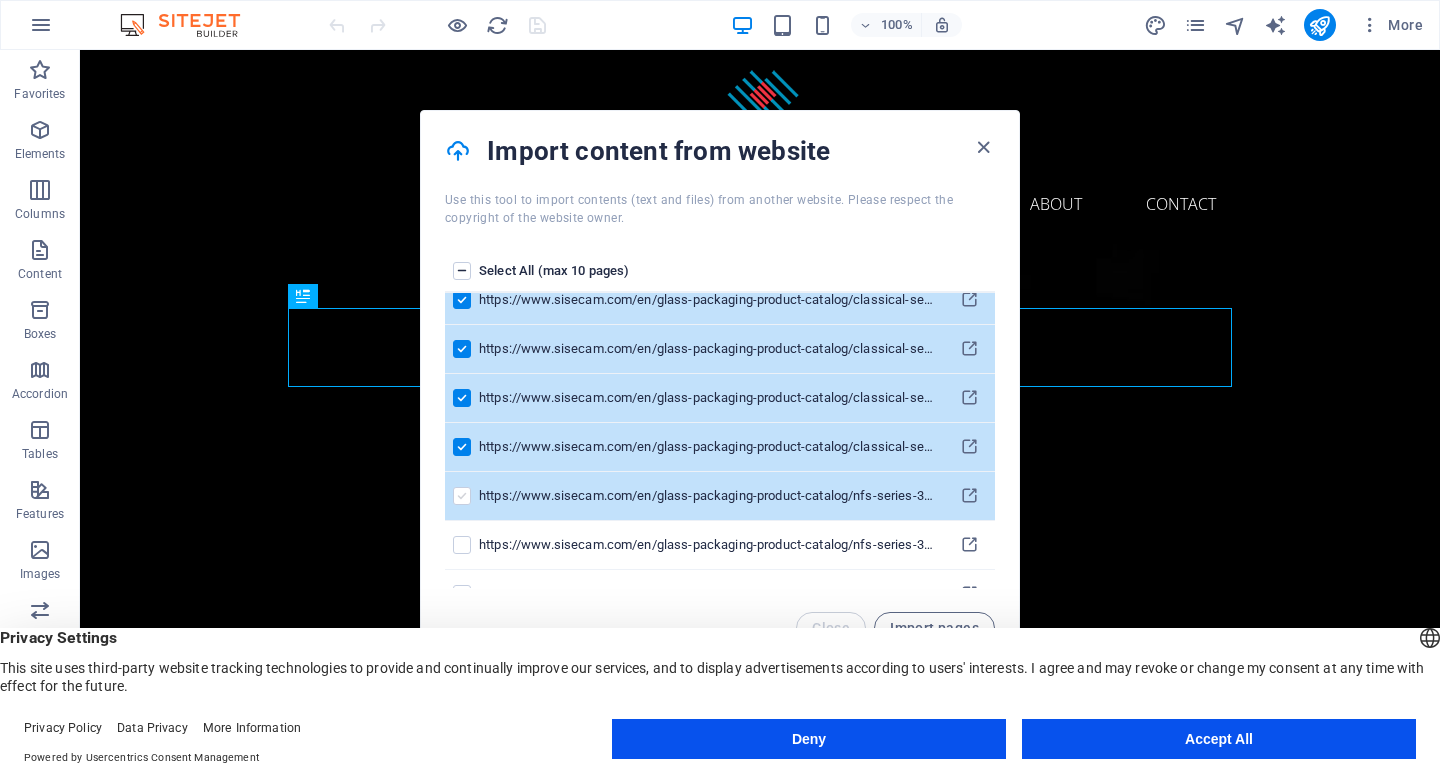 click at bounding box center [462, 496] 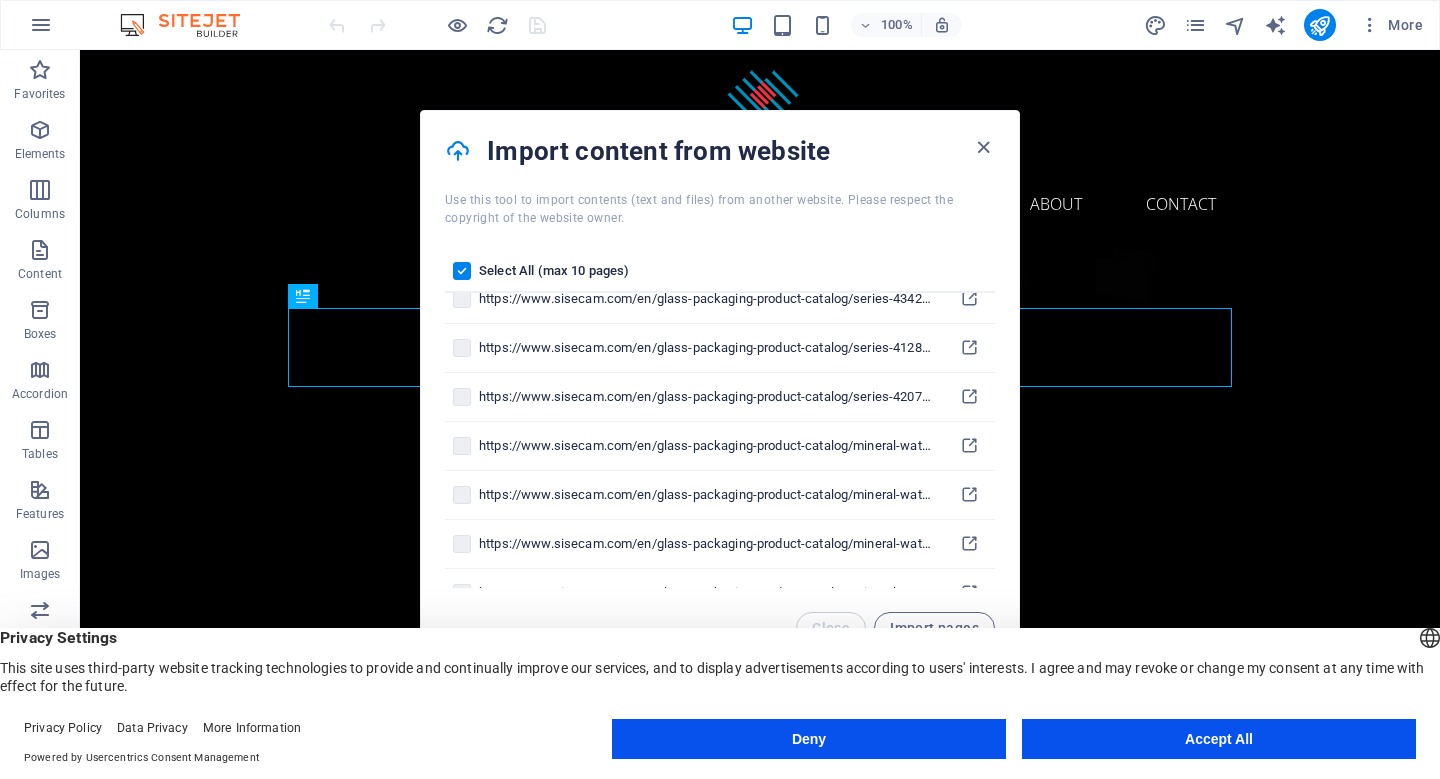 scroll, scrollTop: 3058, scrollLeft: 0, axis: vertical 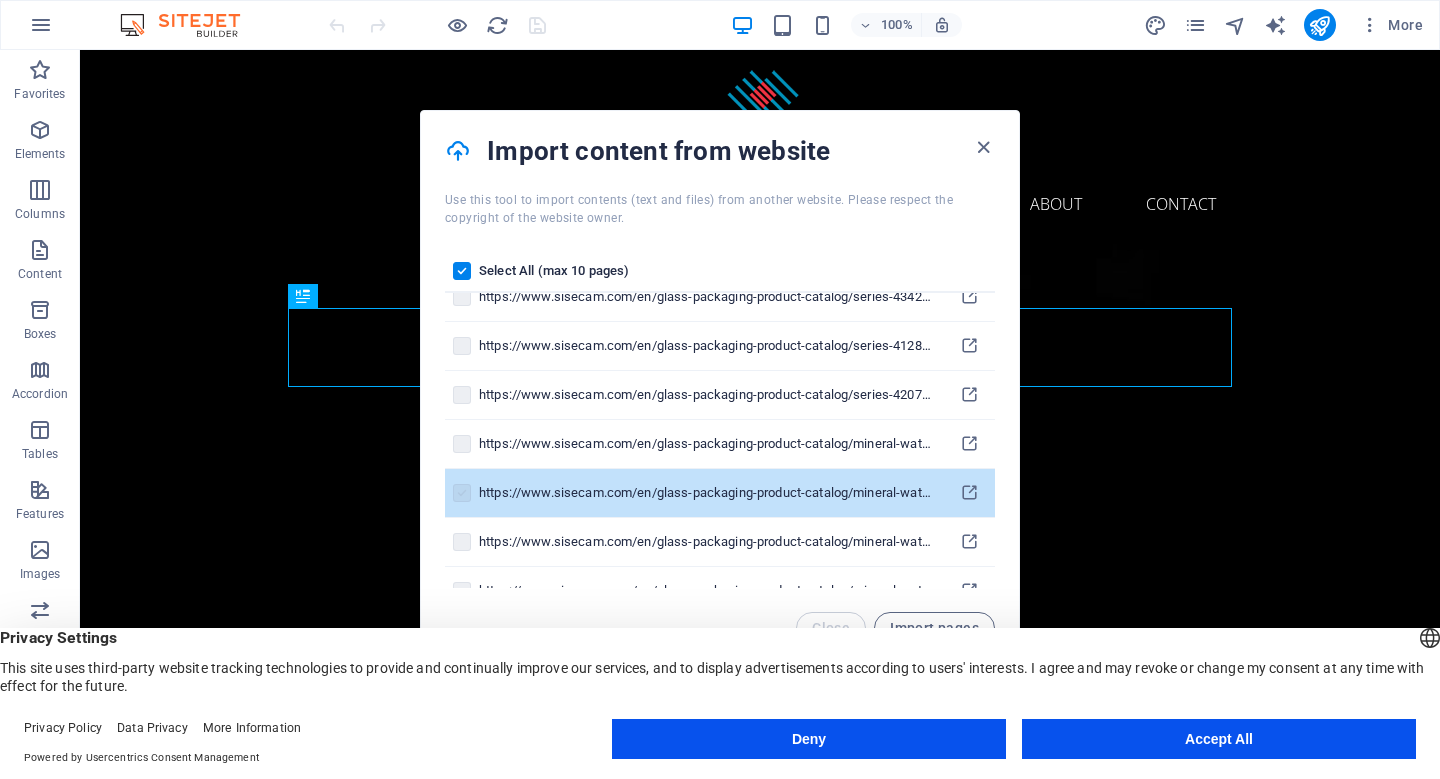 click at bounding box center (462, 493) 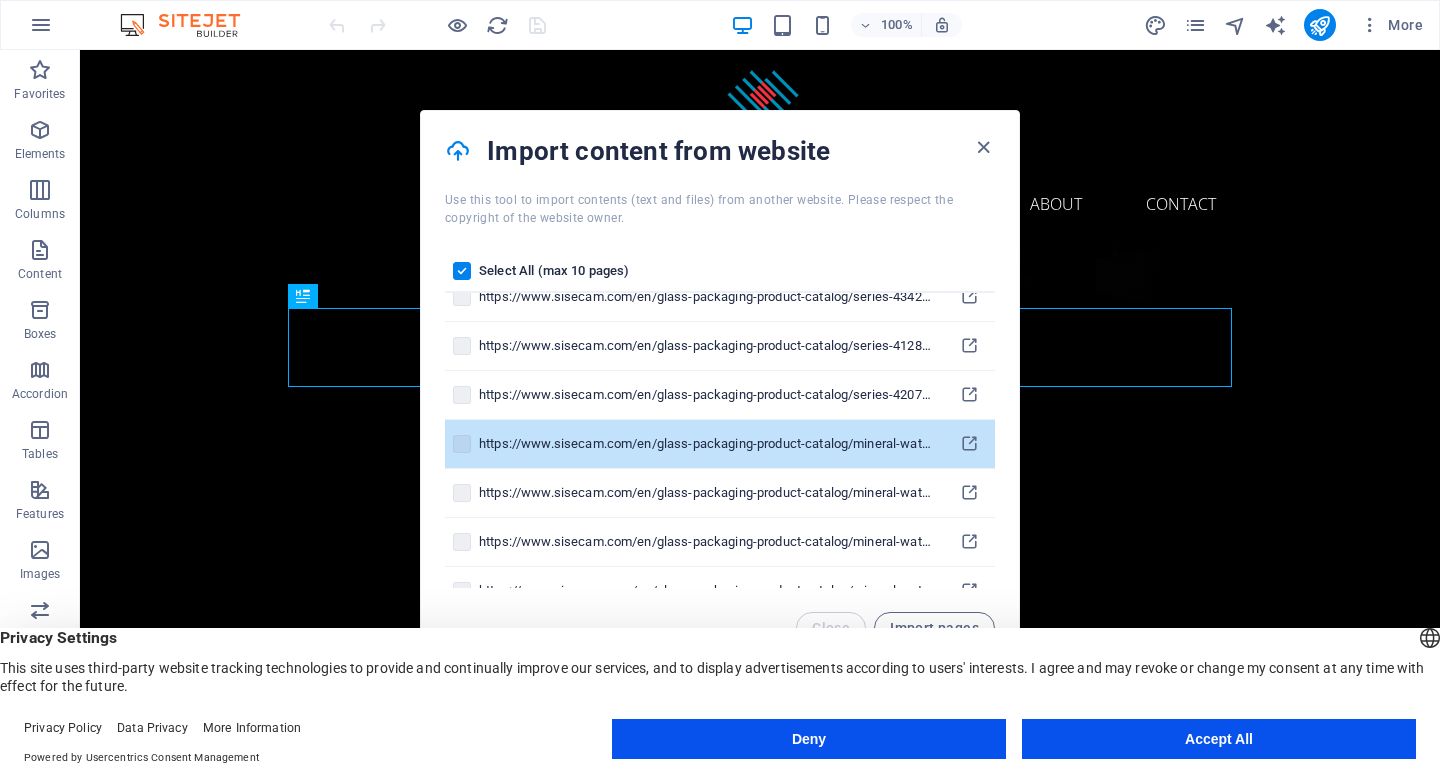 click at bounding box center (462, 444) 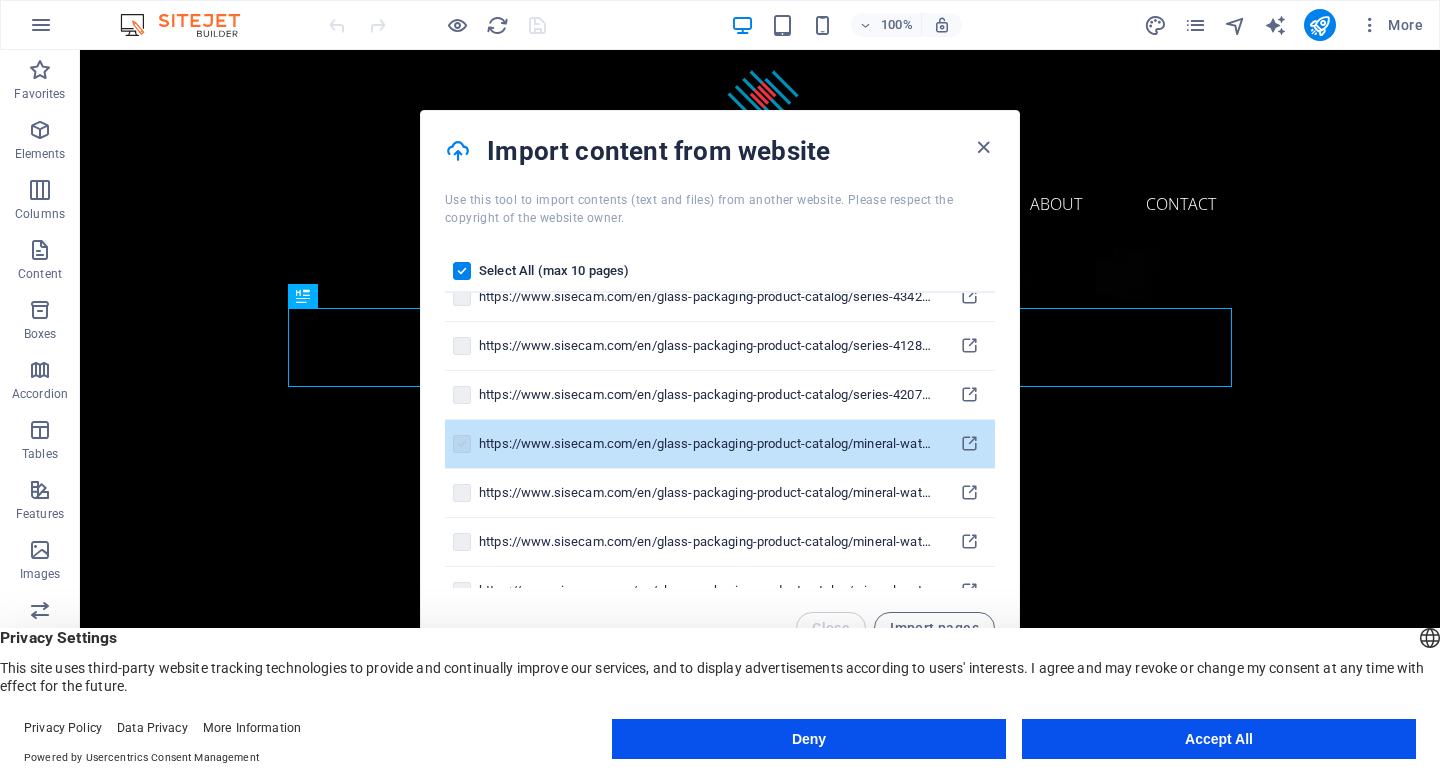 click at bounding box center [462, 444] 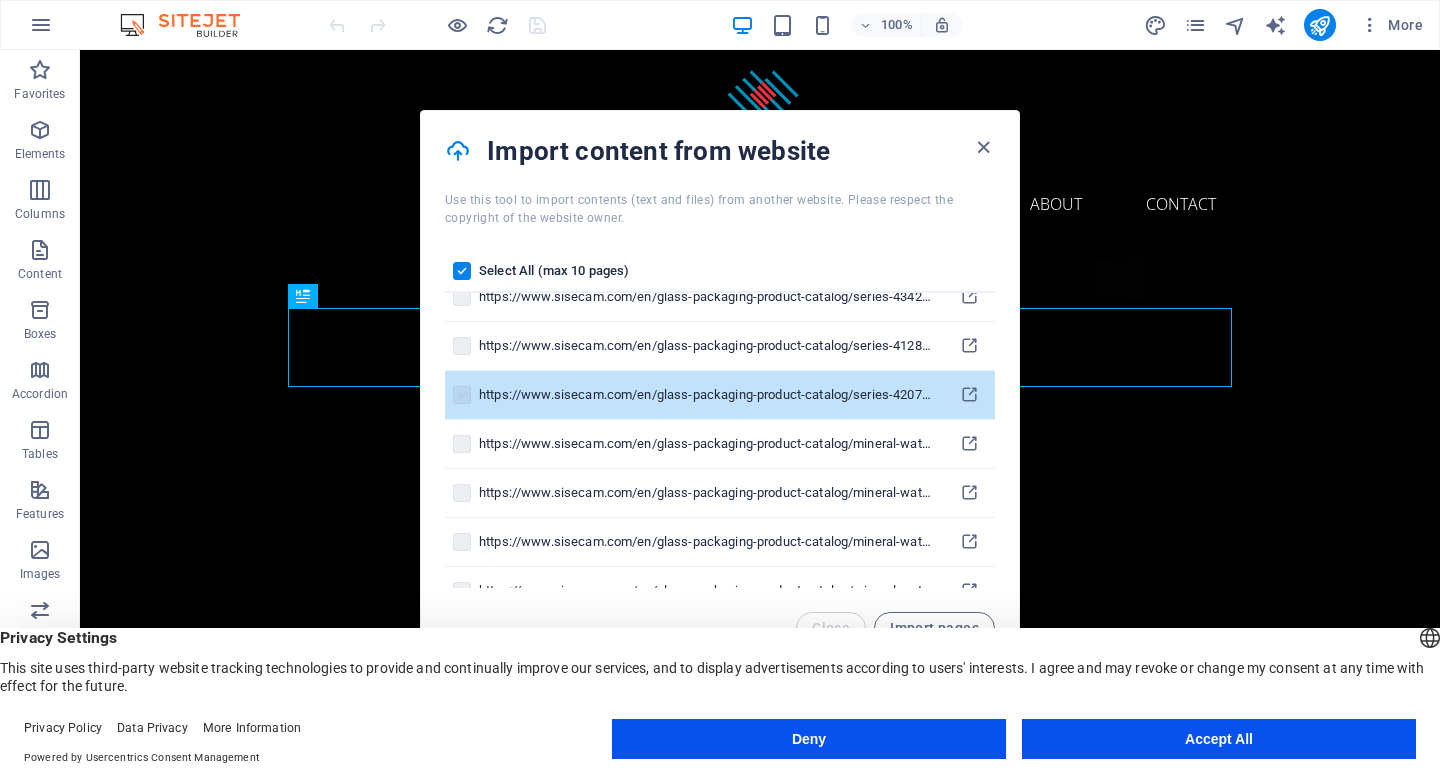 click at bounding box center [462, 395] 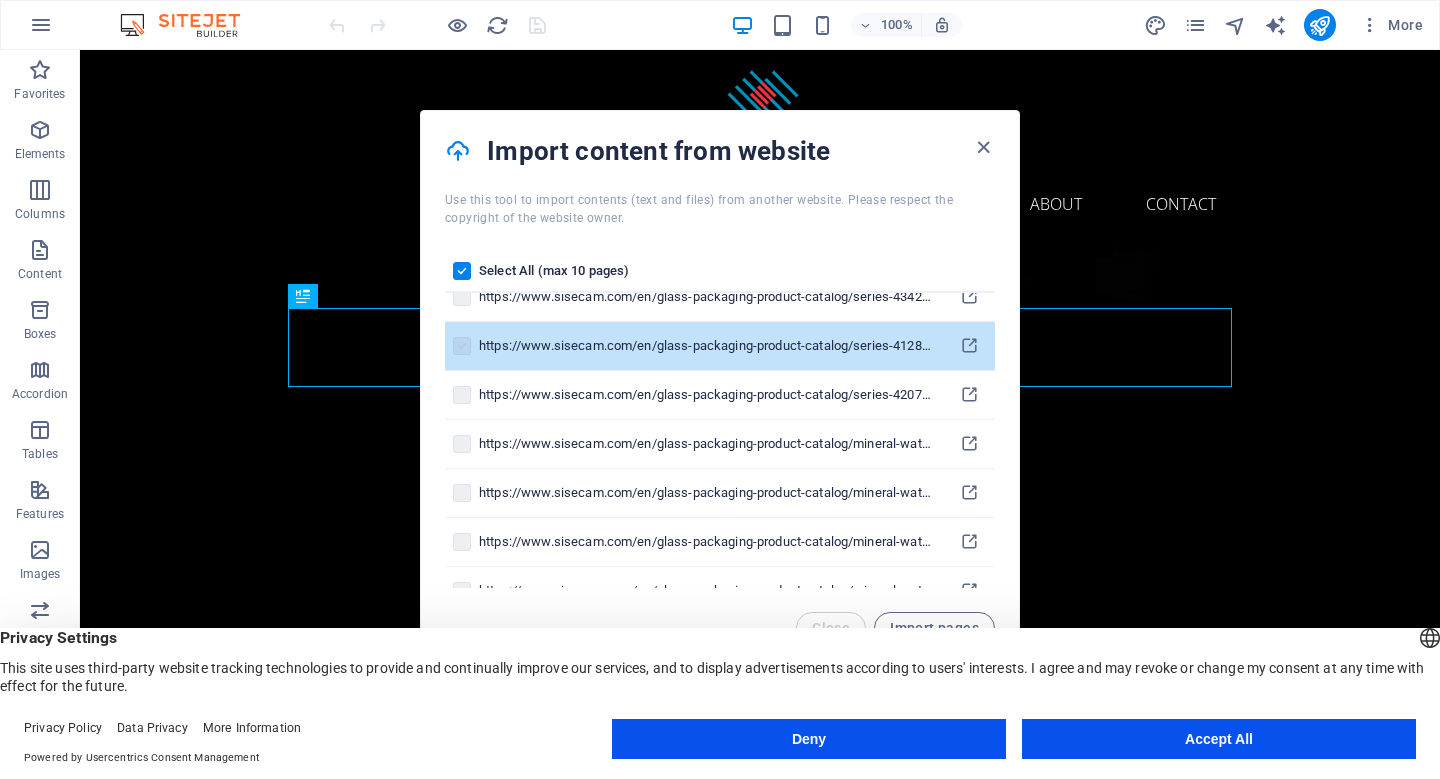 click at bounding box center [462, 346] 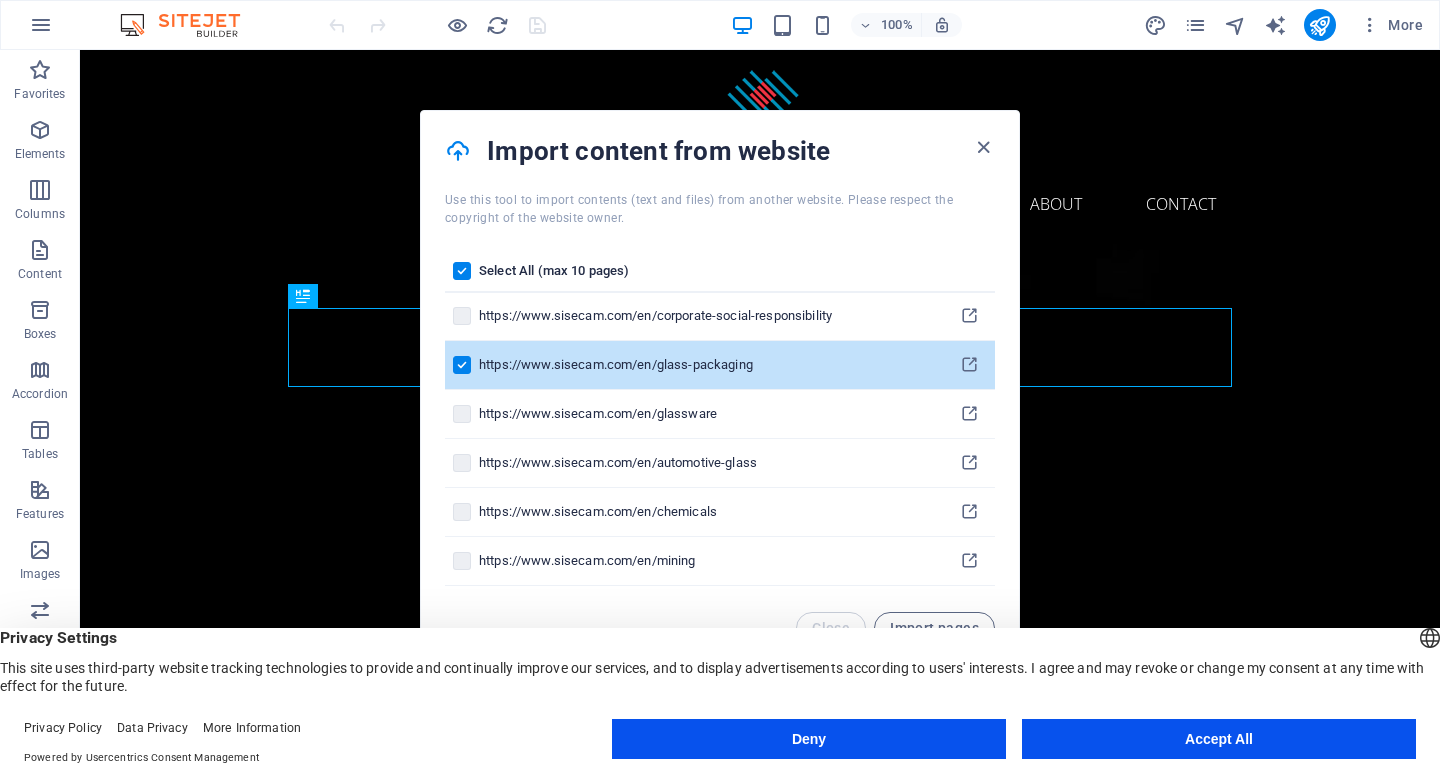 scroll, scrollTop: 860, scrollLeft: 0, axis: vertical 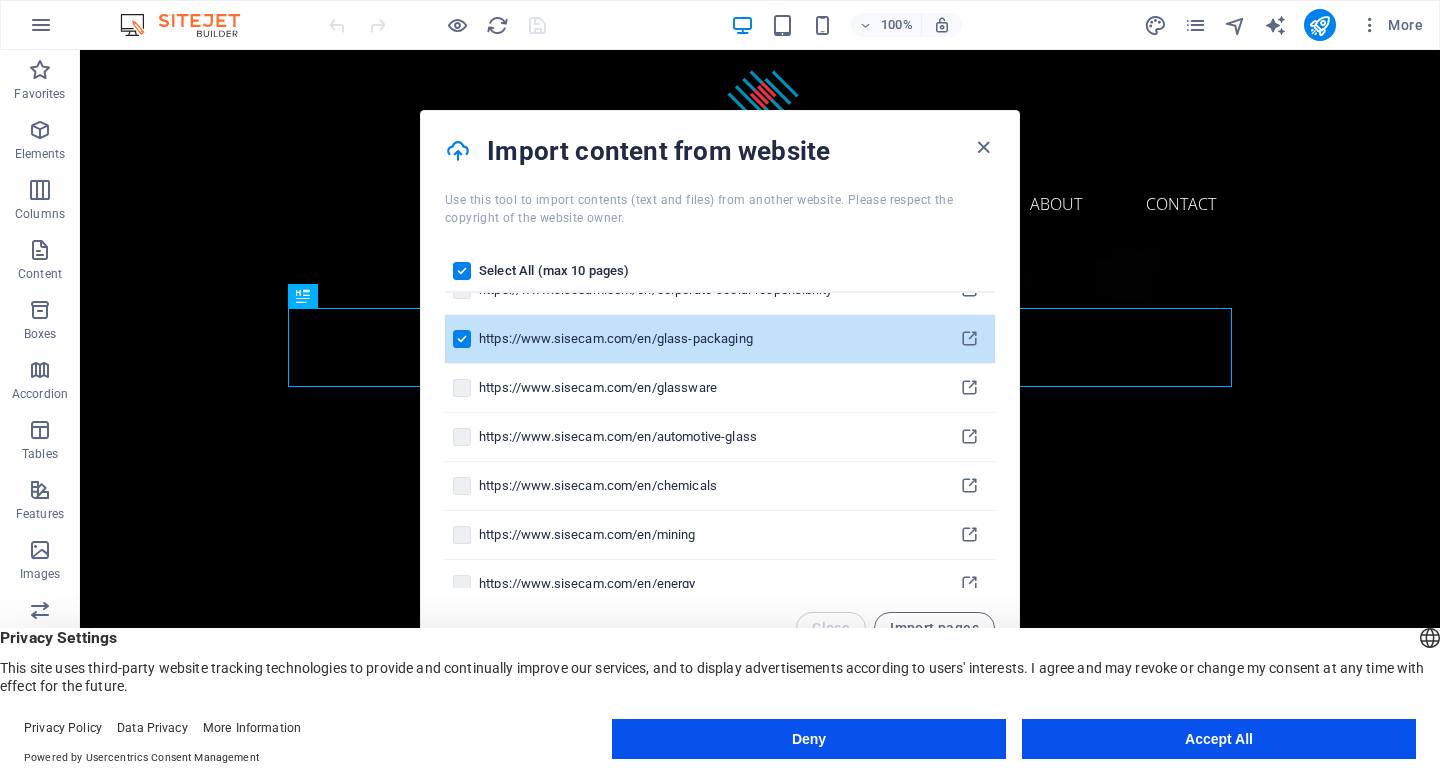 click at bounding box center [462, 339] 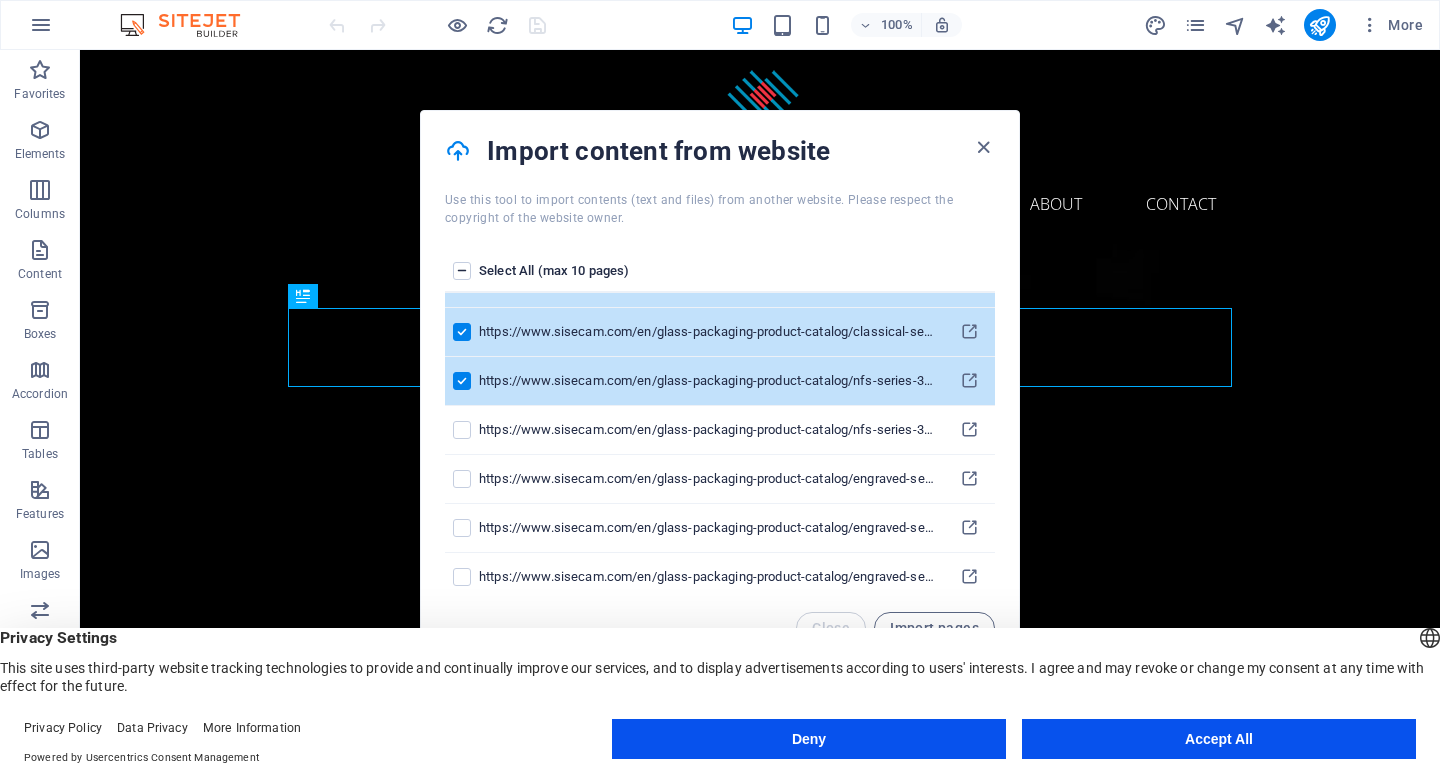 scroll, scrollTop: 2630, scrollLeft: 0, axis: vertical 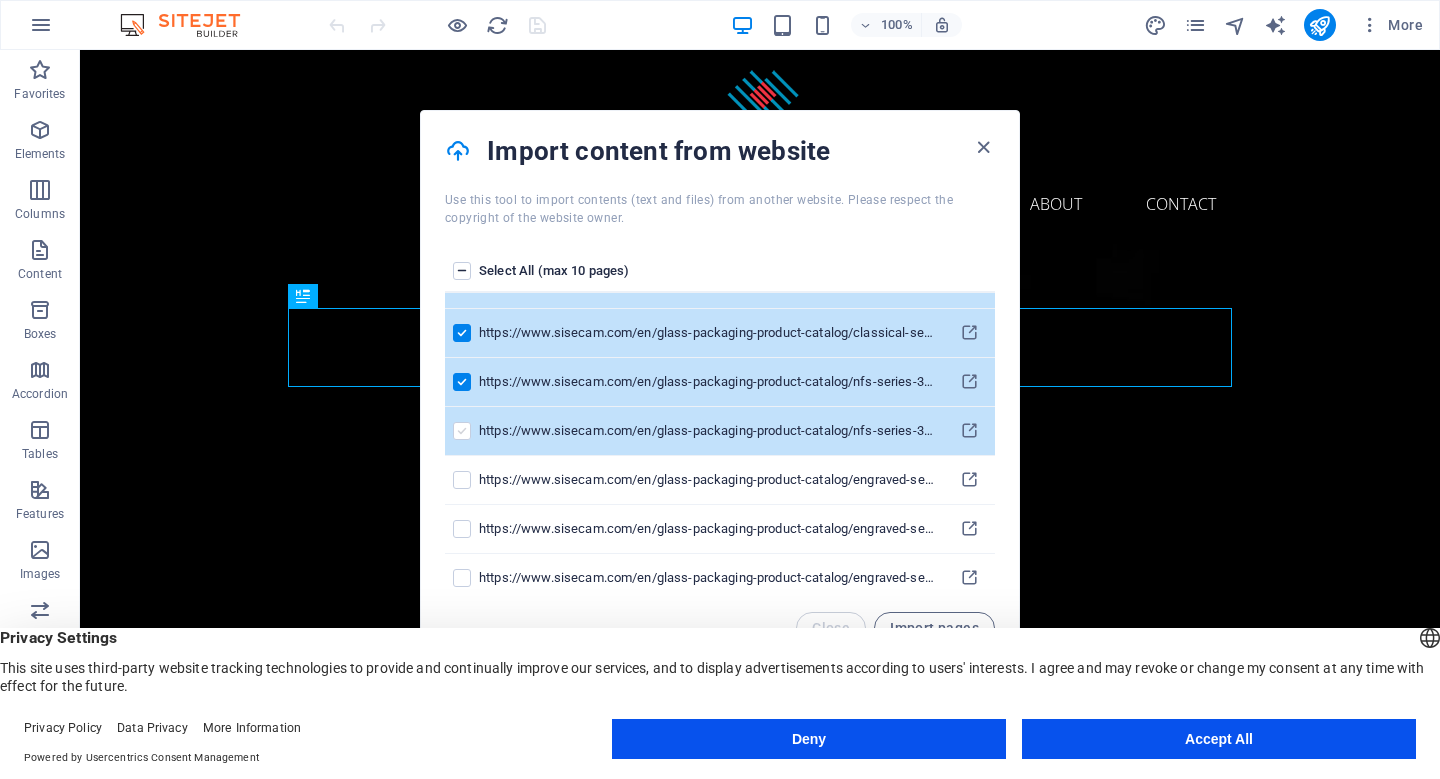 click at bounding box center (462, 431) 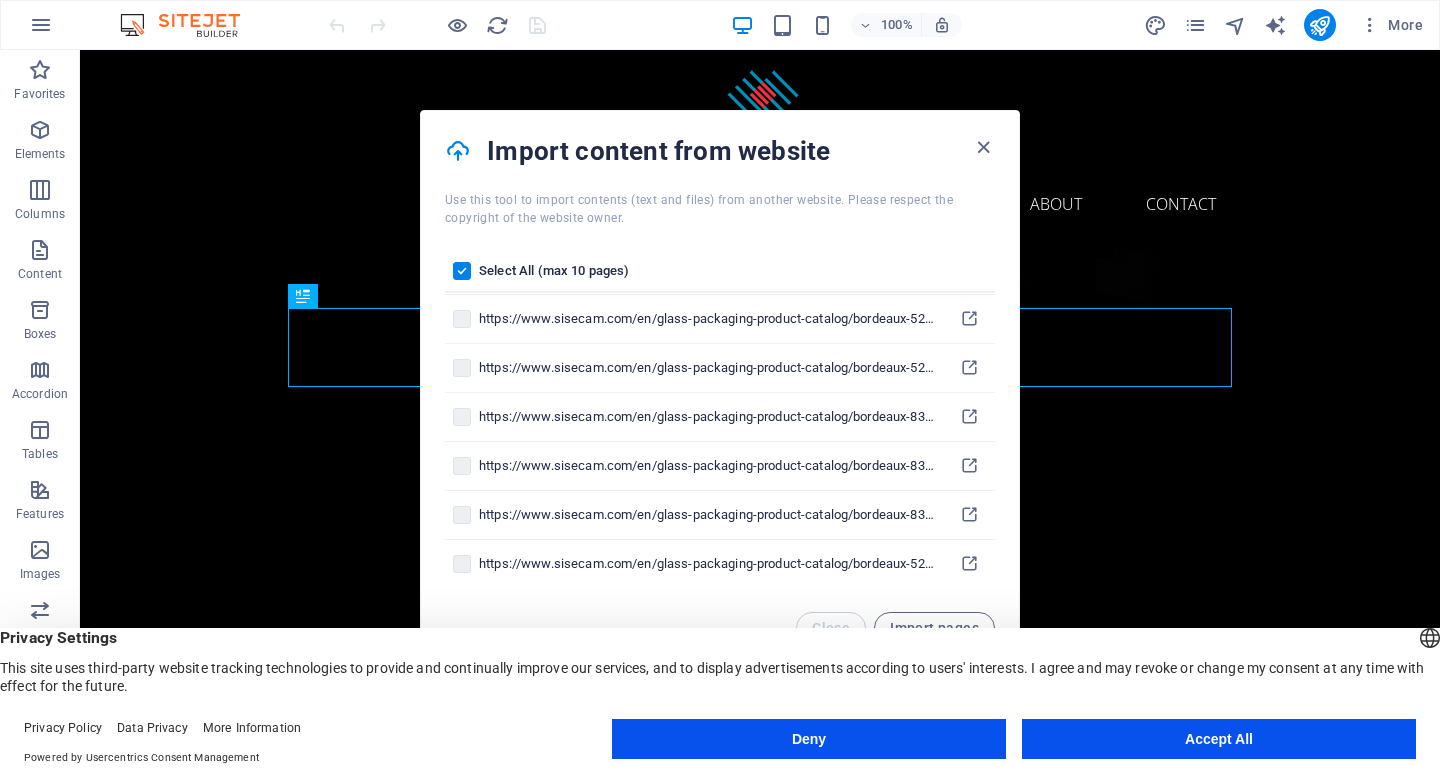 scroll, scrollTop: 4999, scrollLeft: 0, axis: vertical 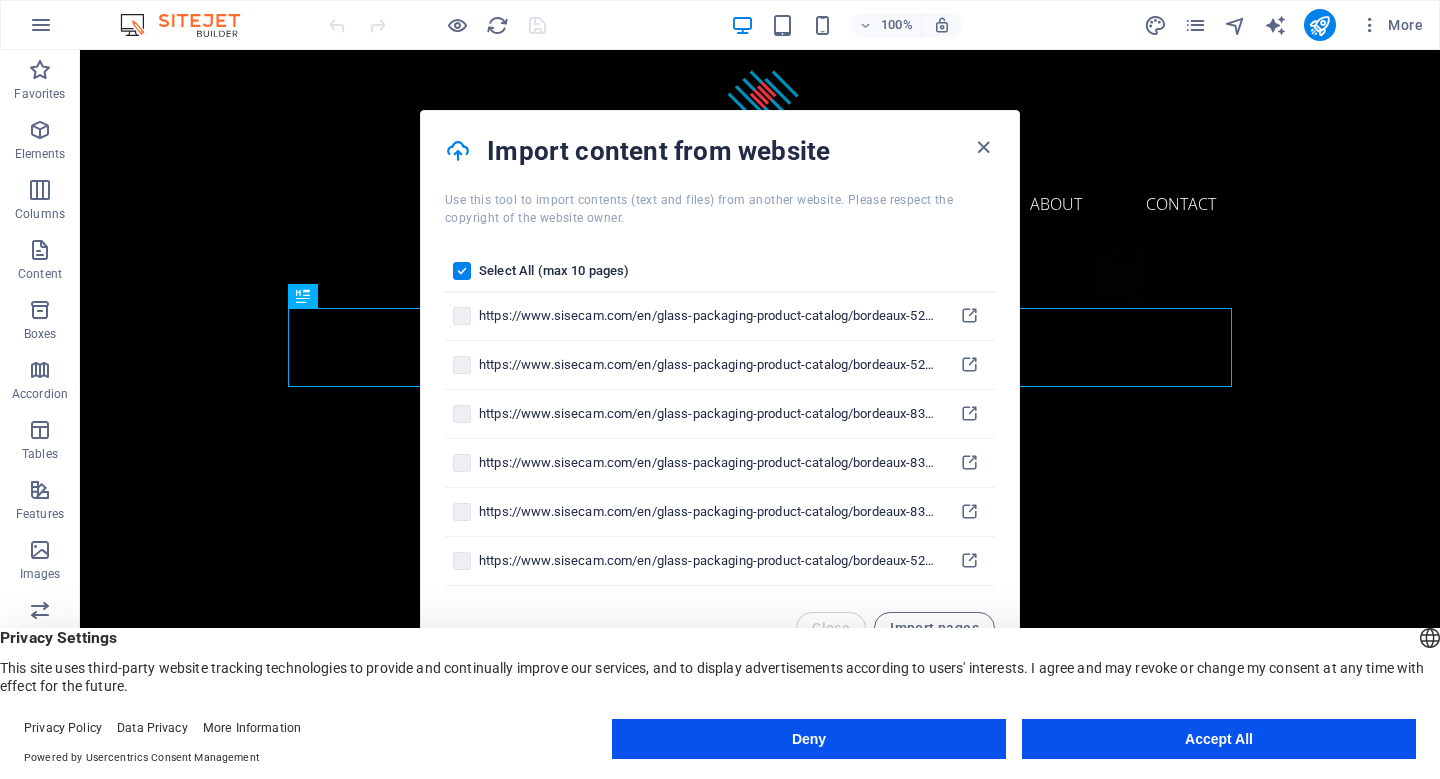 click on "Accept All" at bounding box center (1219, 739) 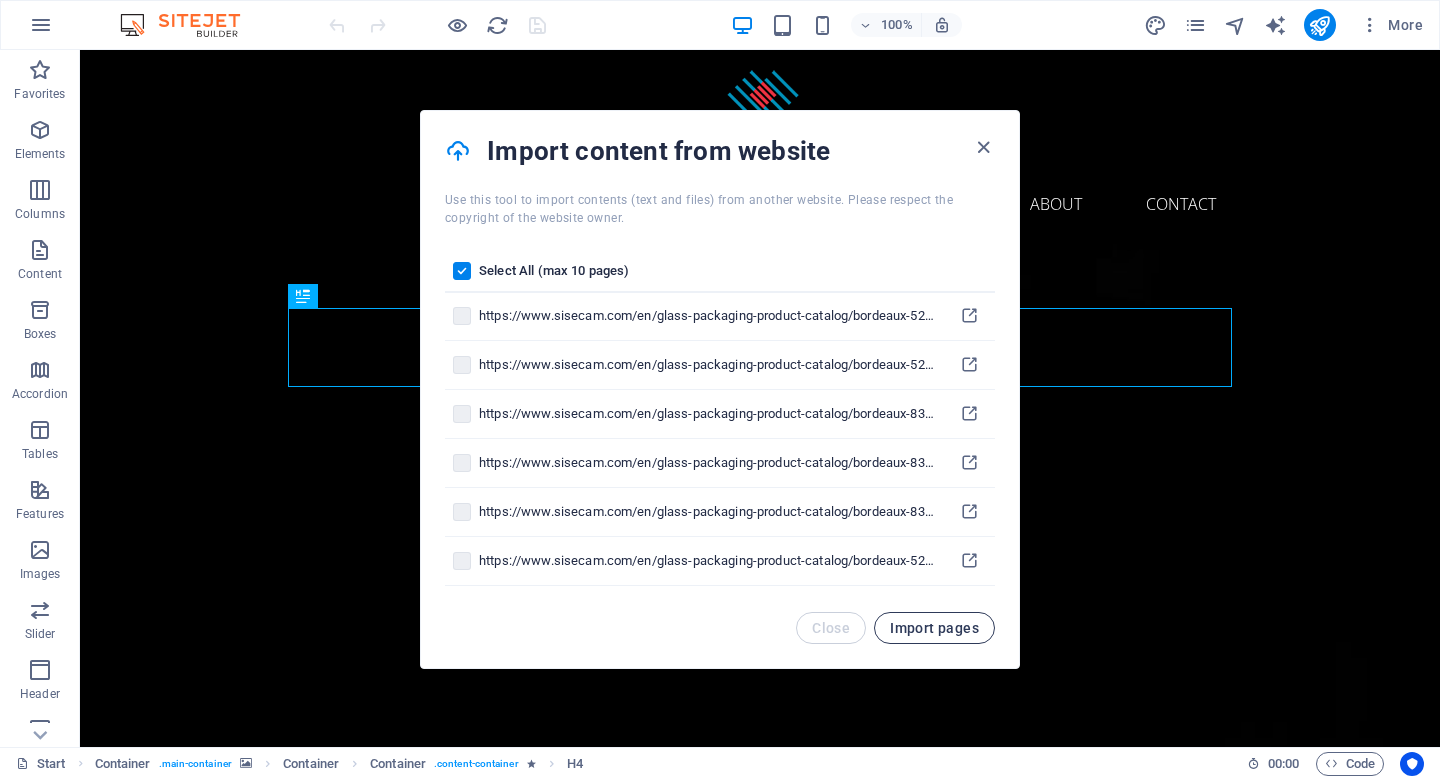 click on "Import pages" at bounding box center (934, 628) 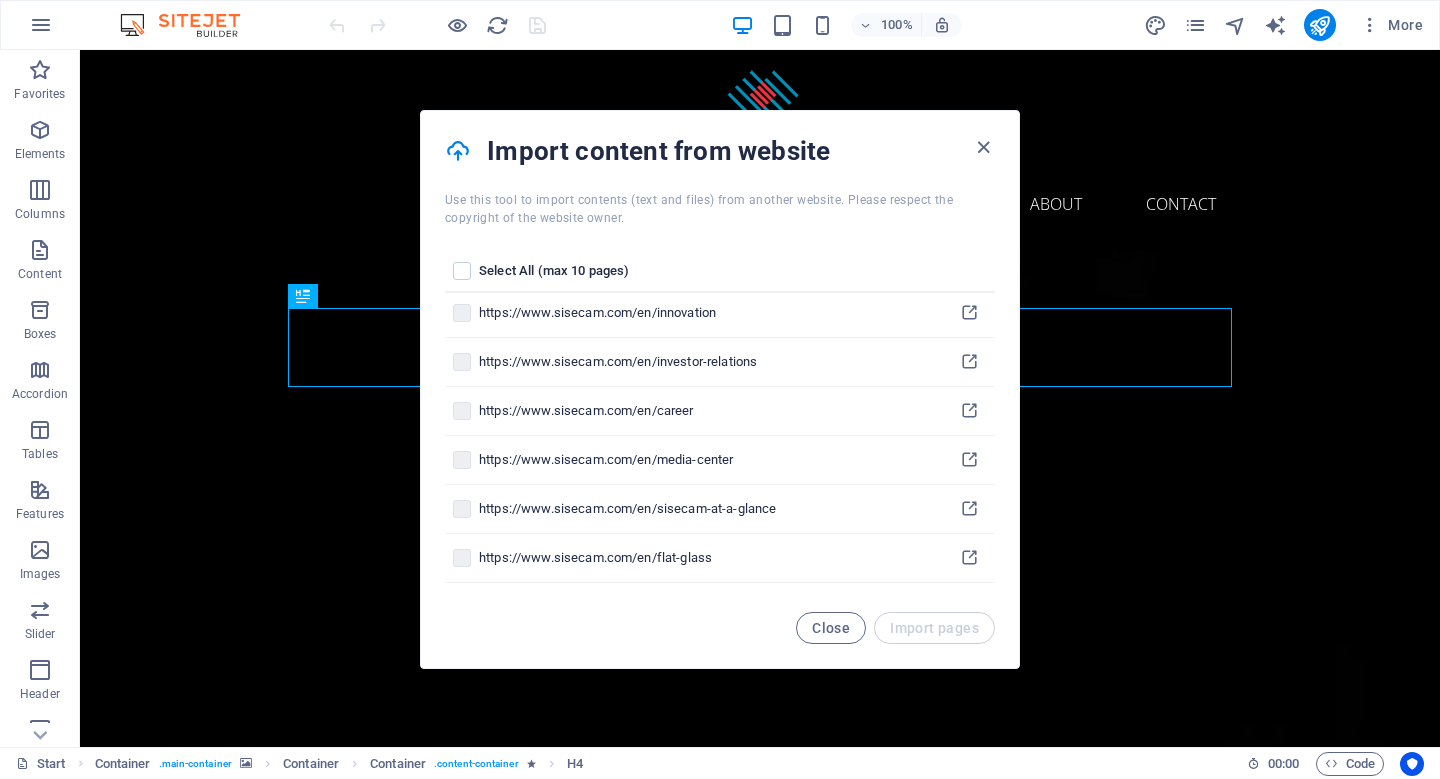 scroll, scrollTop: 92, scrollLeft: 0, axis: vertical 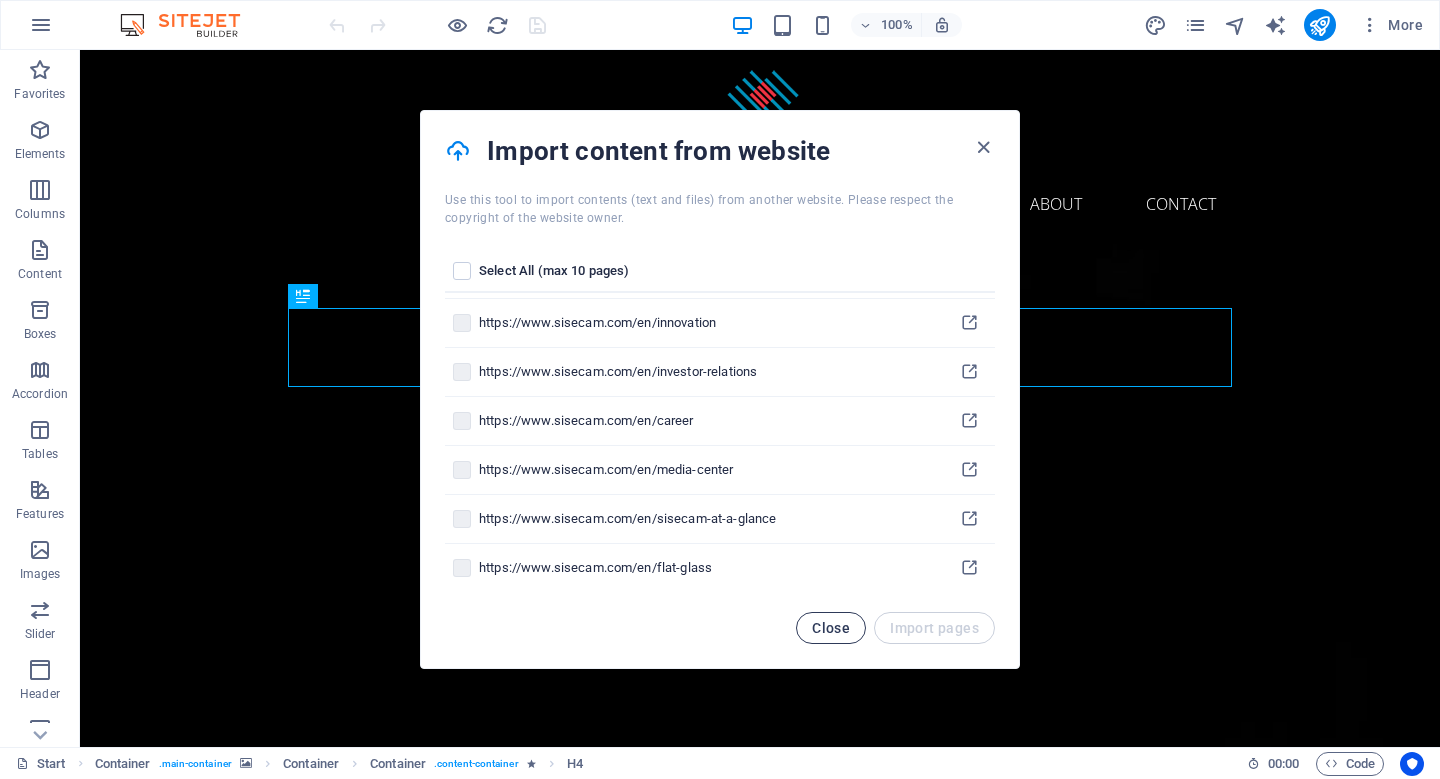 click on "Close" at bounding box center (831, 628) 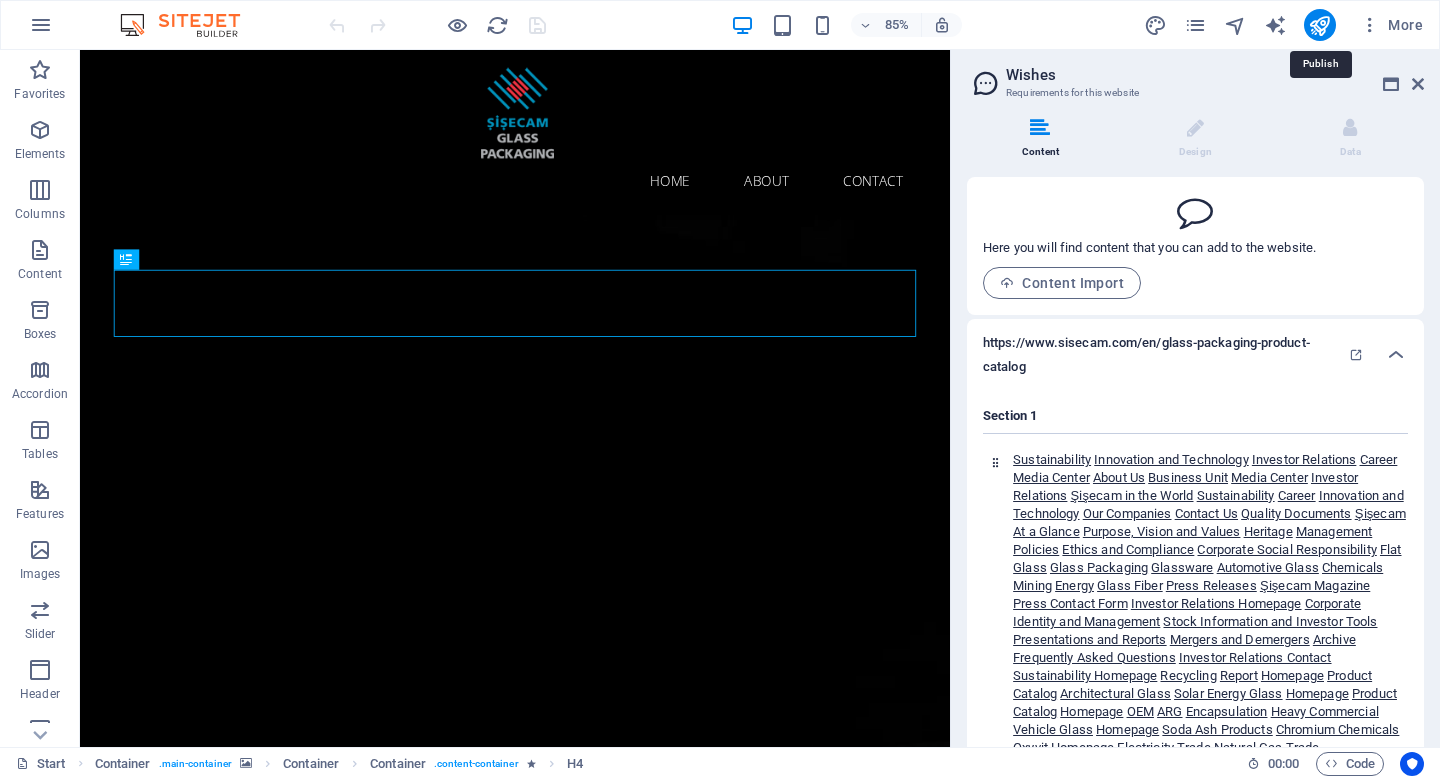 scroll, scrollTop: 217, scrollLeft: 0, axis: vertical 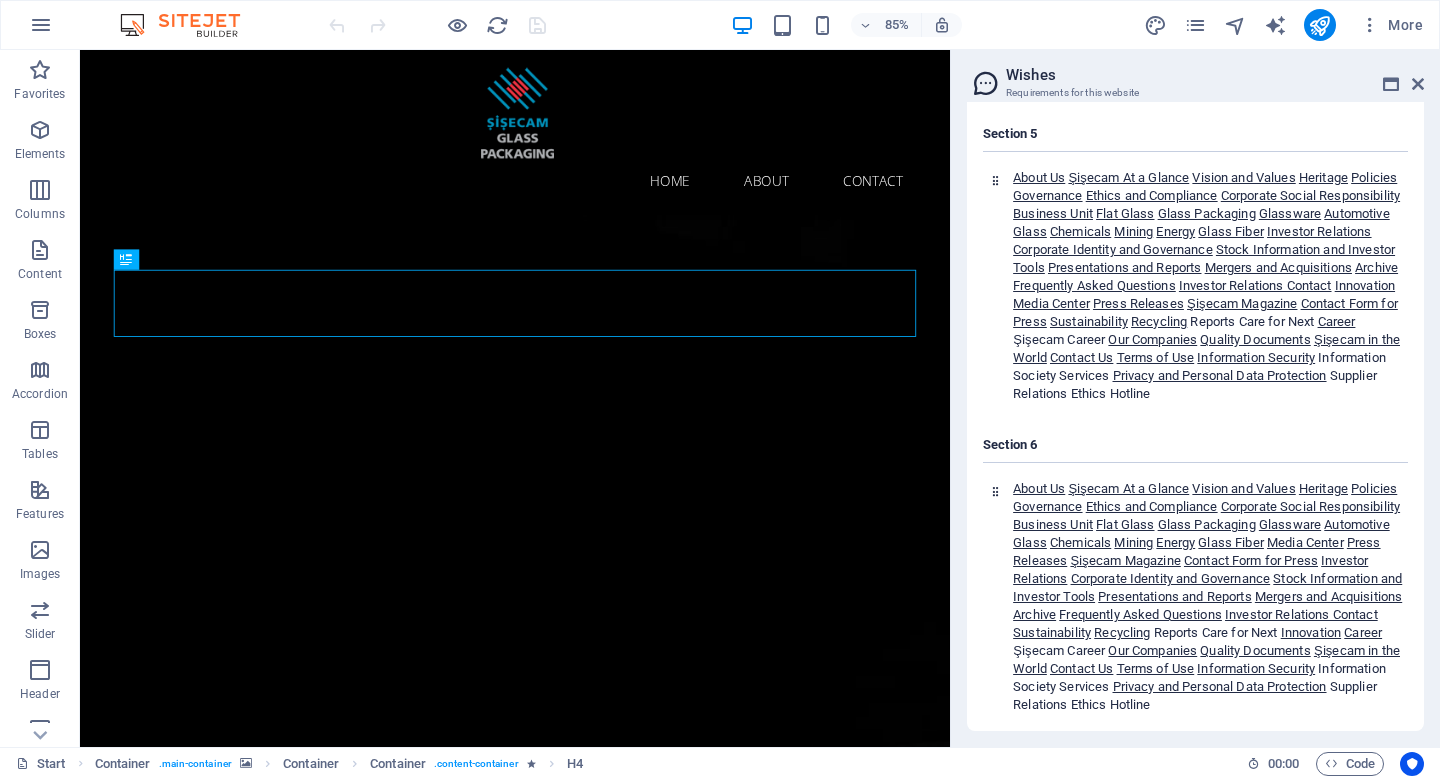 click on "Wishes Requirements for this website" at bounding box center (1197, 76) 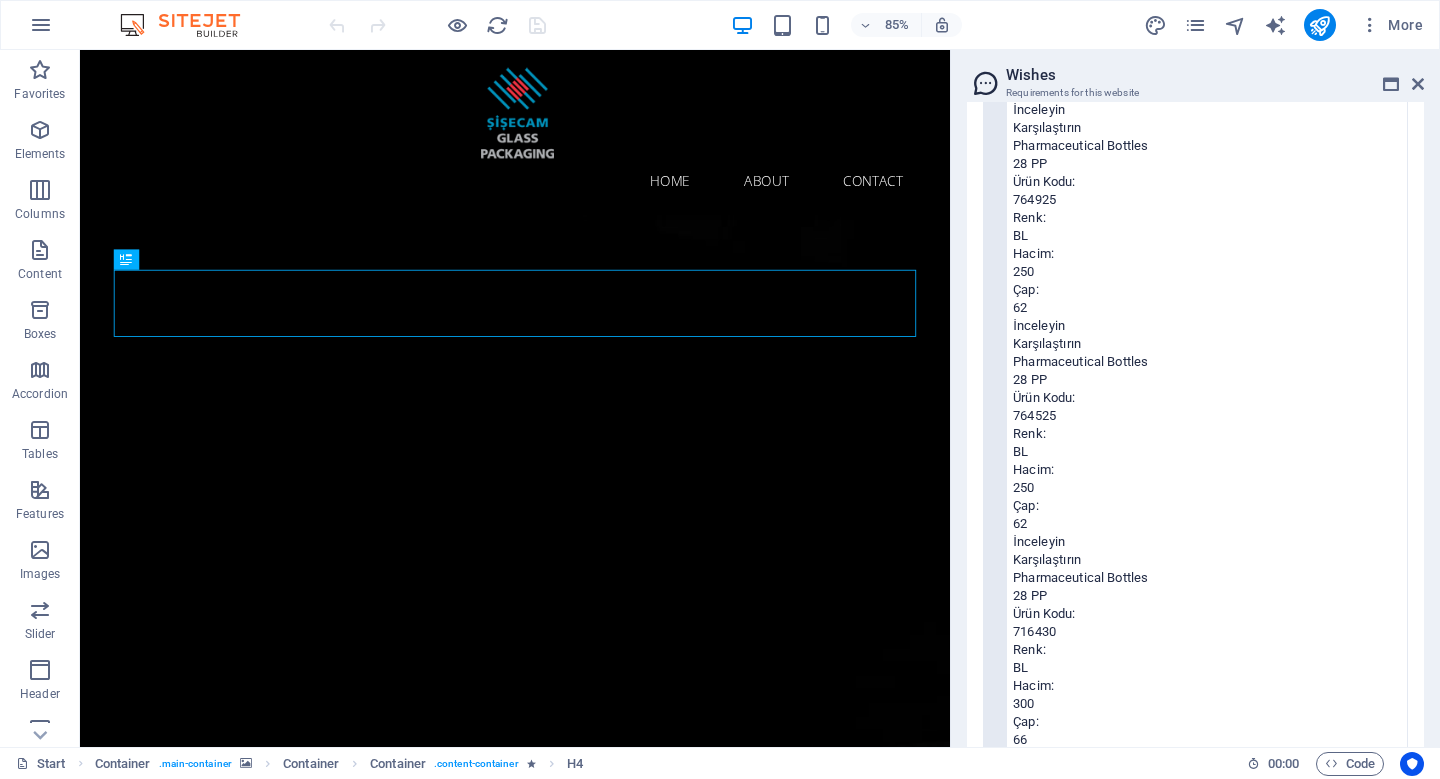 scroll, scrollTop: 233583, scrollLeft: 0, axis: vertical 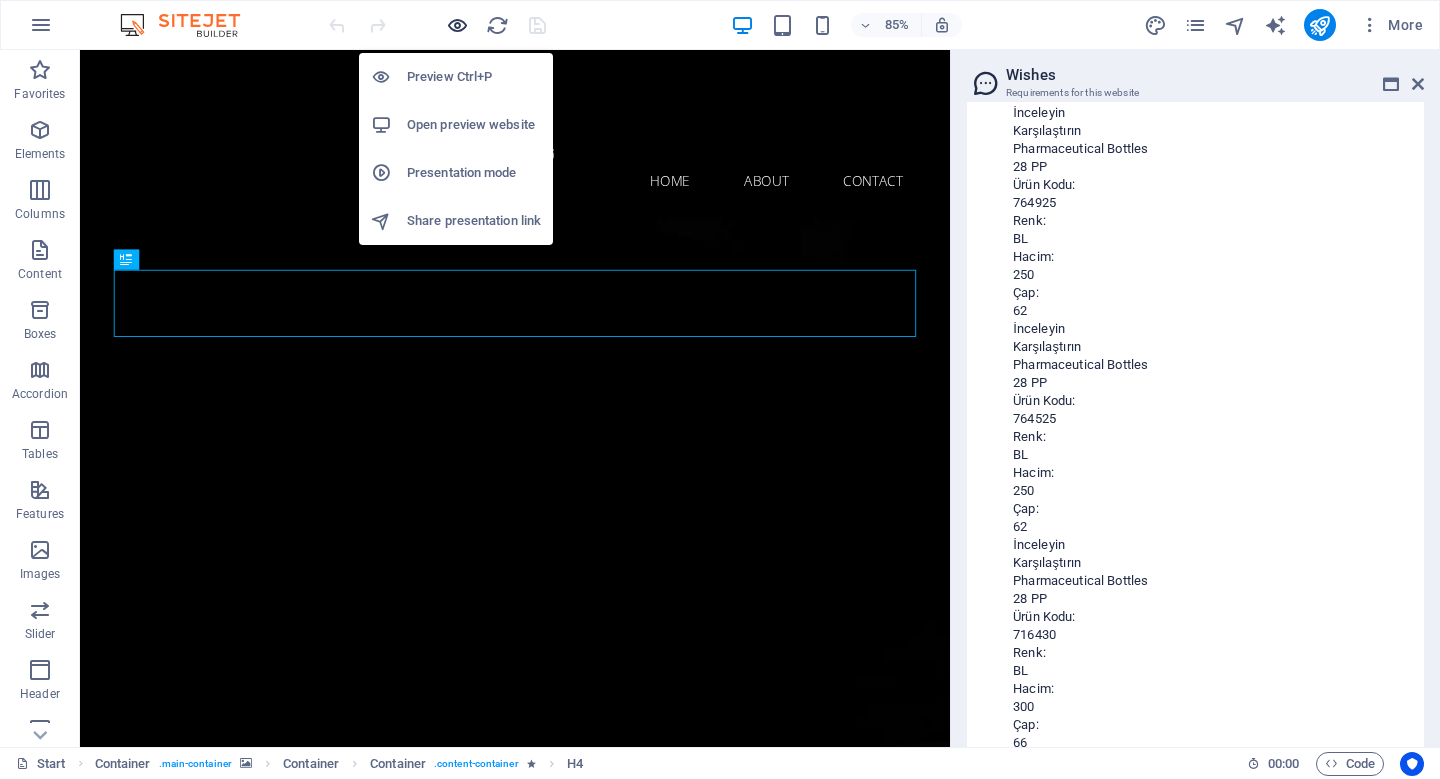 click at bounding box center [457, 25] 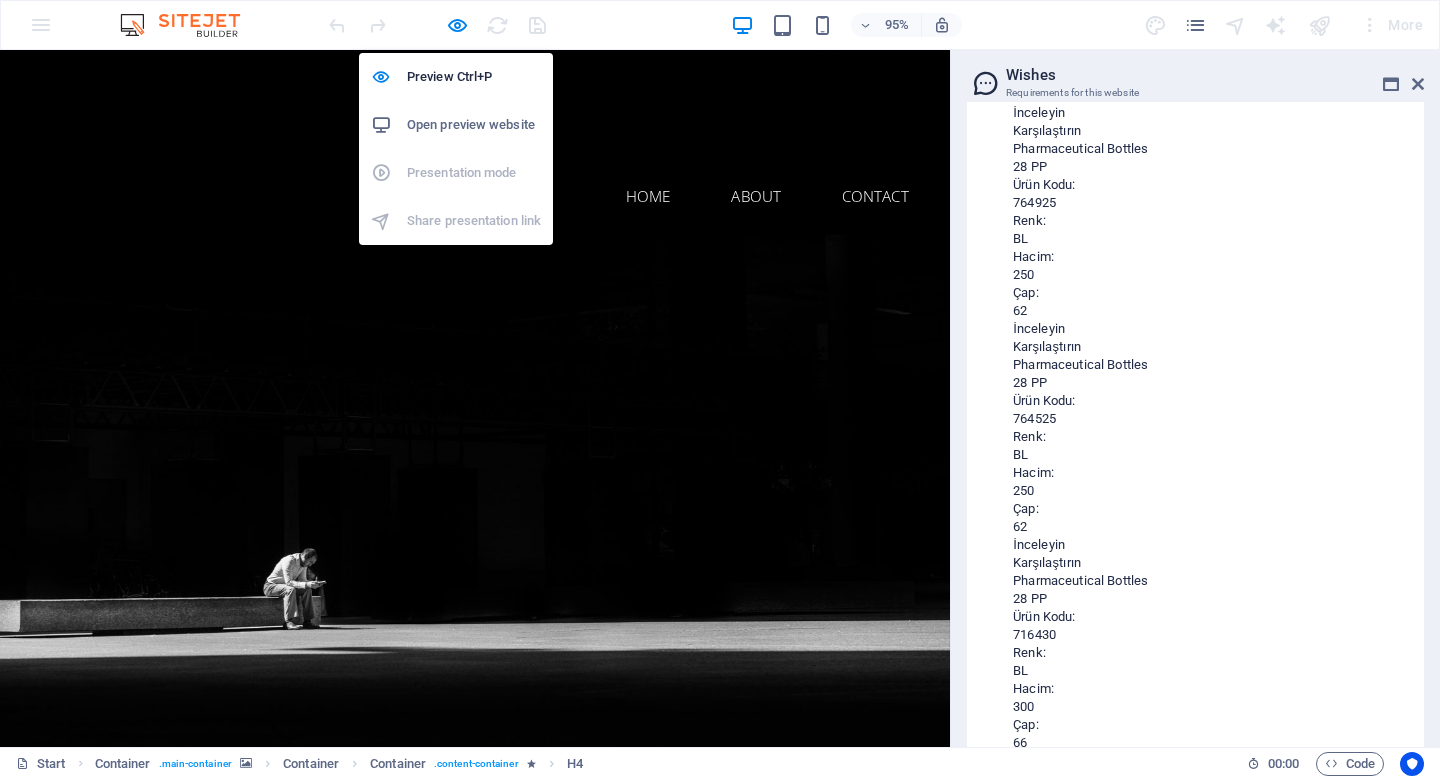 click on "Open preview website" at bounding box center (474, 125) 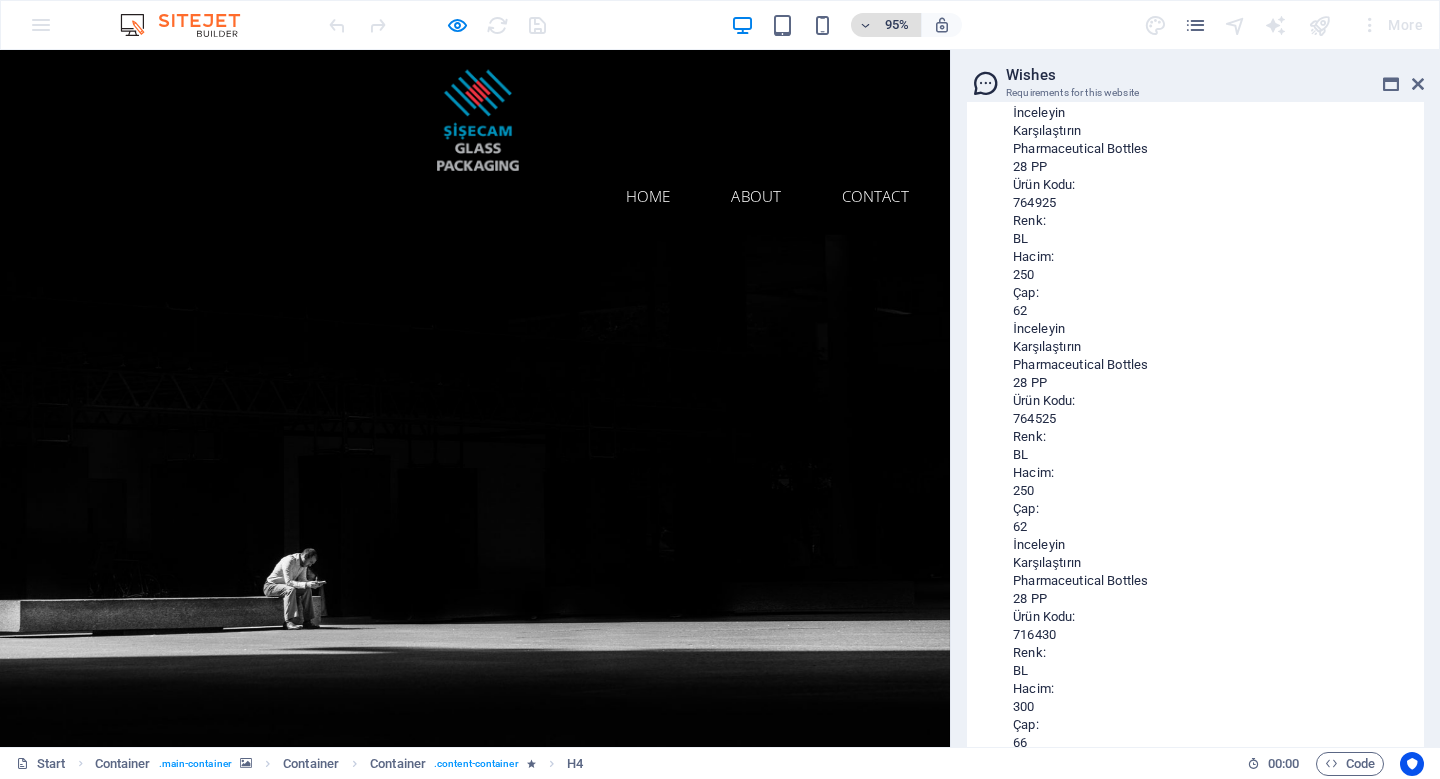click on "95%" at bounding box center [897, 25] 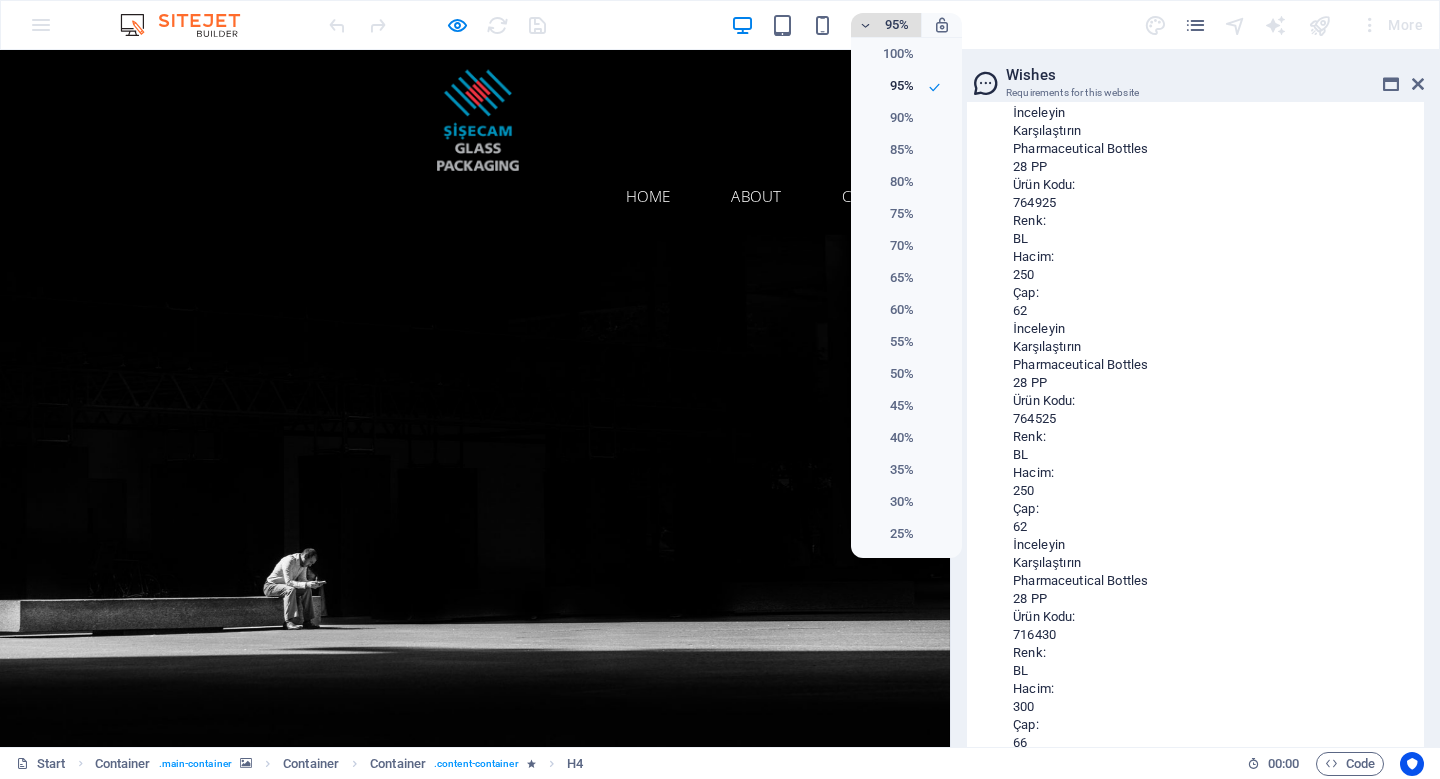 click at bounding box center [720, 389] 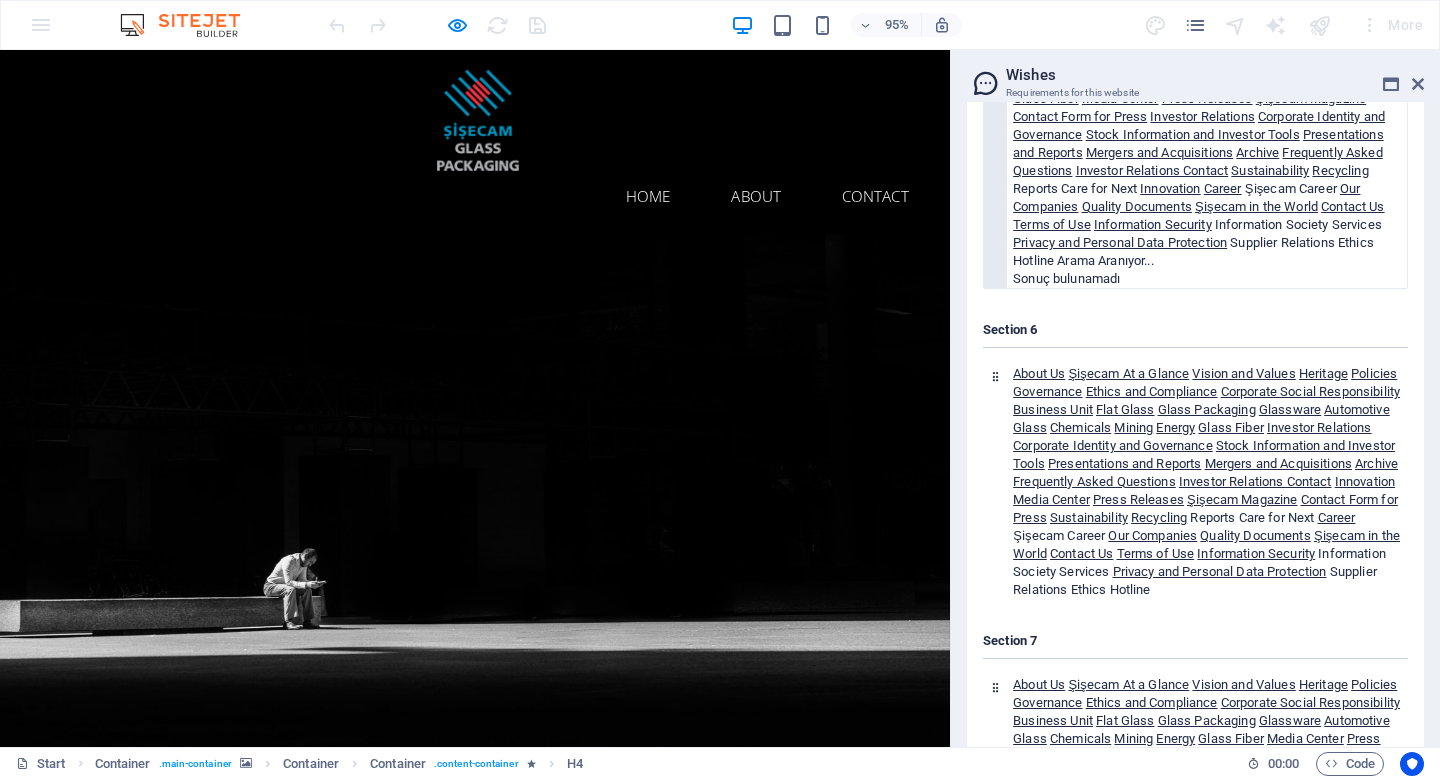 scroll, scrollTop: 248047, scrollLeft: 0, axis: vertical 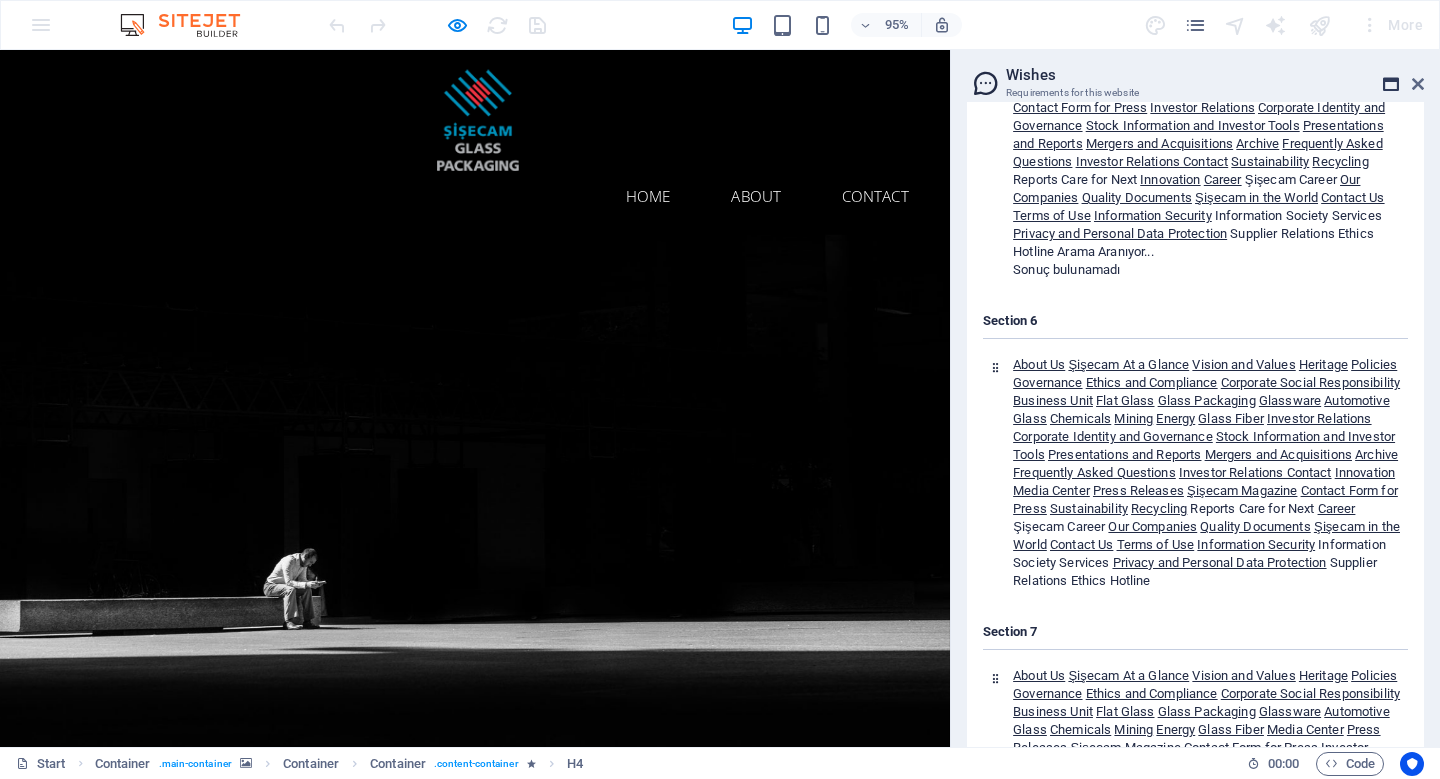 click at bounding box center [1391, 84] 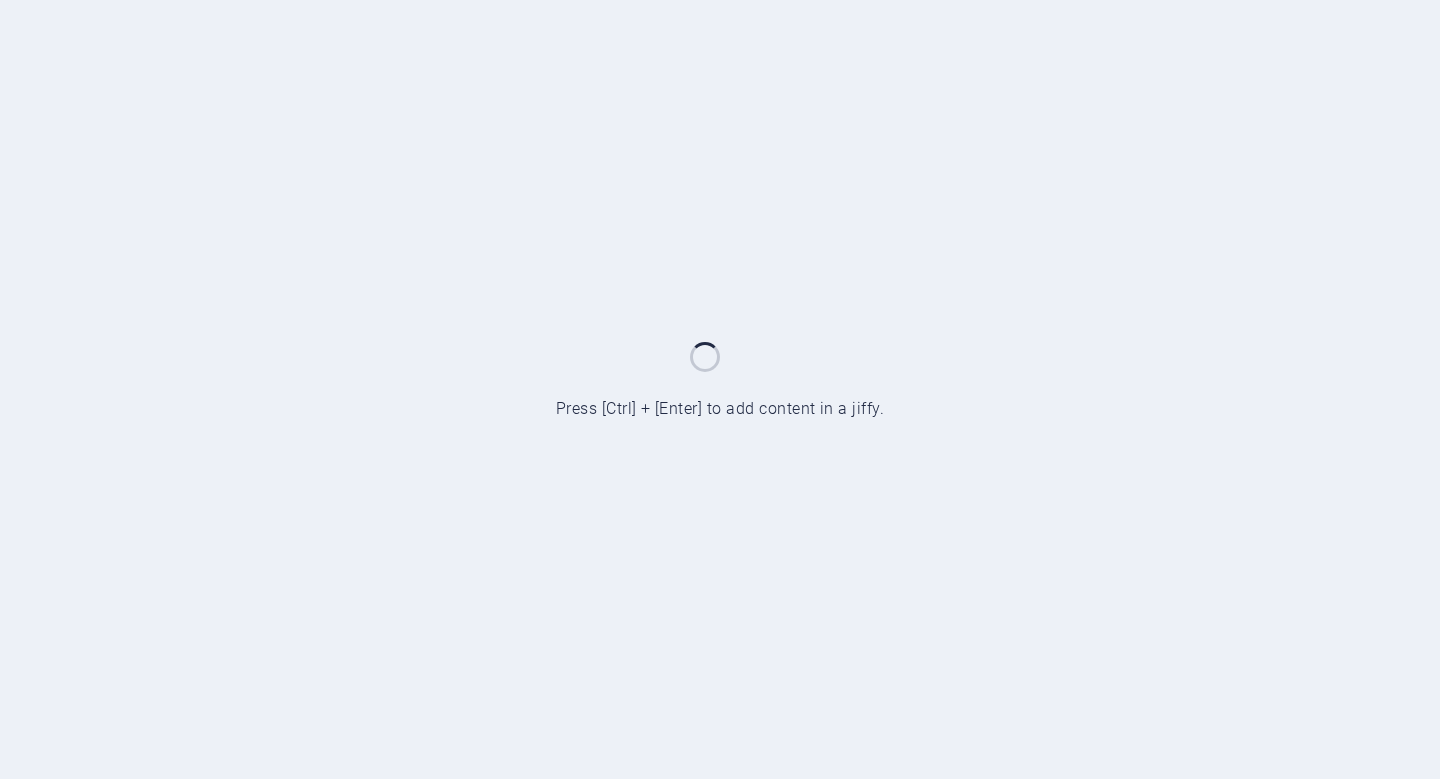 scroll, scrollTop: 0, scrollLeft: 0, axis: both 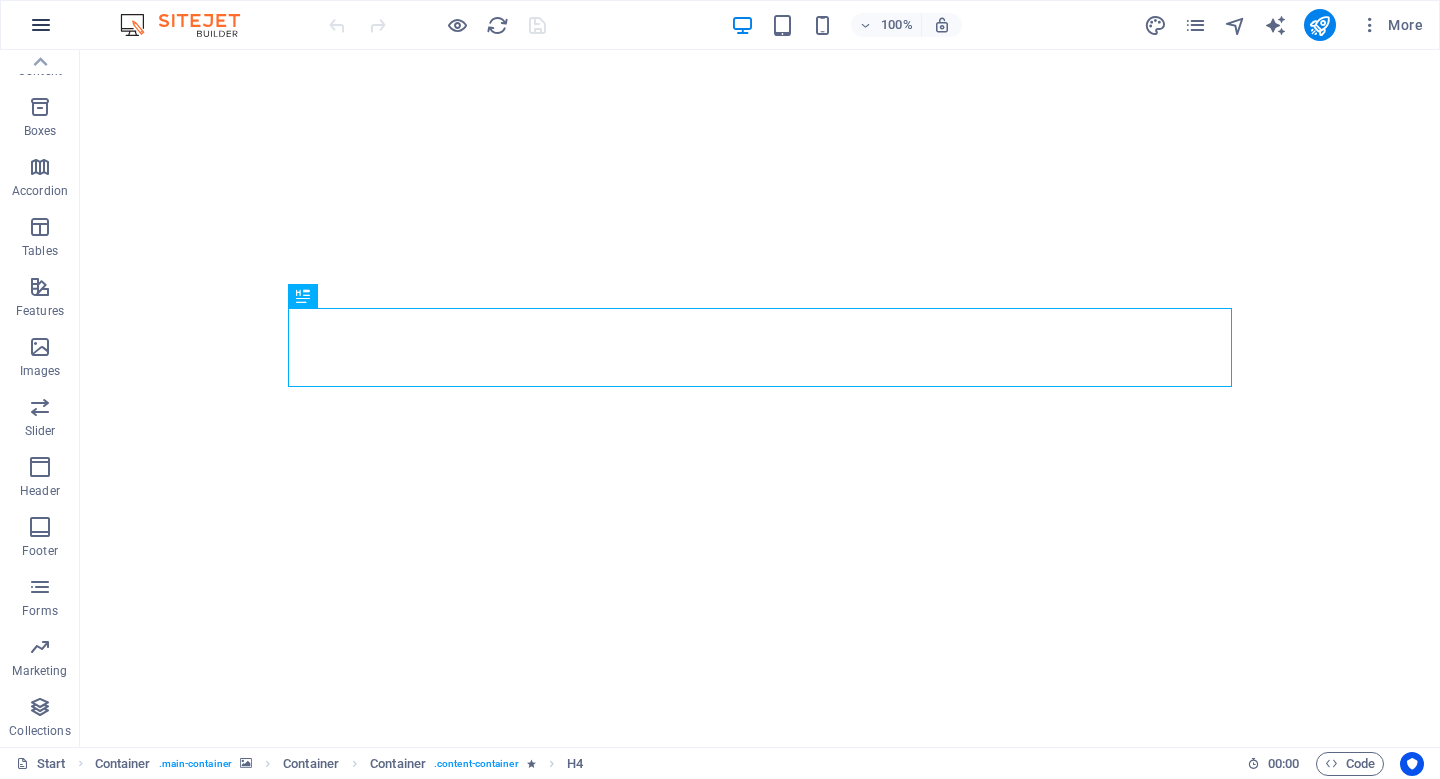 click at bounding box center (41, 25) 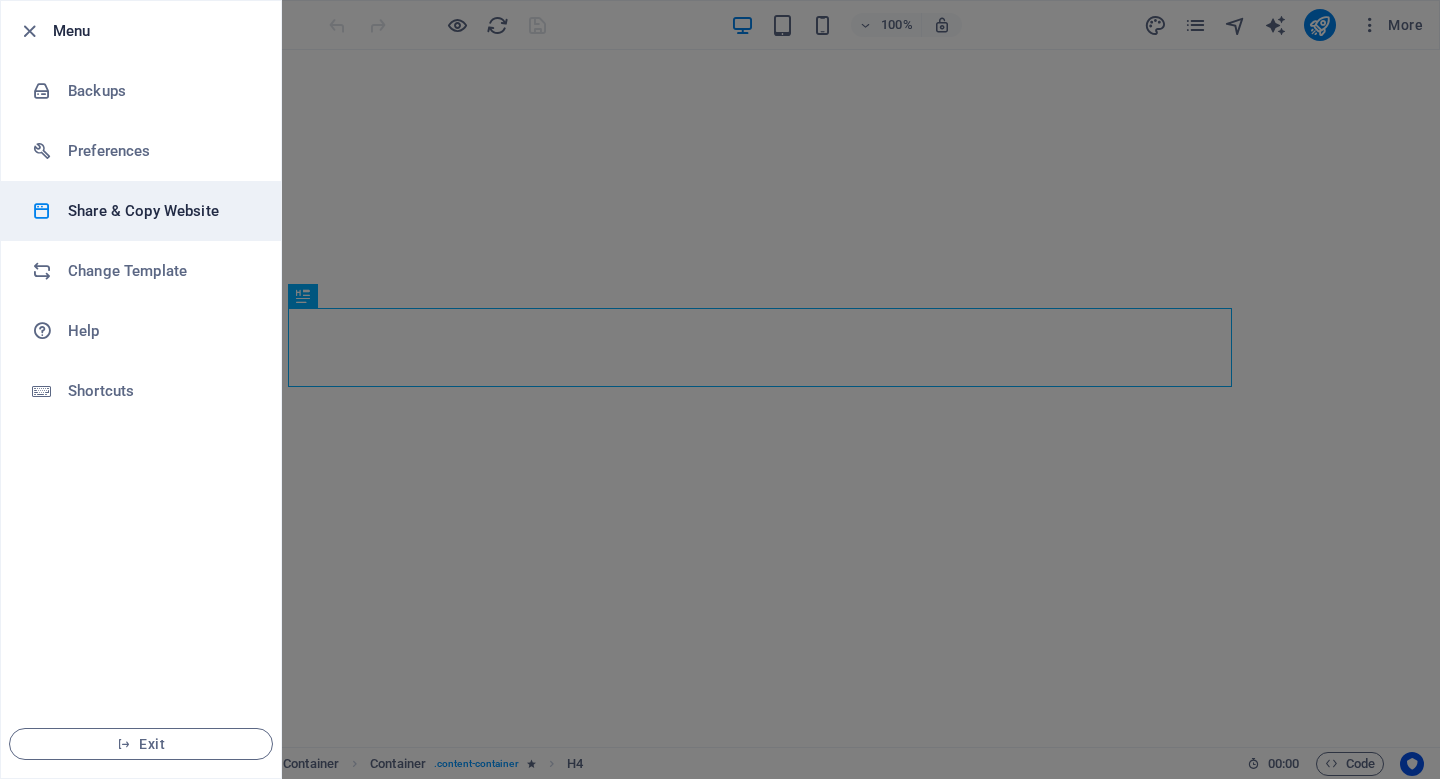 click on "Share & Copy Website" at bounding box center (160, 211) 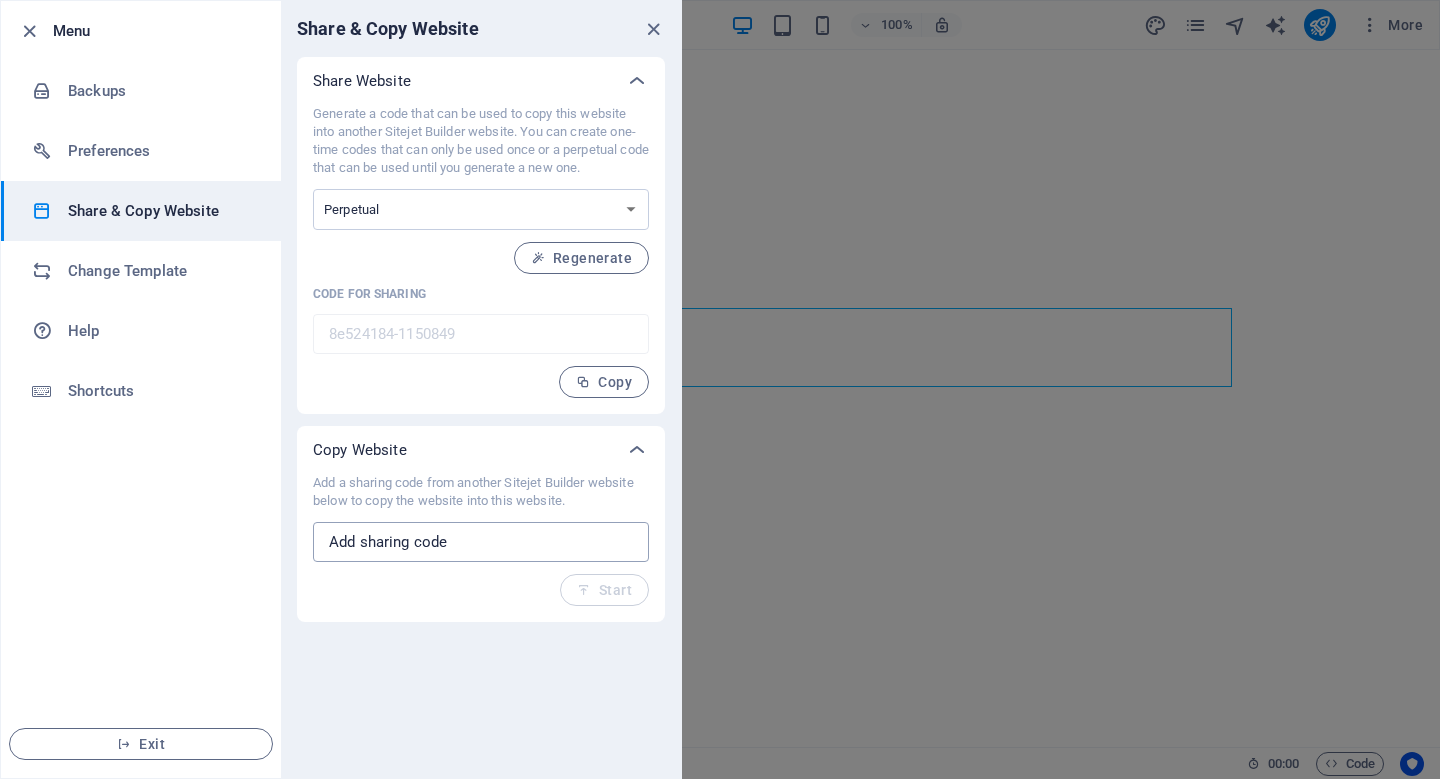 click at bounding box center [481, 542] 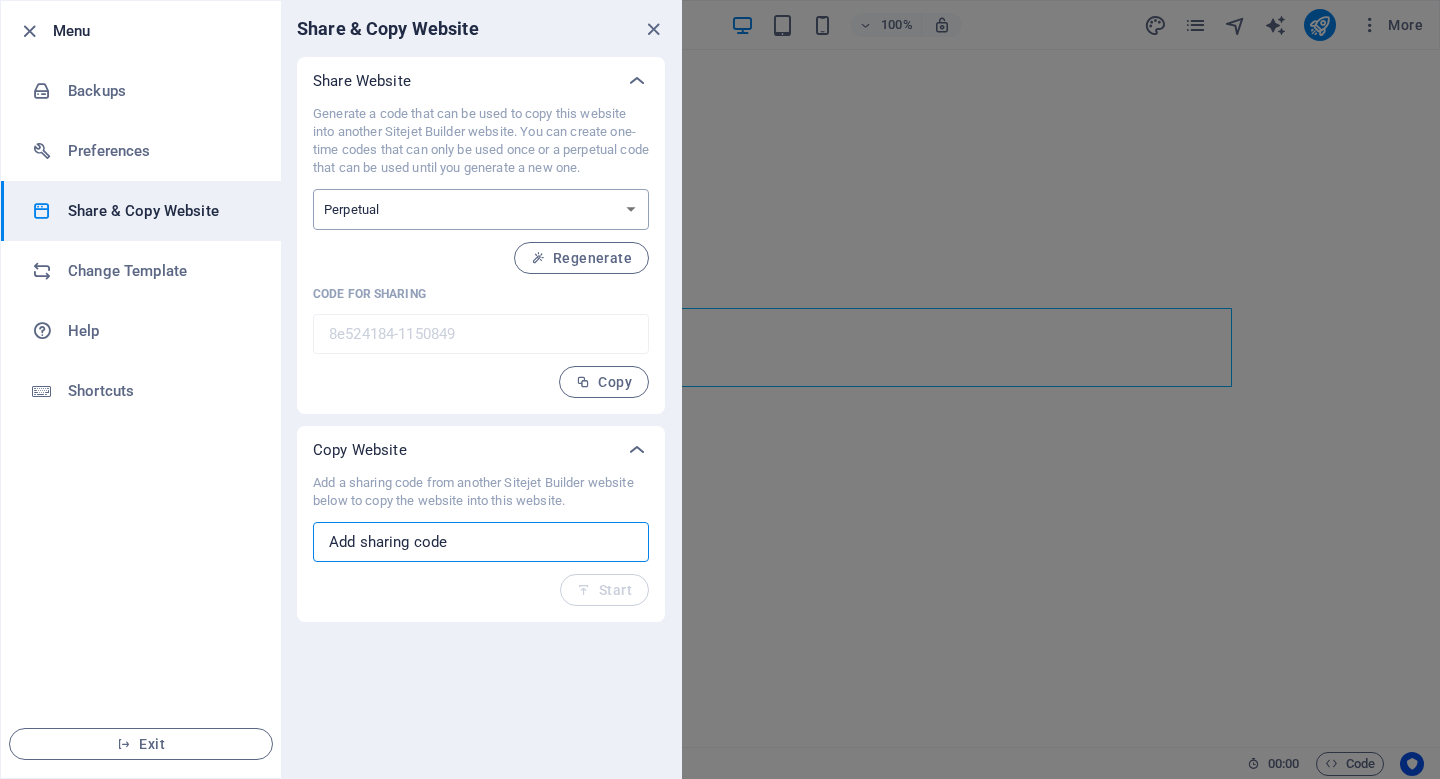 click on "One-time Perpetual" at bounding box center (481, 209) 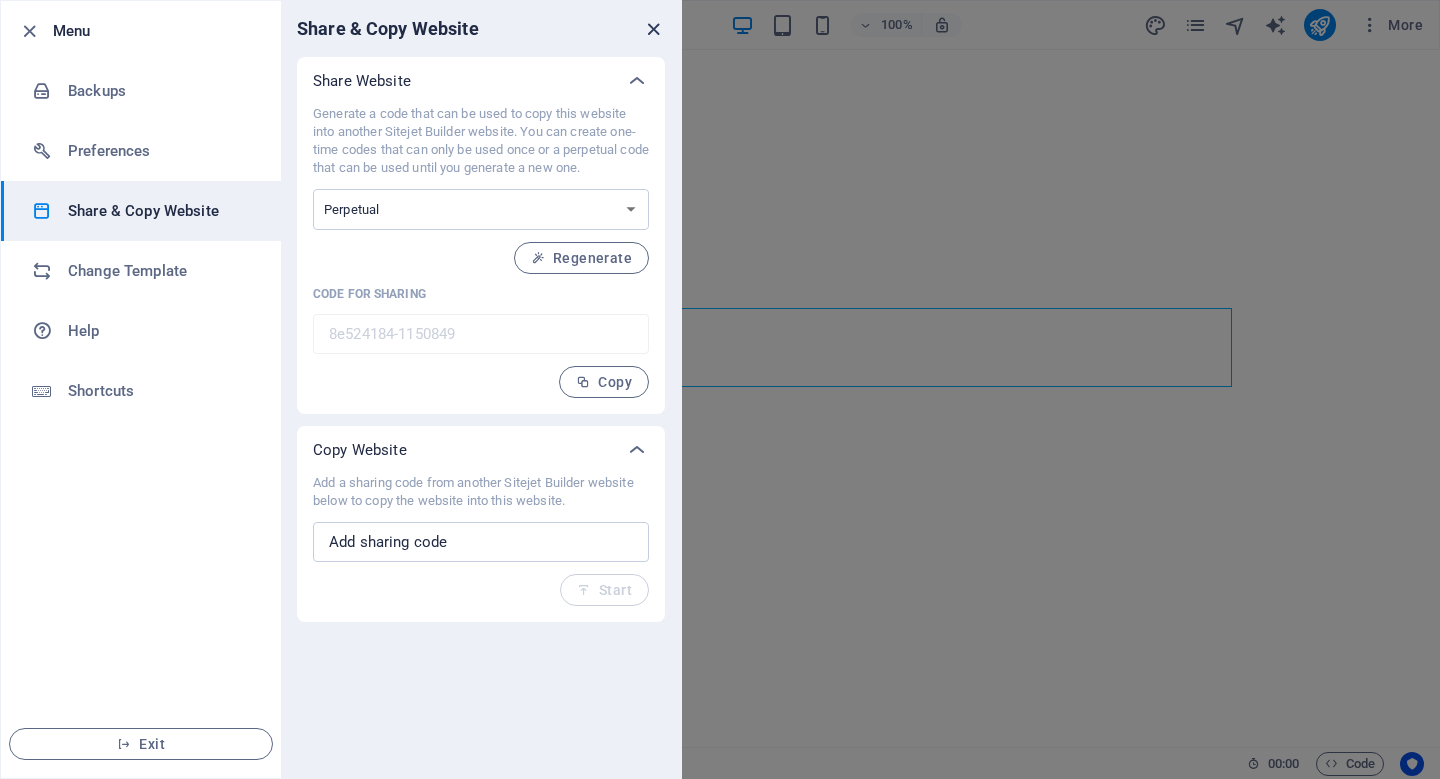 click at bounding box center [653, 29] 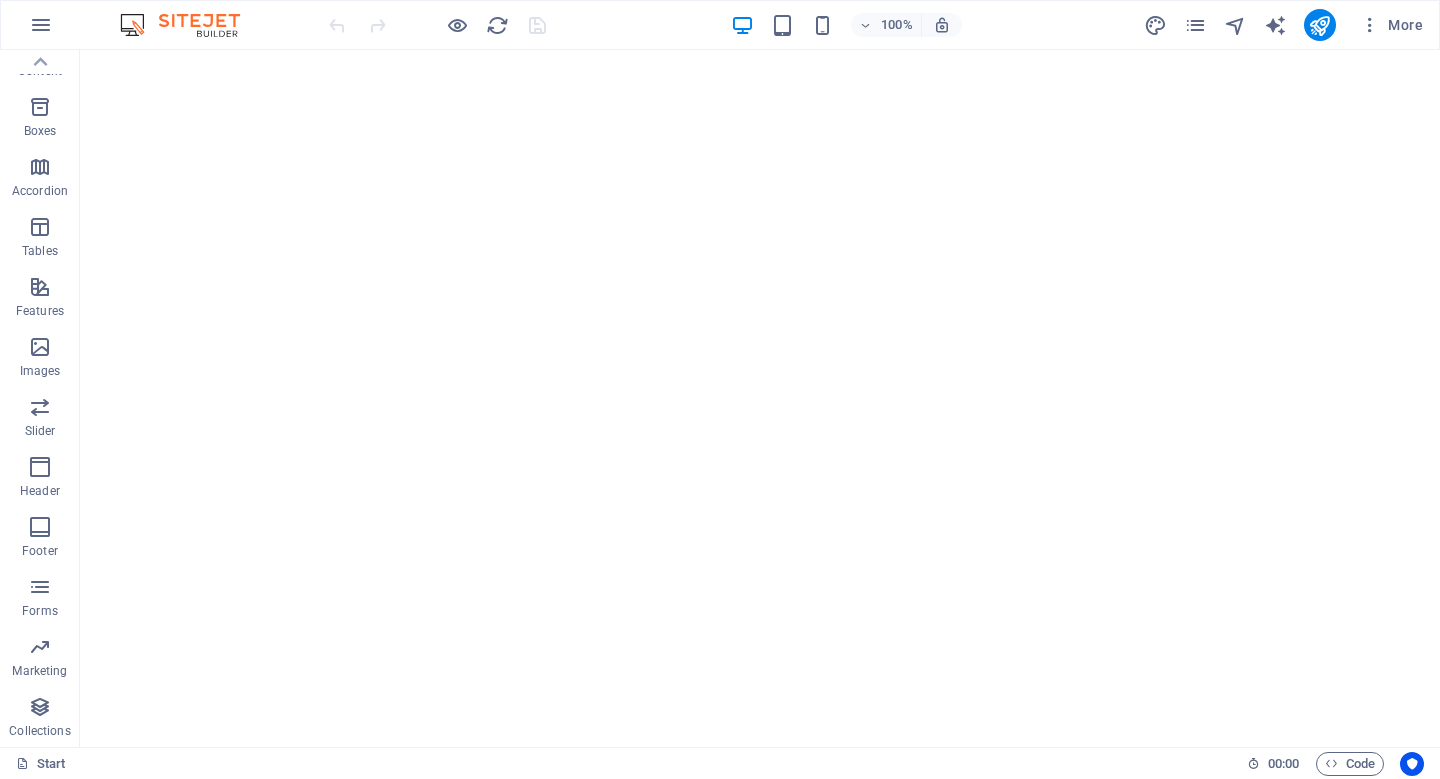 type 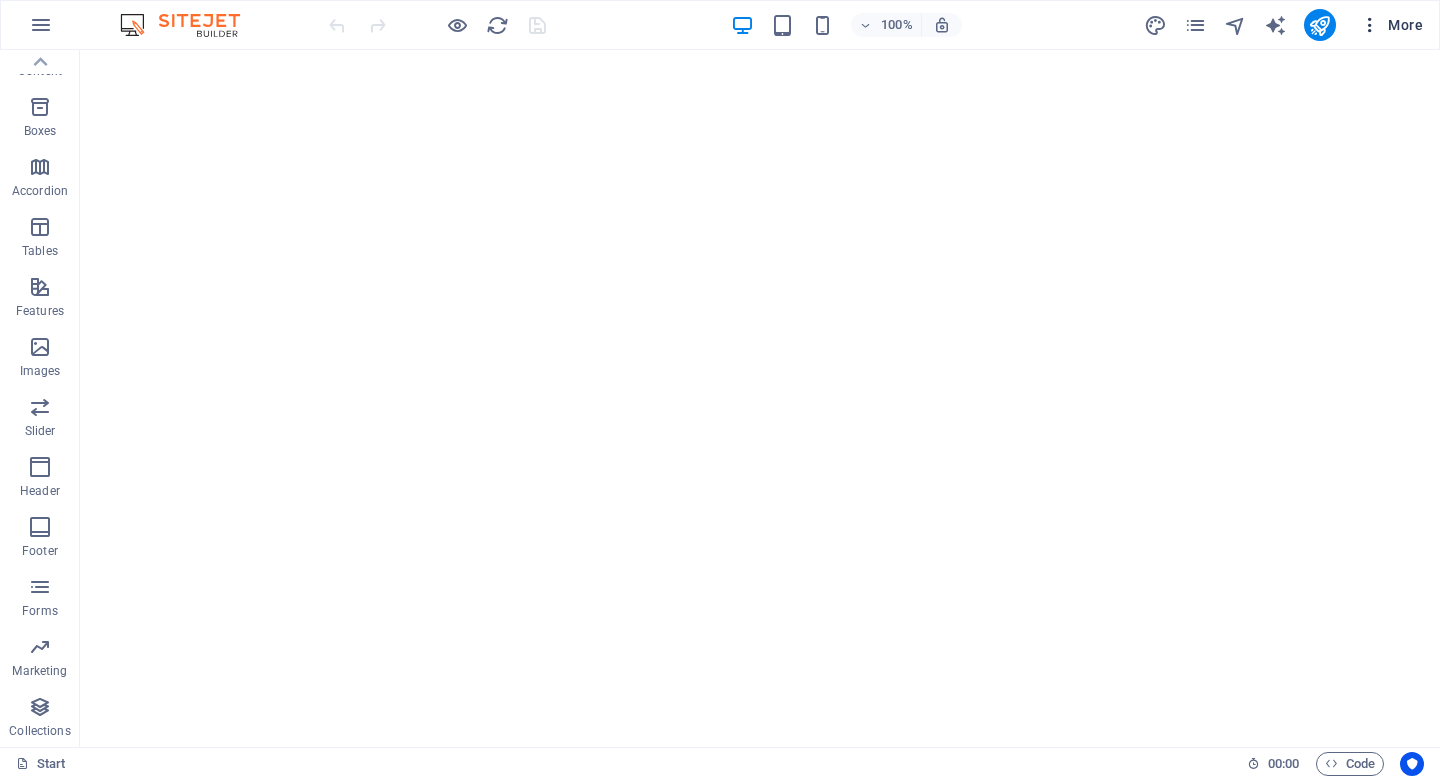 click on "More" at bounding box center (1391, 25) 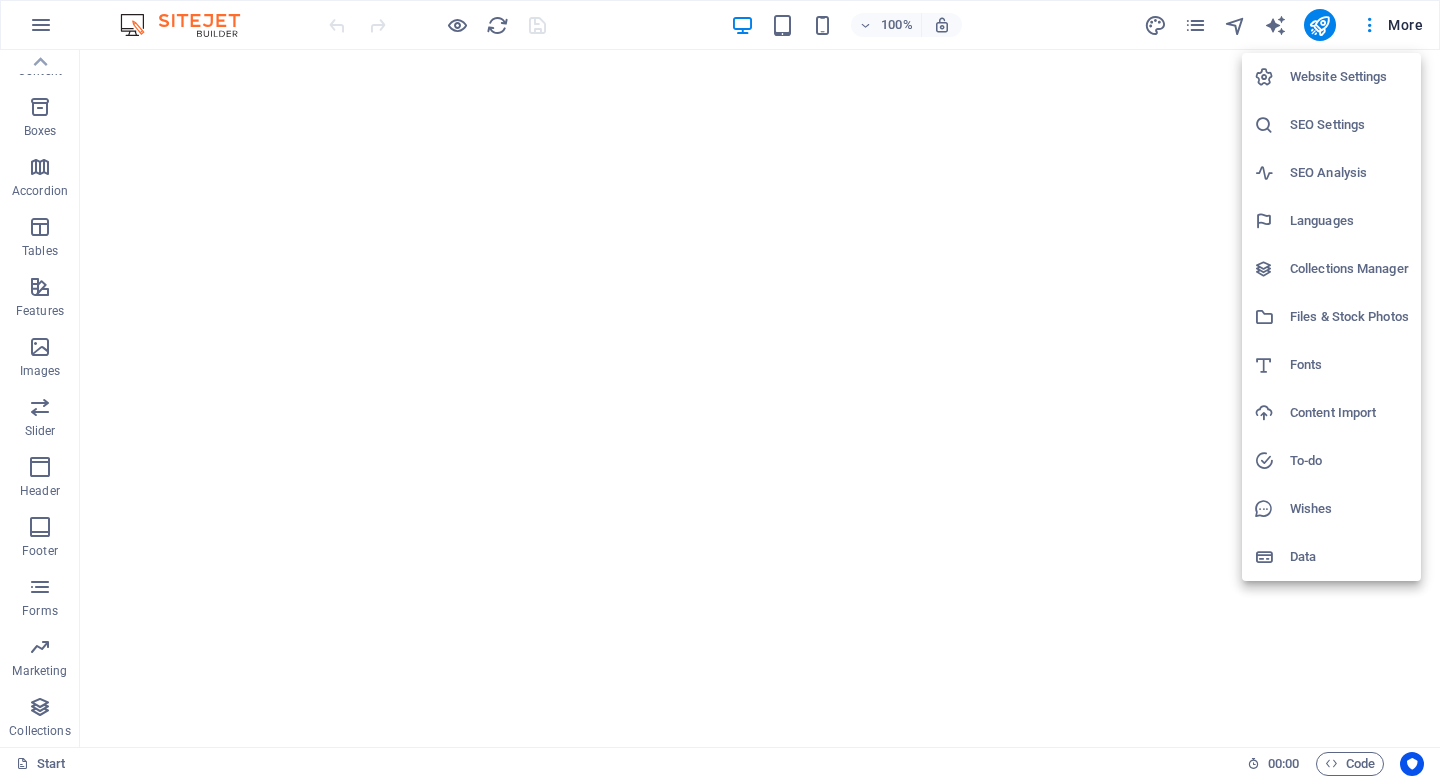 click on "Content Import" at bounding box center [1349, 413] 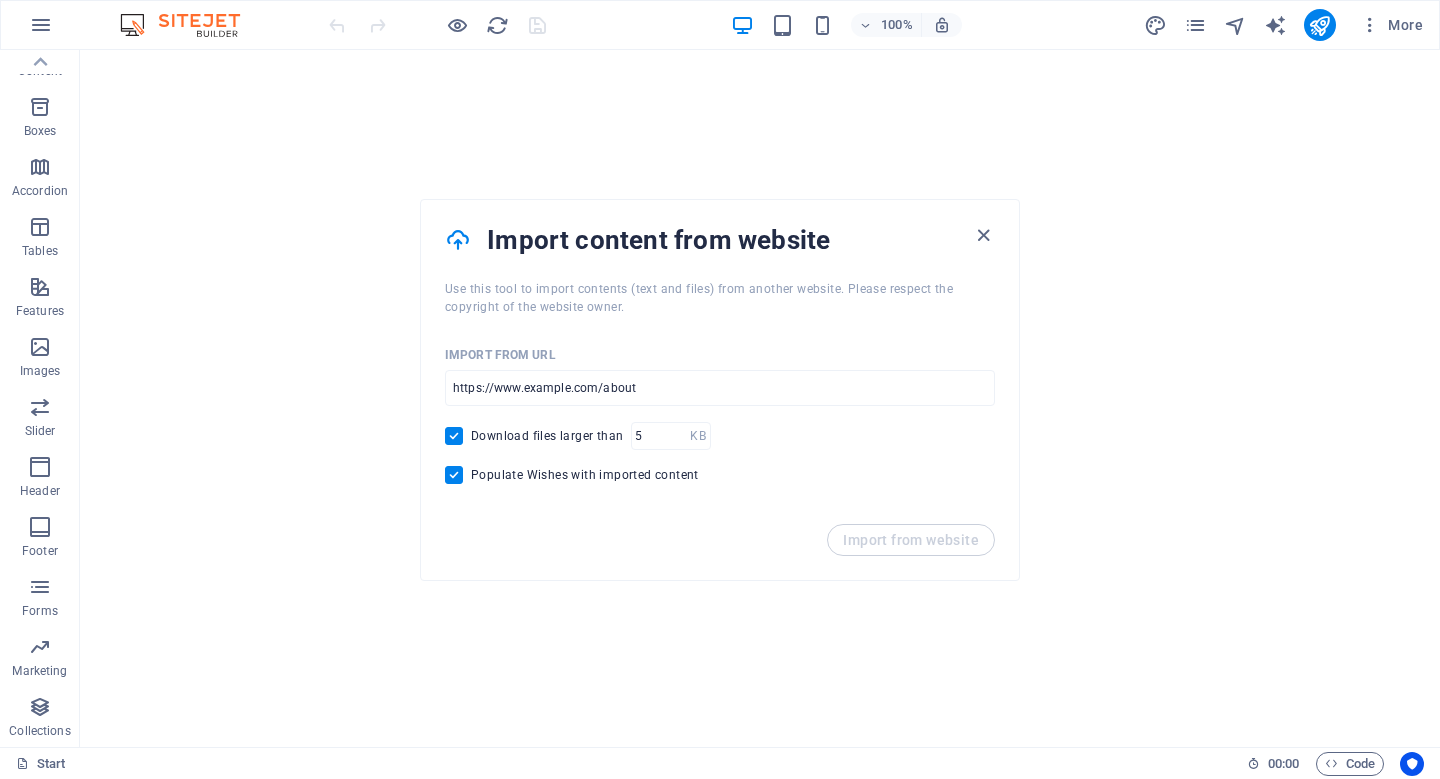 drag, startPoint x: 489, startPoint y: 229, endPoint x: 753, endPoint y: 480, distance: 364.276 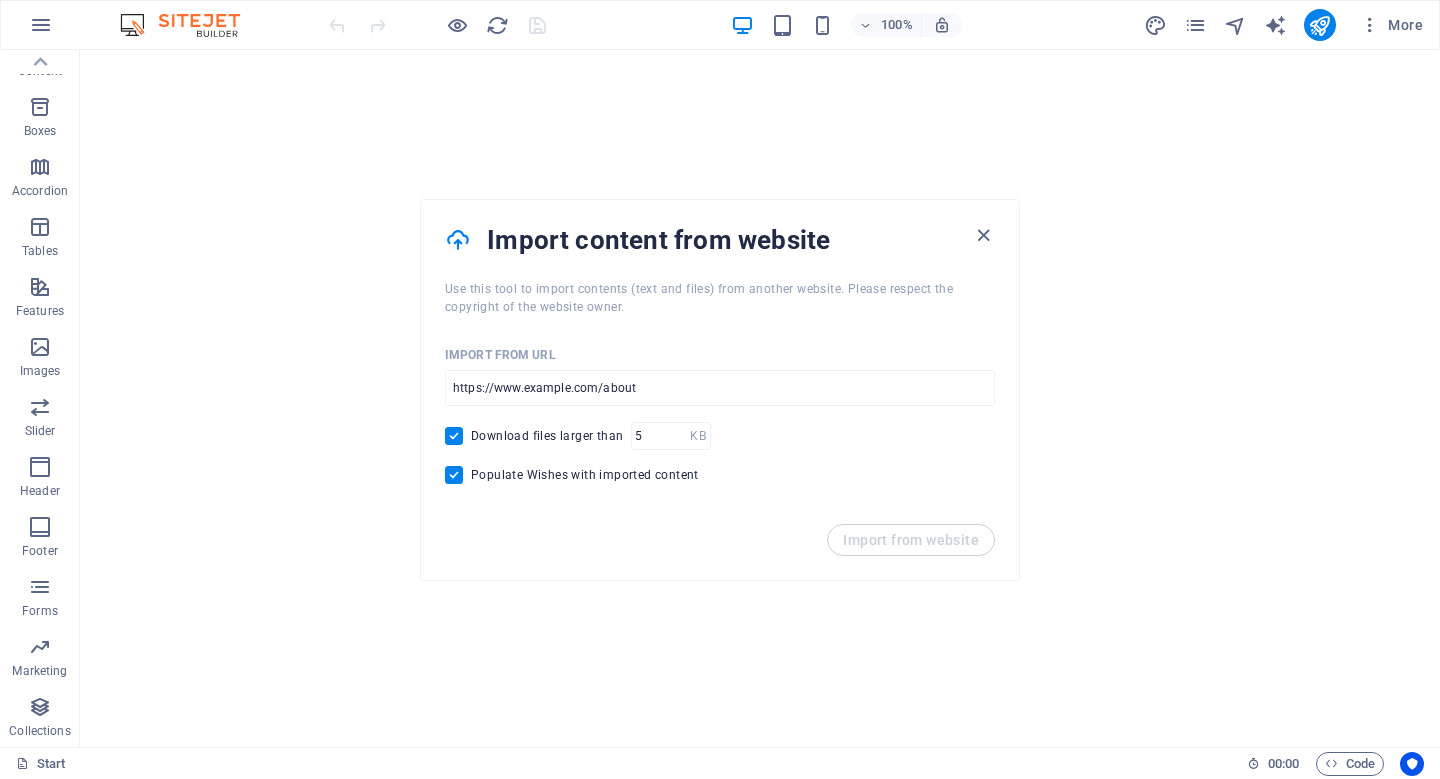 click on "Import content from website Use this tool to import contents (text and files) from another website. Please respect the copyright of the website owner. Import from URL ​ Download files larger than KB ​ Populate Wishes with imported content Import from website" at bounding box center [720, 390] 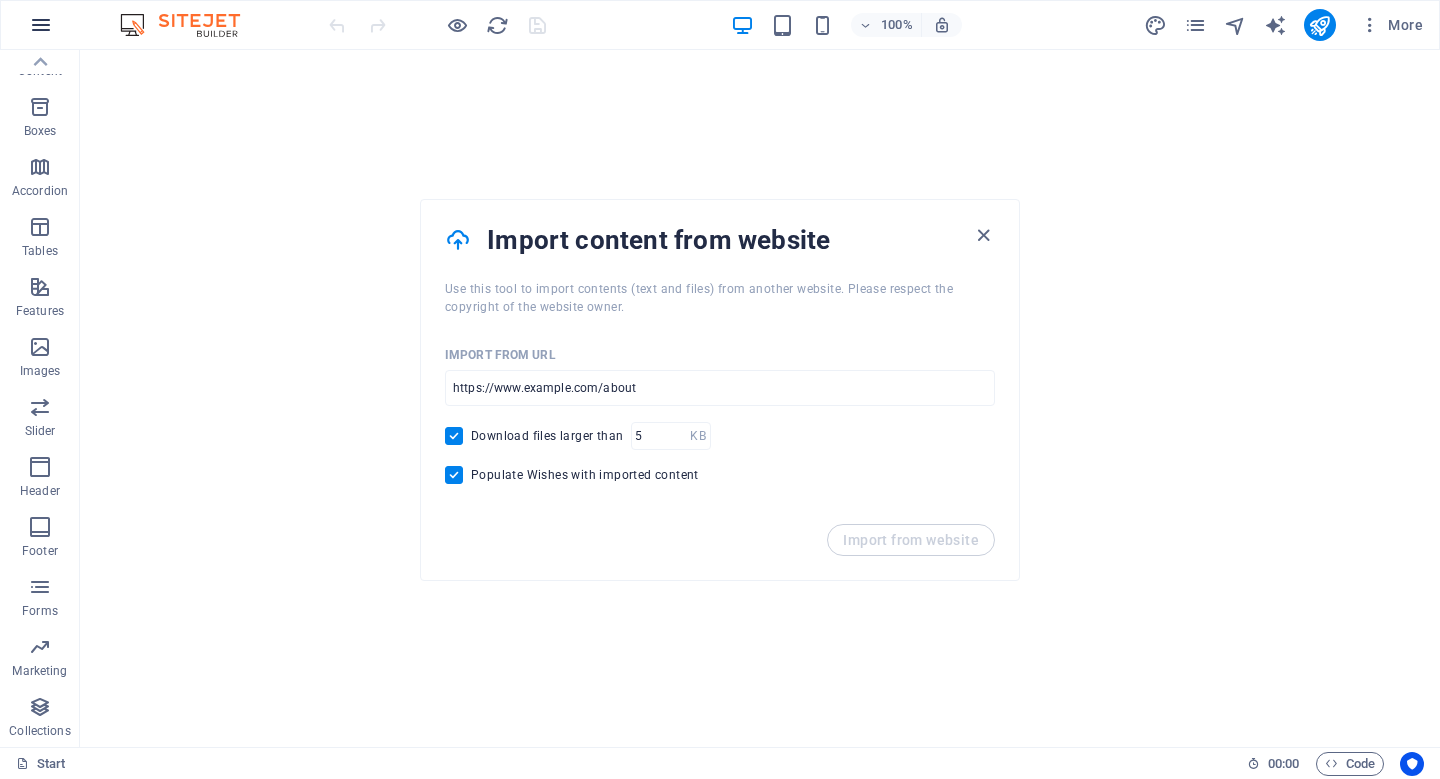 click at bounding box center (41, 25) 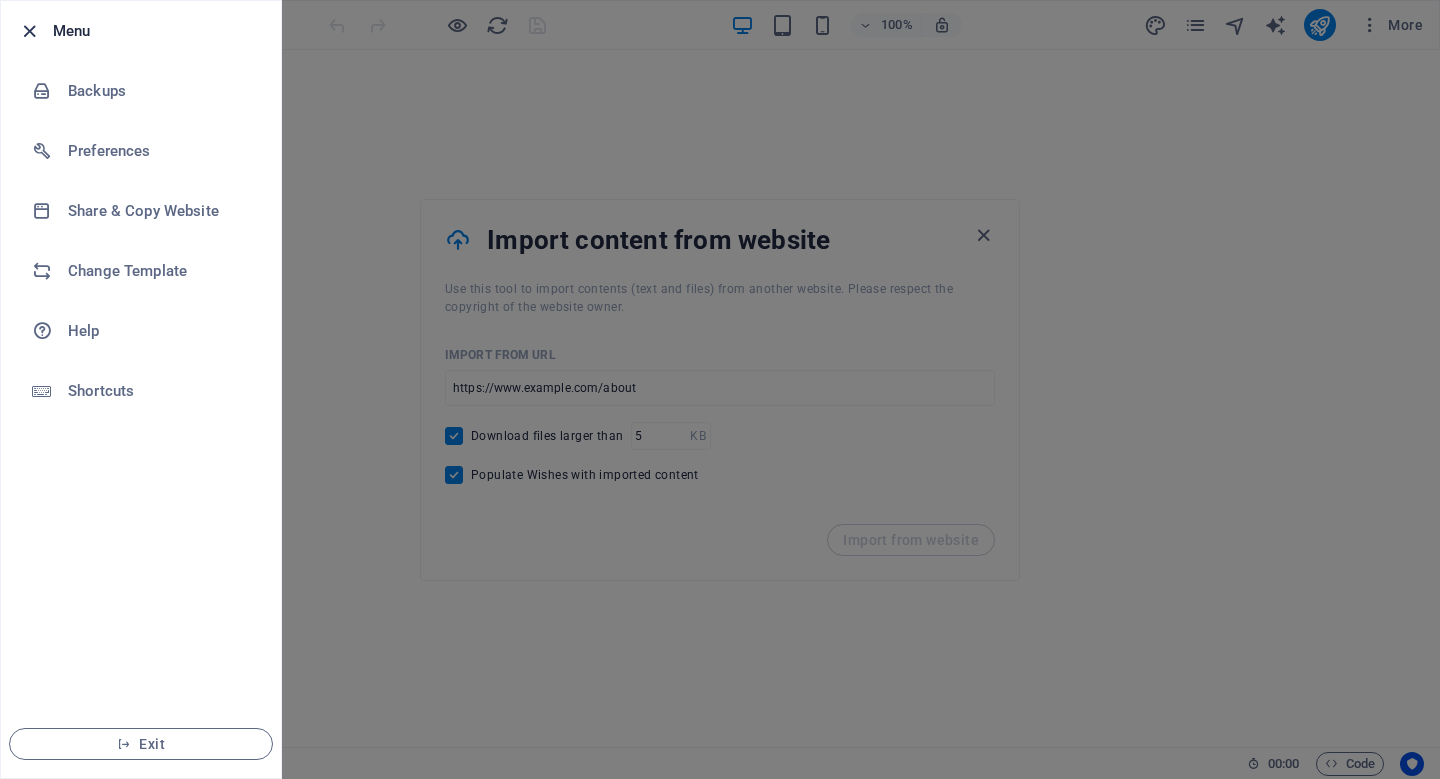 click at bounding box center [29, 31] 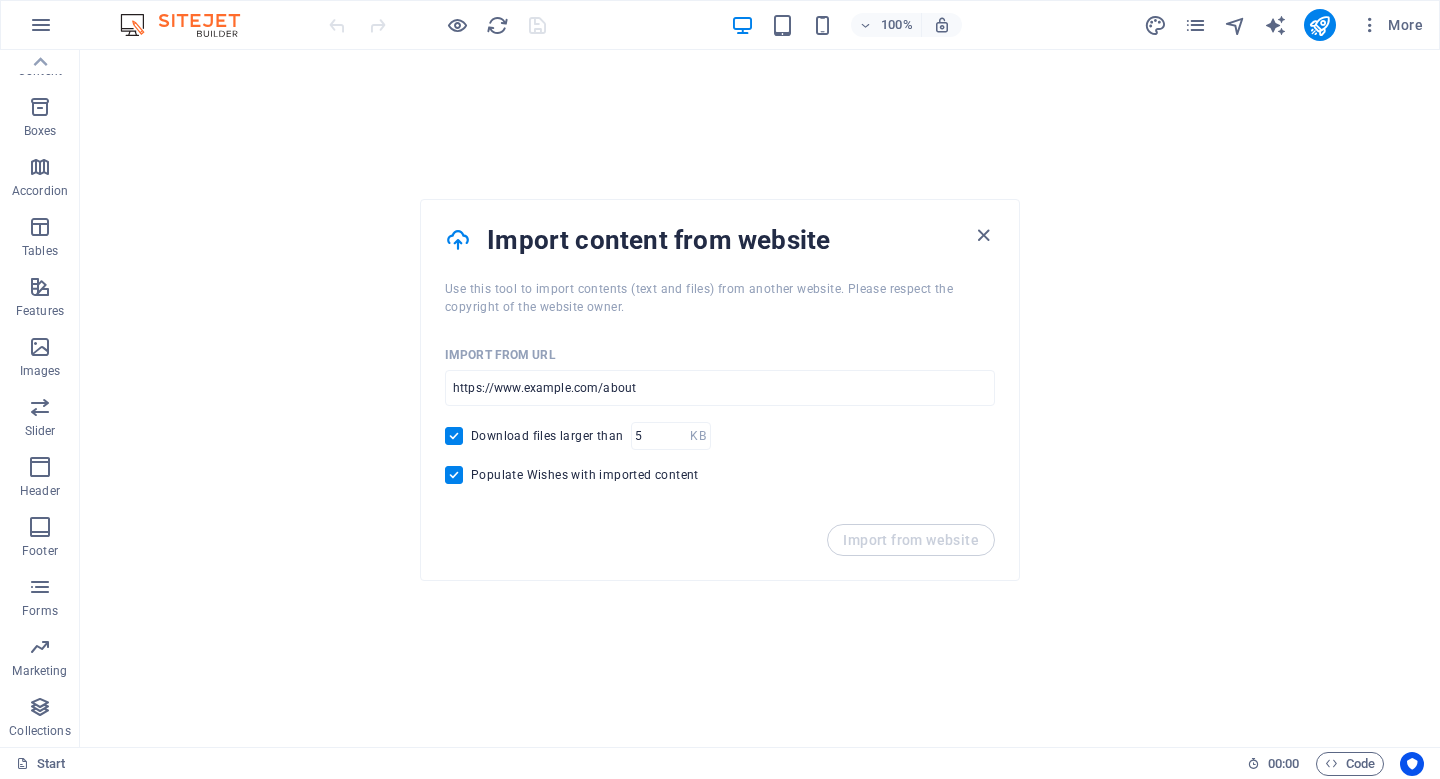 click at bounding box center (190, 25) 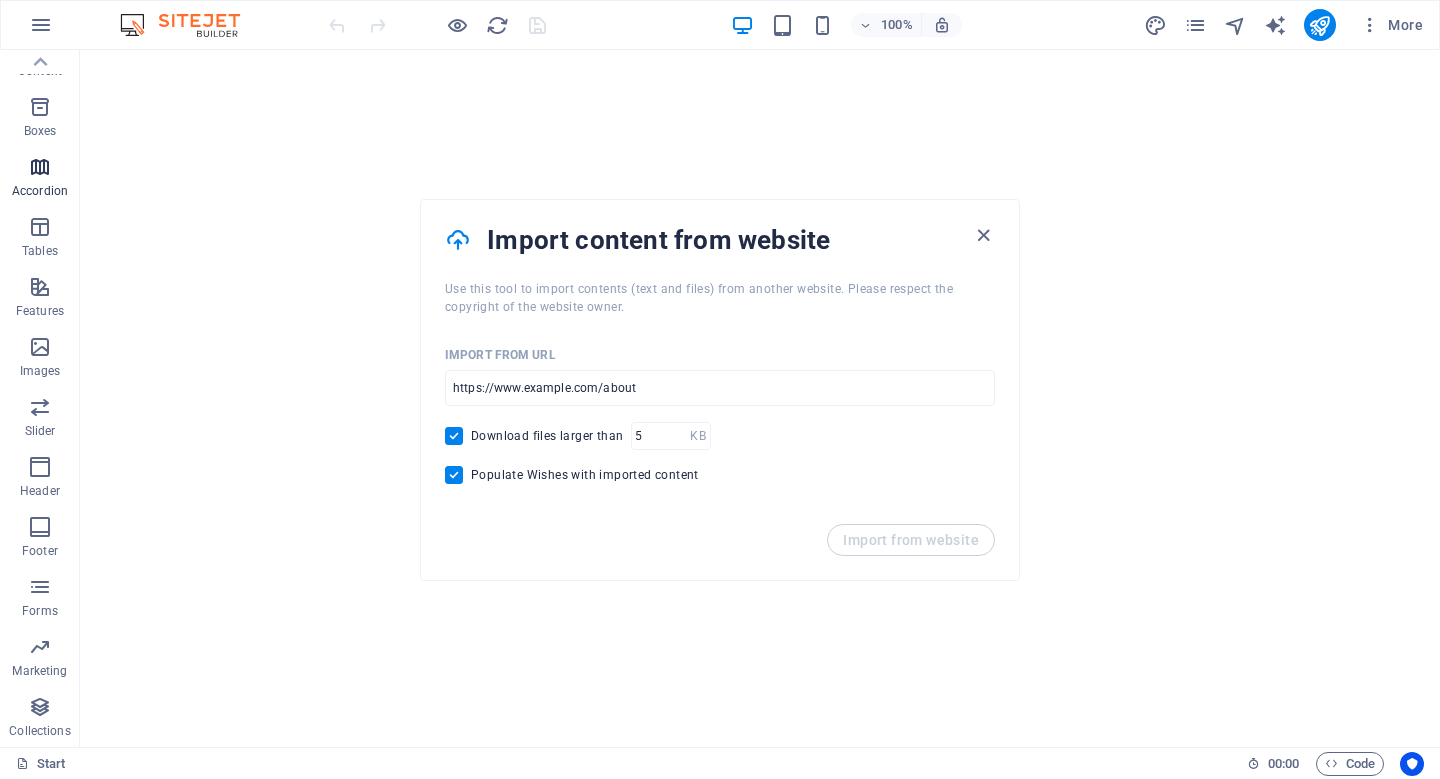scroll, scrollTop: 0, scrollLeft: 0, axis: both 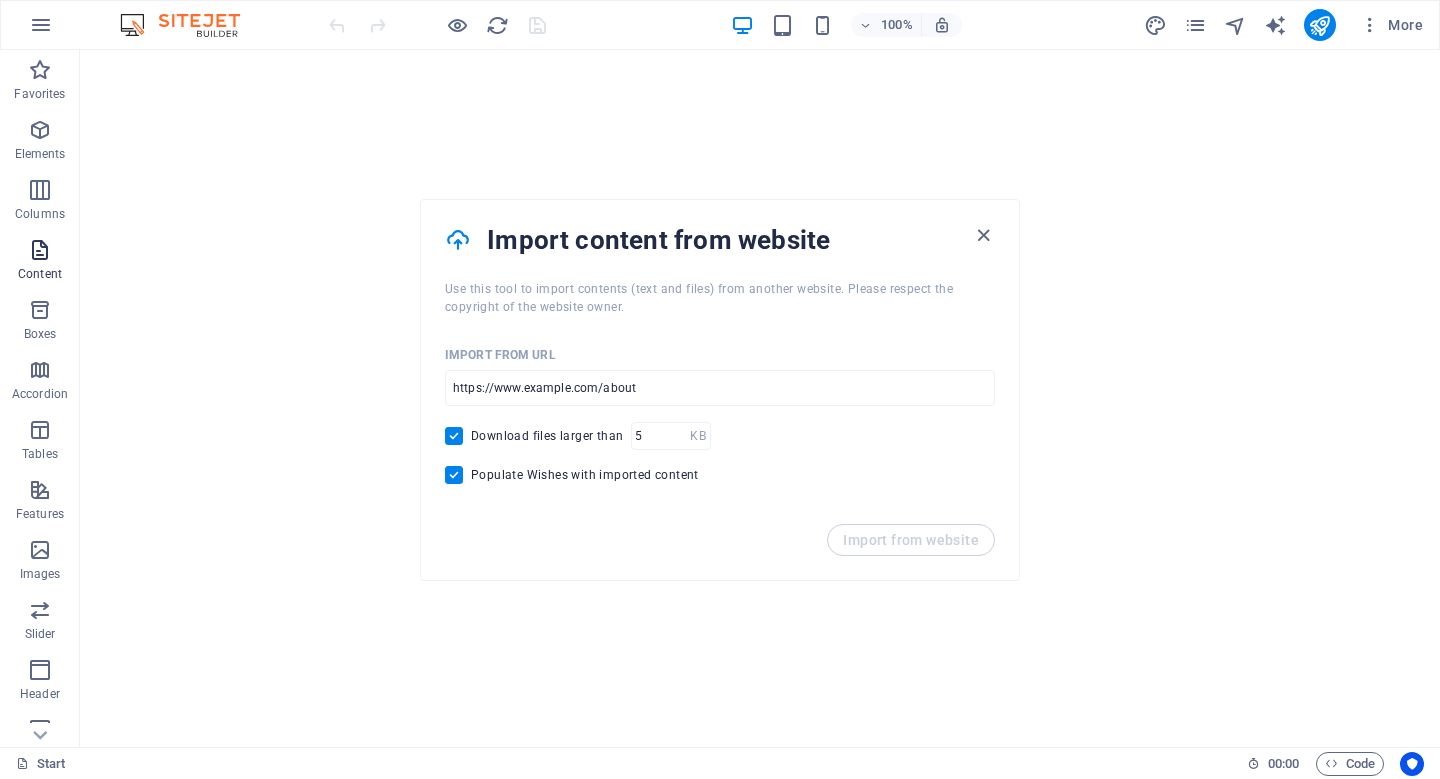 click at bounding box center (40, 250) 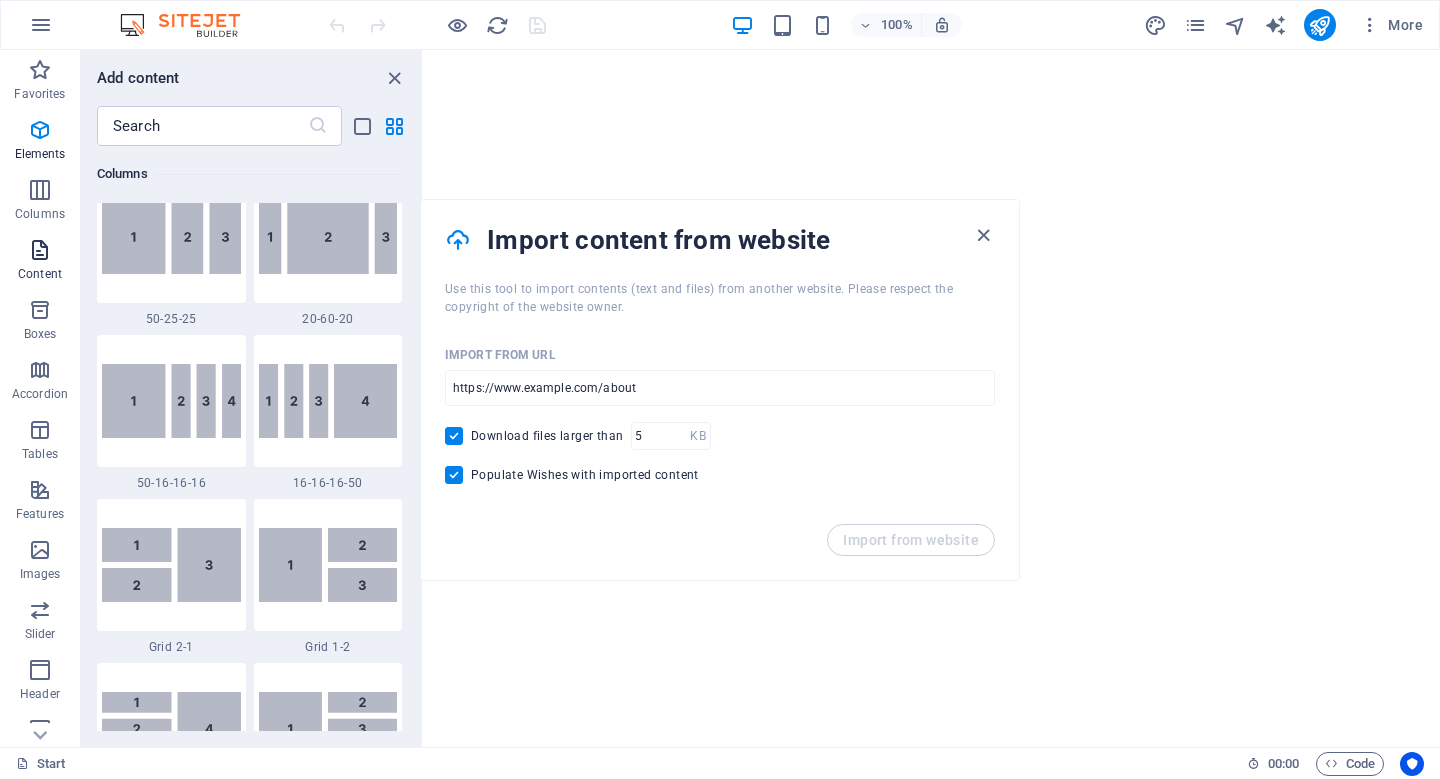scroll, scrollTop: 3499, scrollLeft: 0, axis: vertical 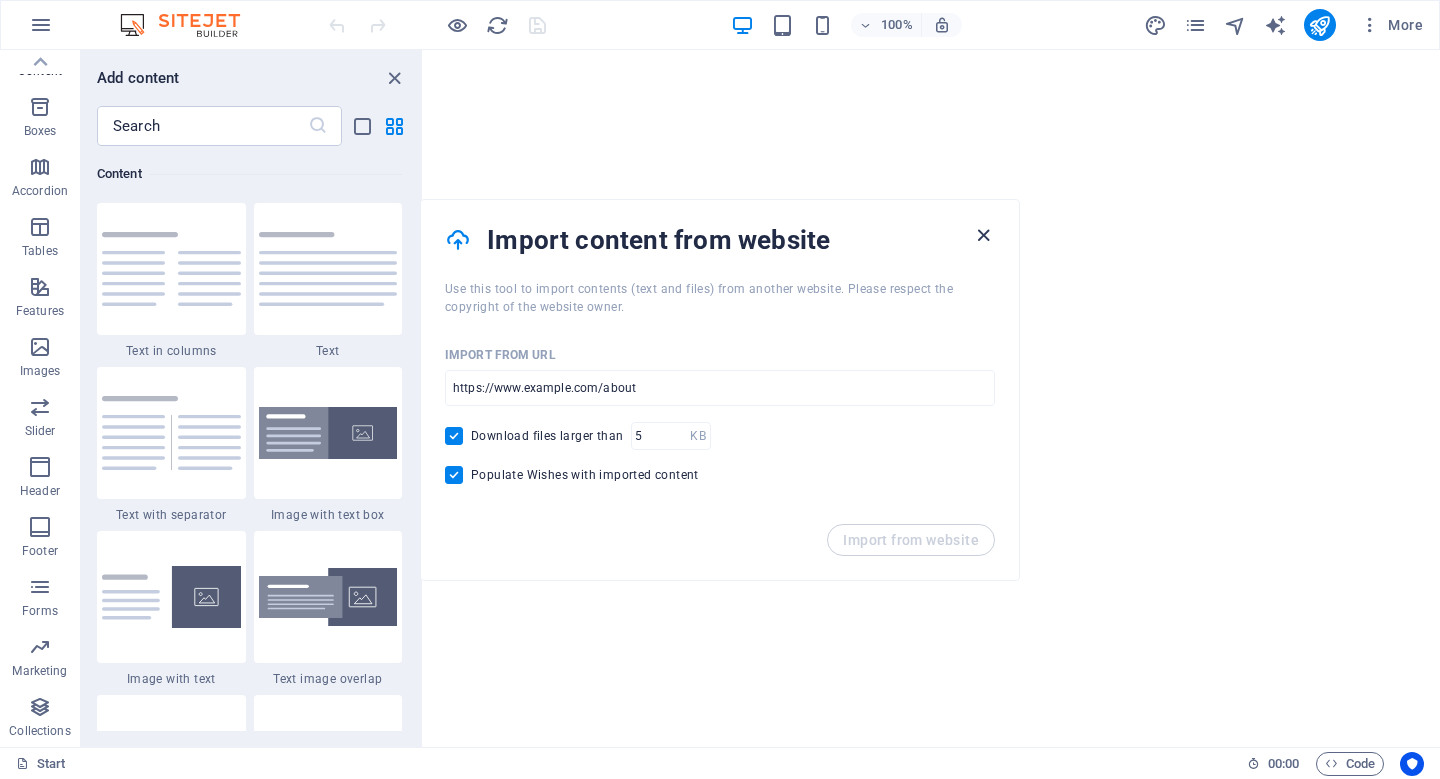 click at bounding box center (983, 235) 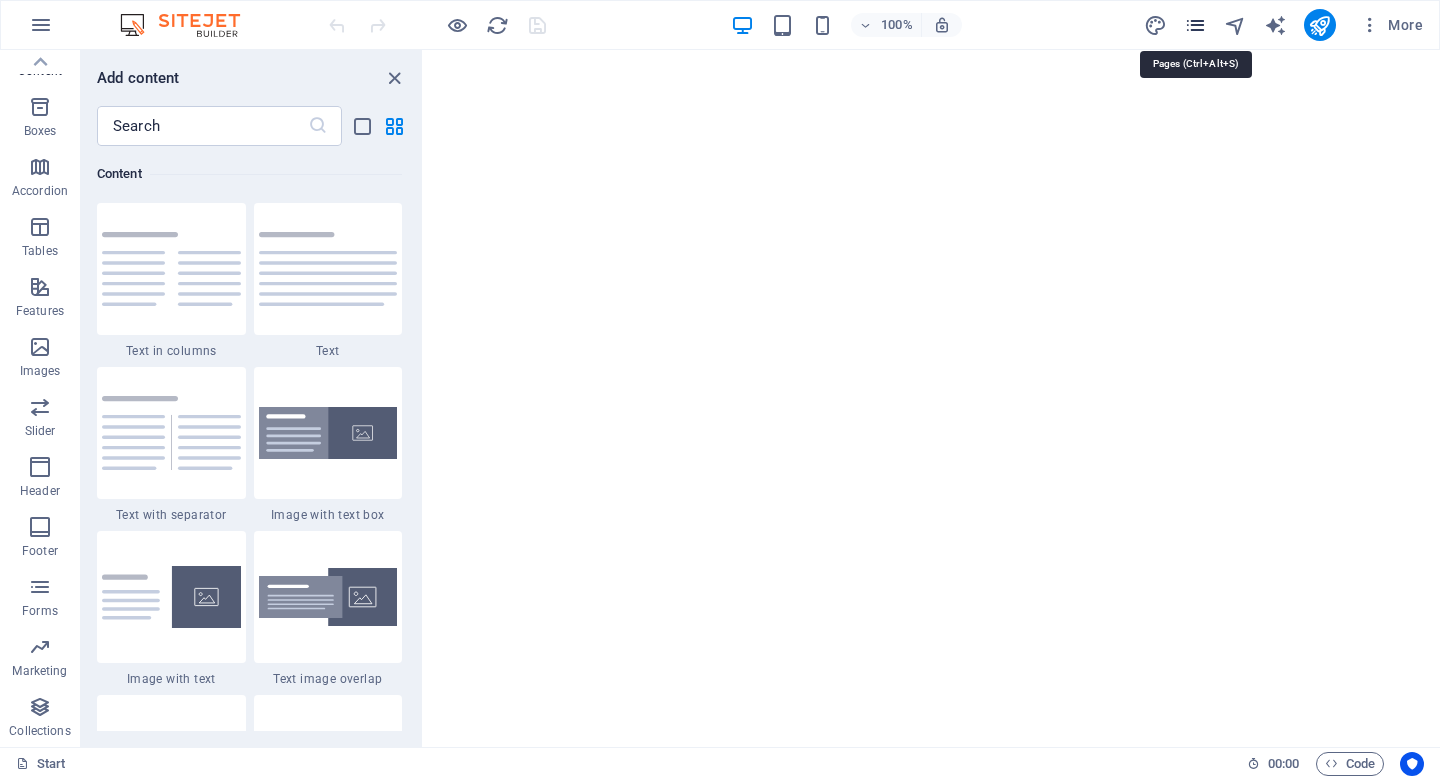 click at bounding box center [1195, 25] 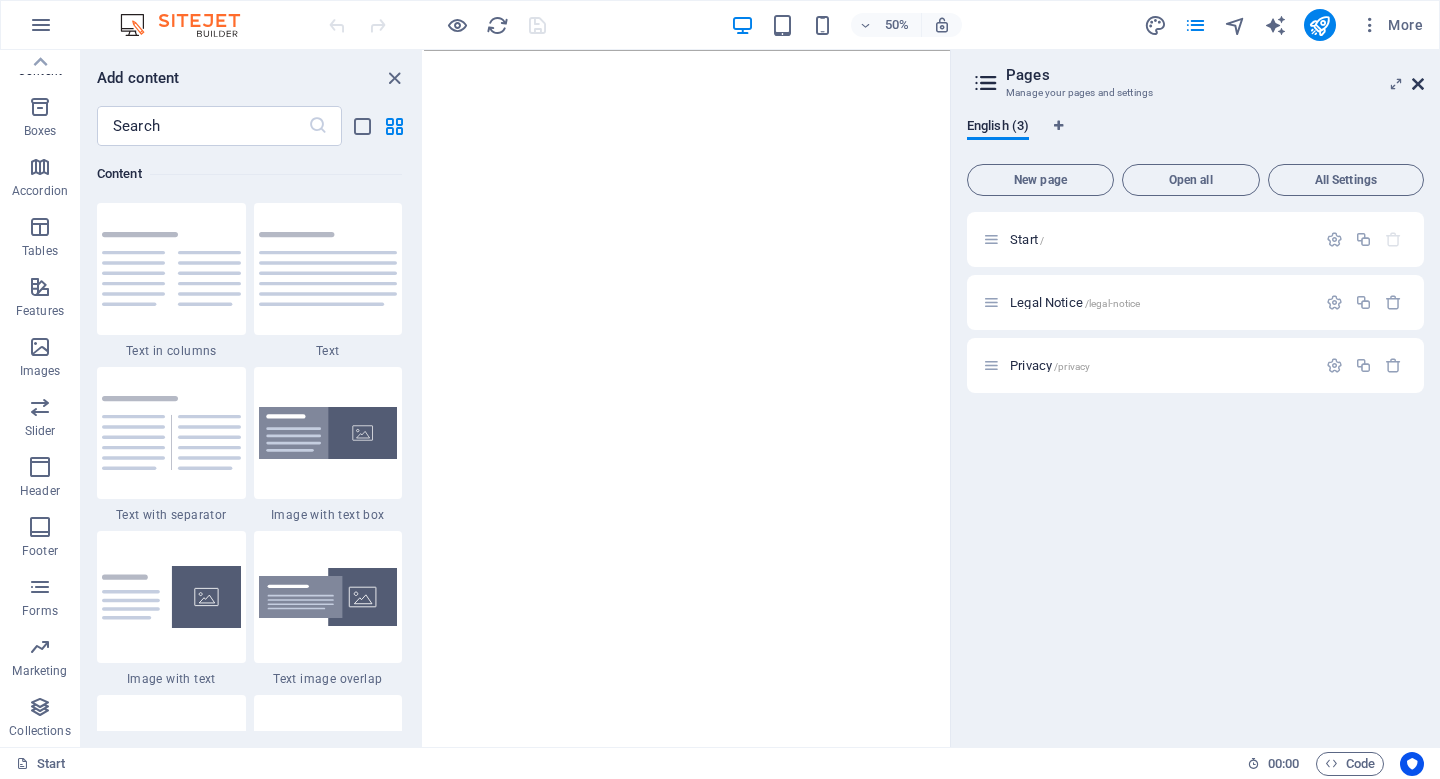 click at bounding box center (1418, 84) 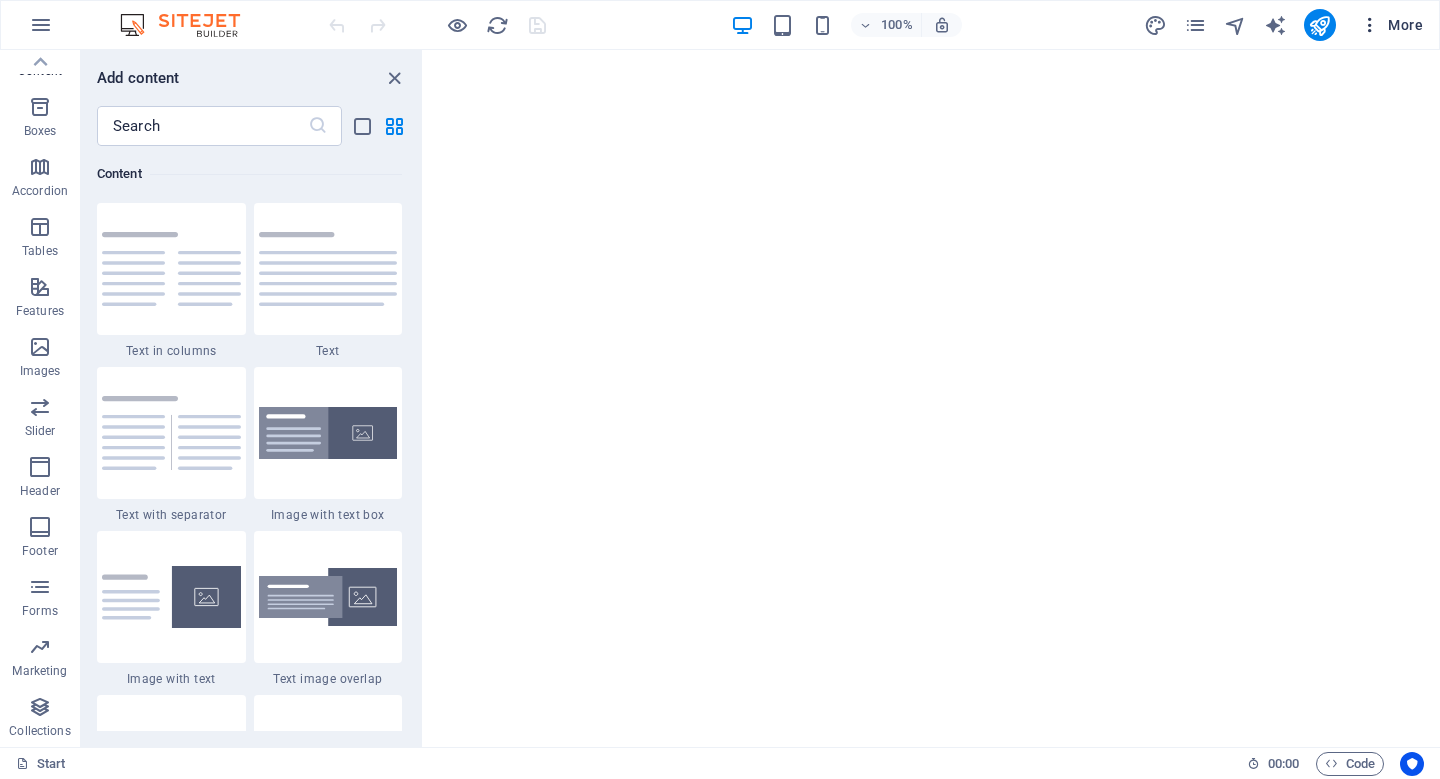 click on "More" at bounding box center [1391, 25] 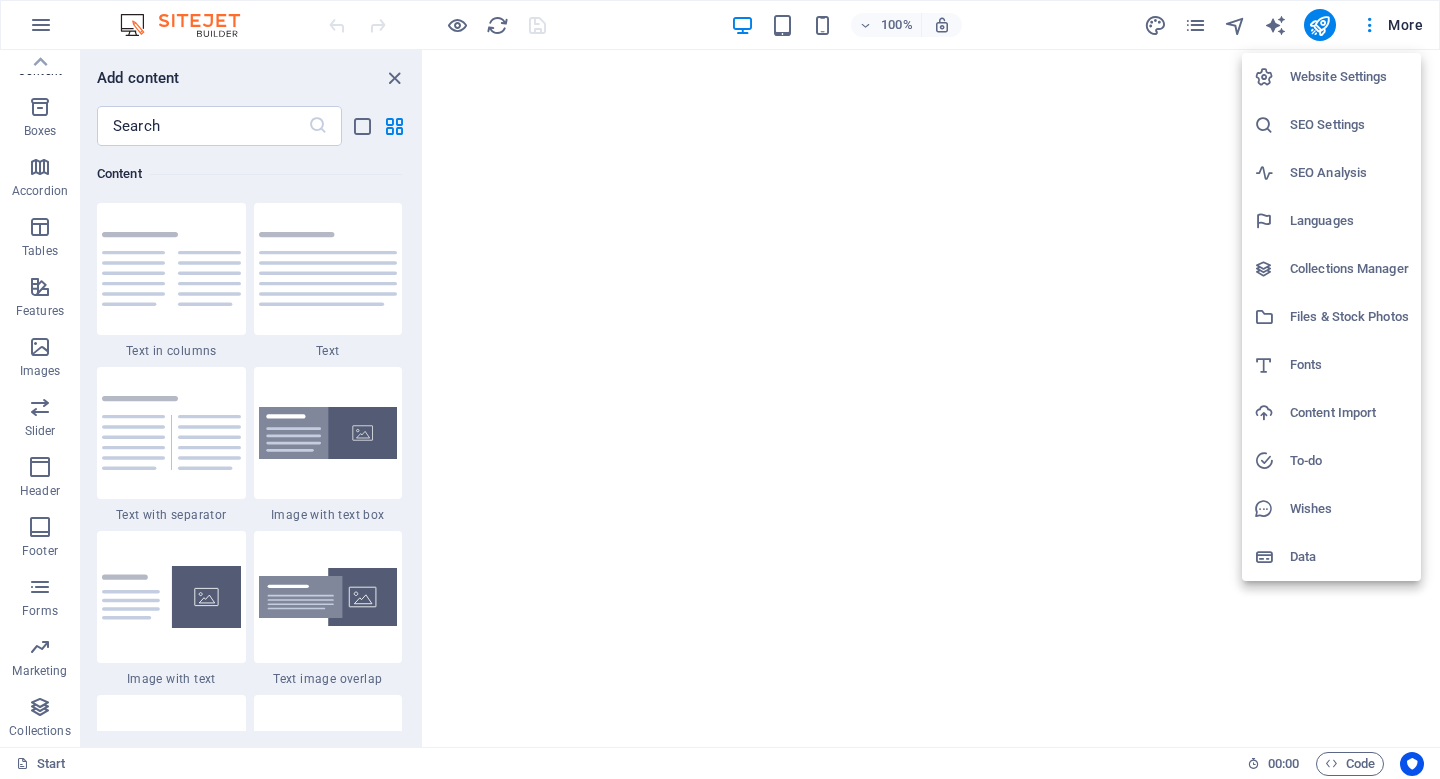 click at bounding box center (720, 389) 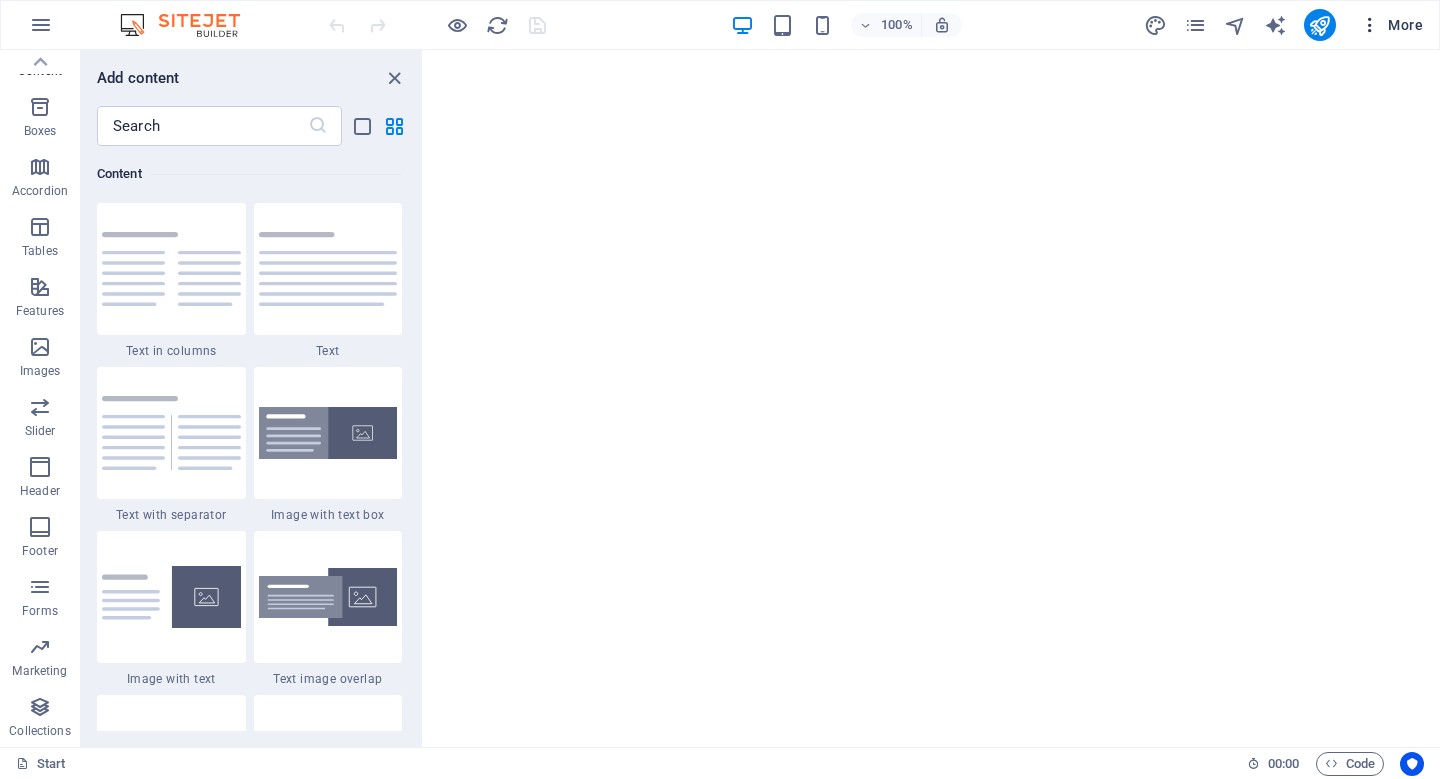 click at bounding box center [1370, 25] 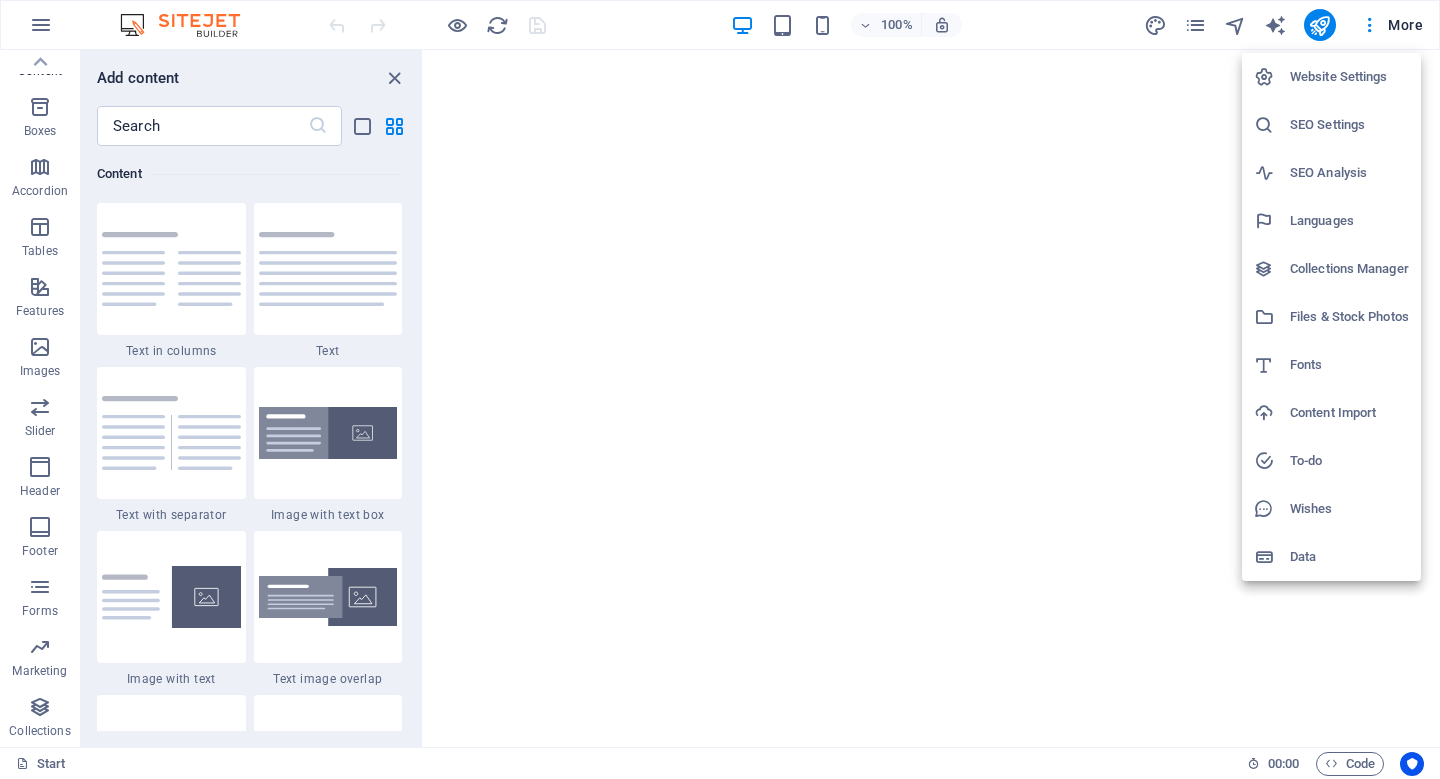 click on "Content Import" at bounding box center [1349, 413] 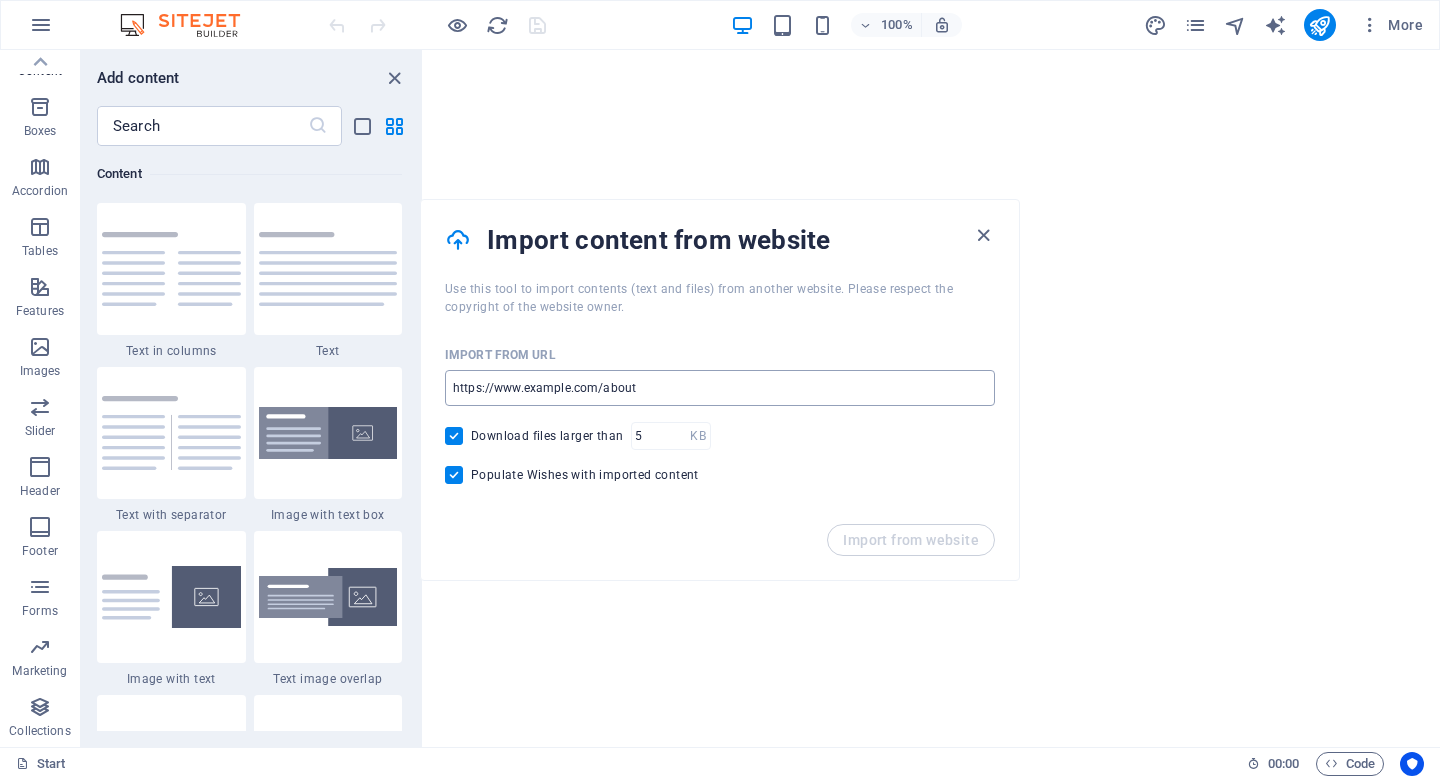 click at bounding box center [720, 388] 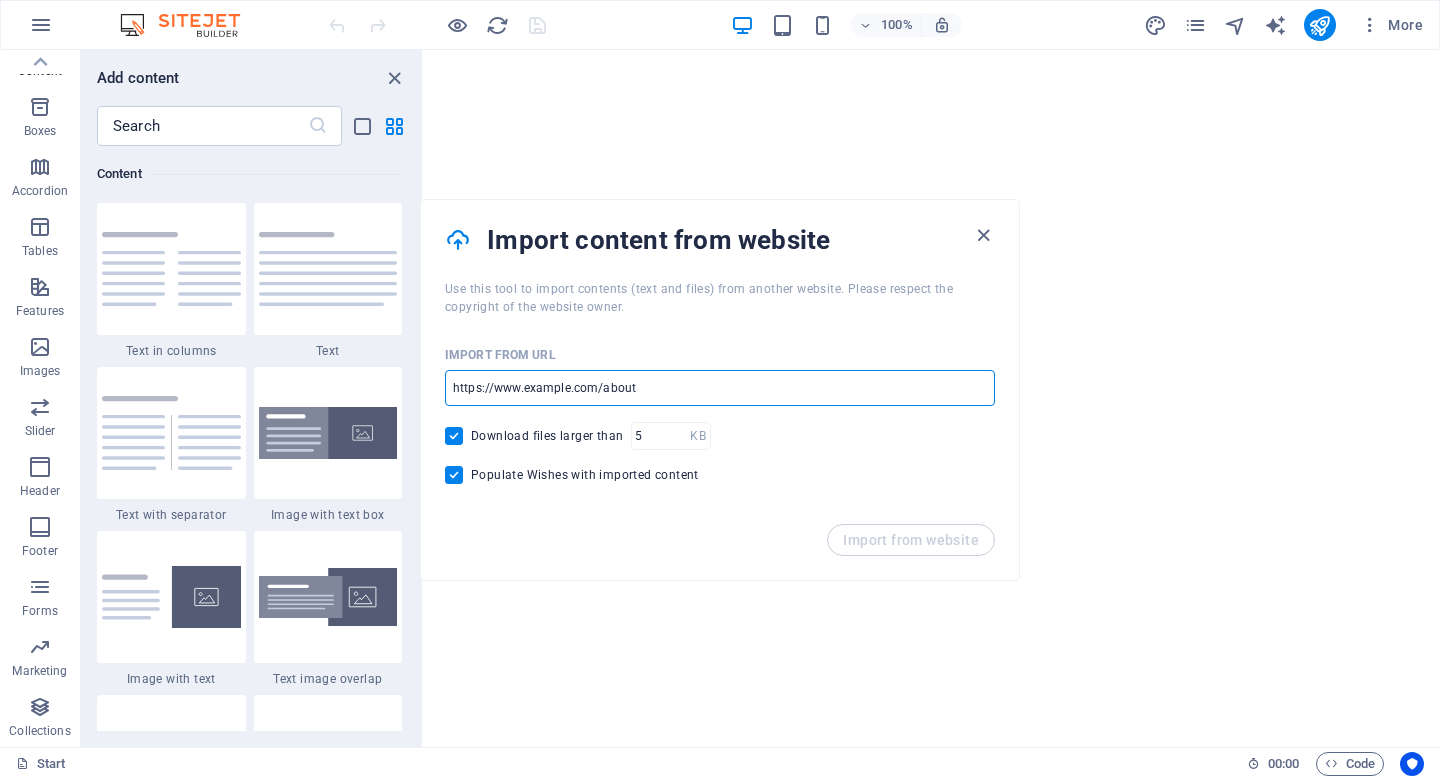 click at bounding box center [720, 388] 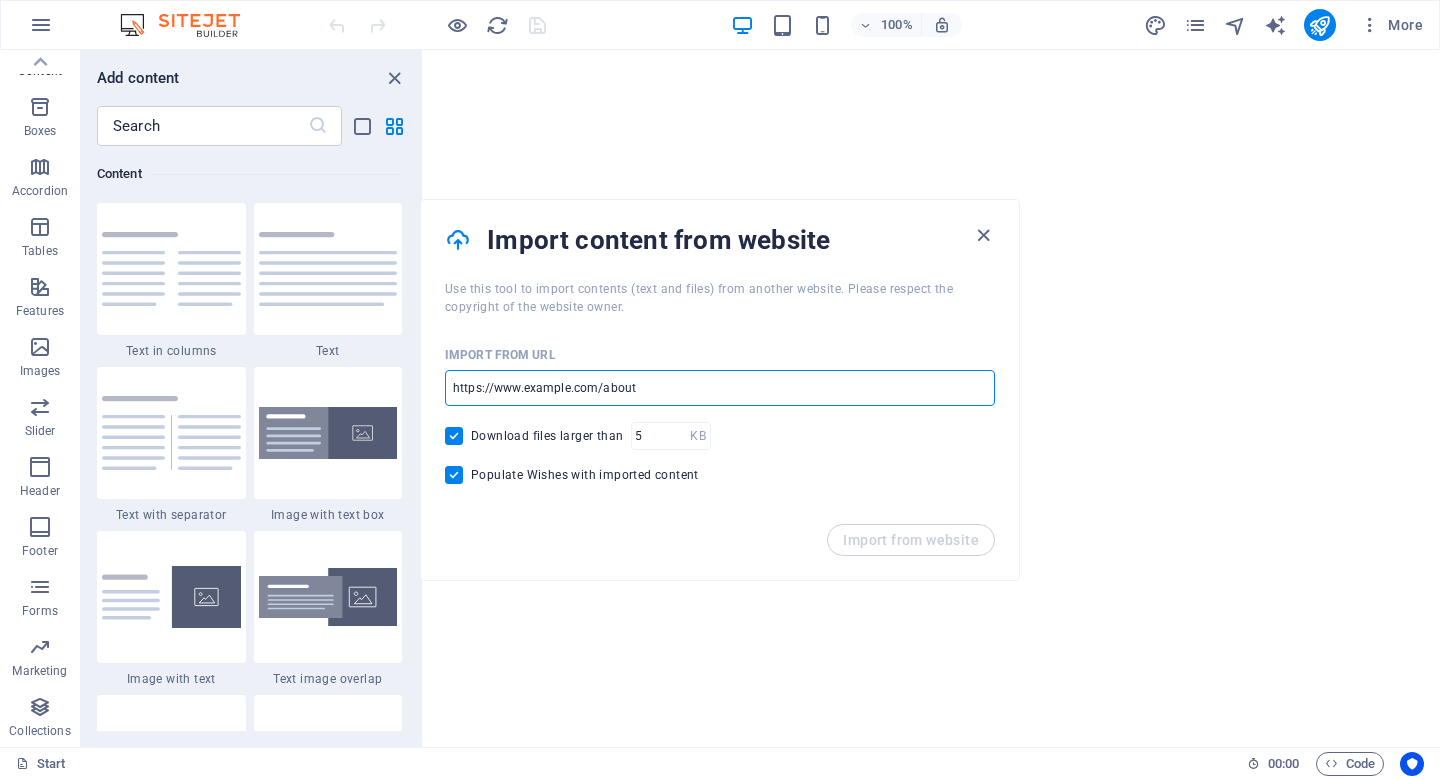 click on "Import from URL" at bounding box center (720, 355) 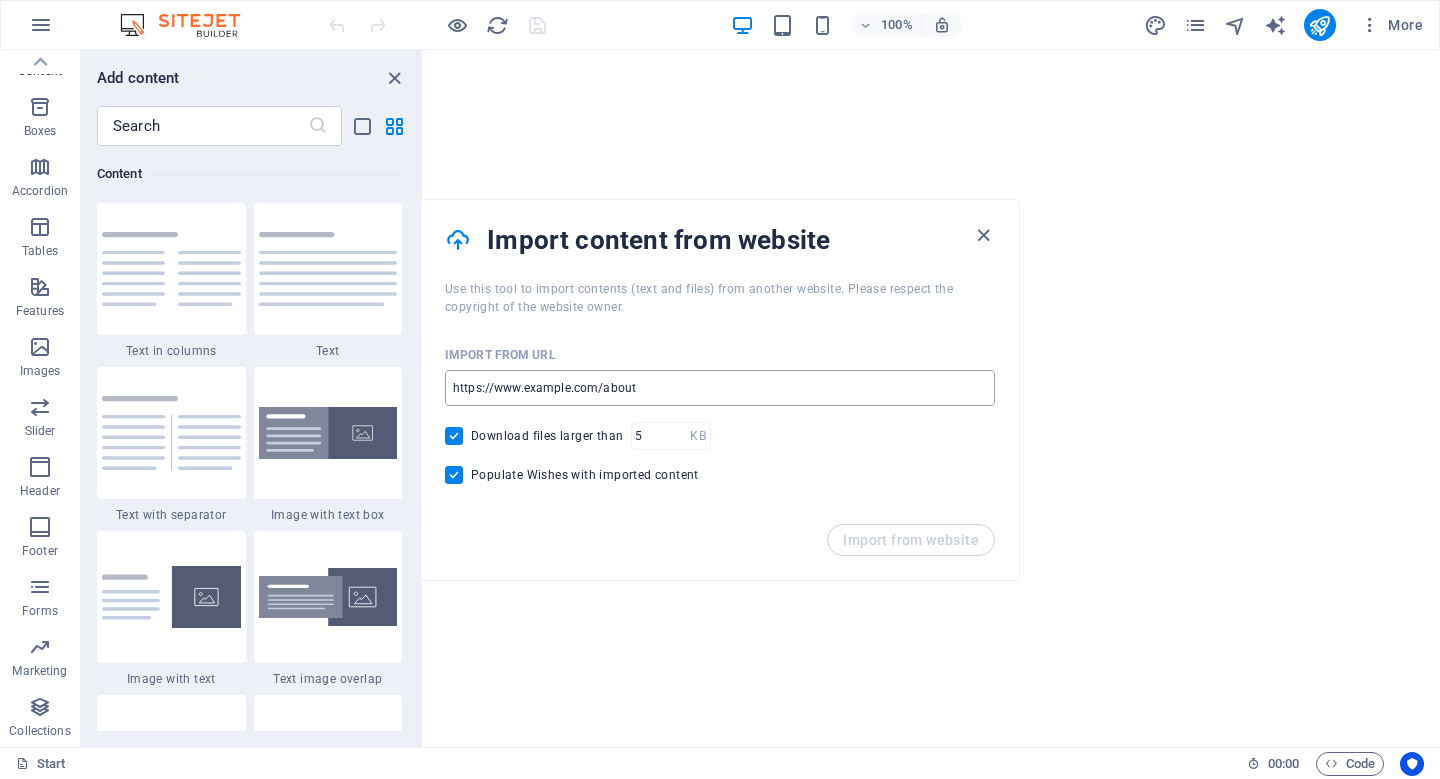 click at bounding box center [720, 388] 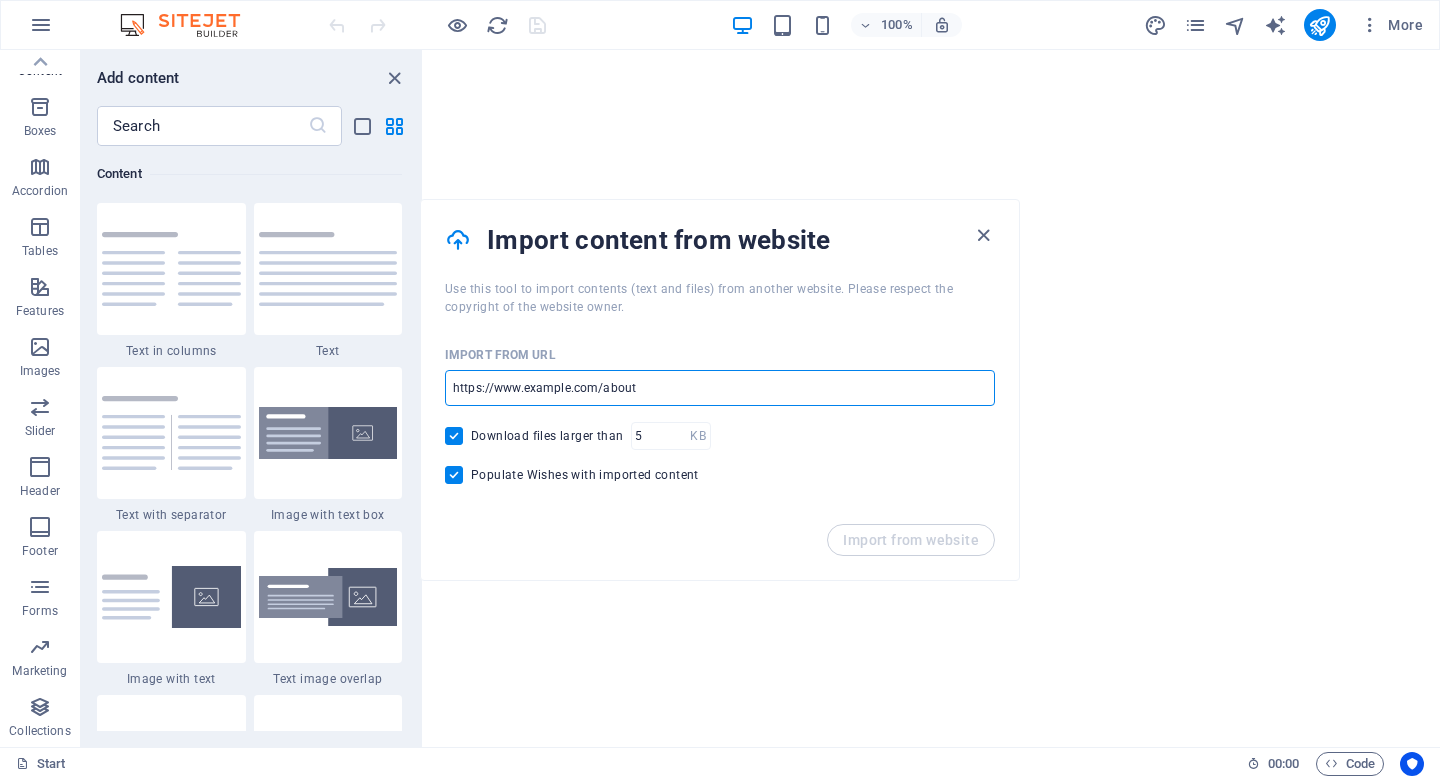 click on "Populate Wishes with imported content" at bounding box center (458, 475) 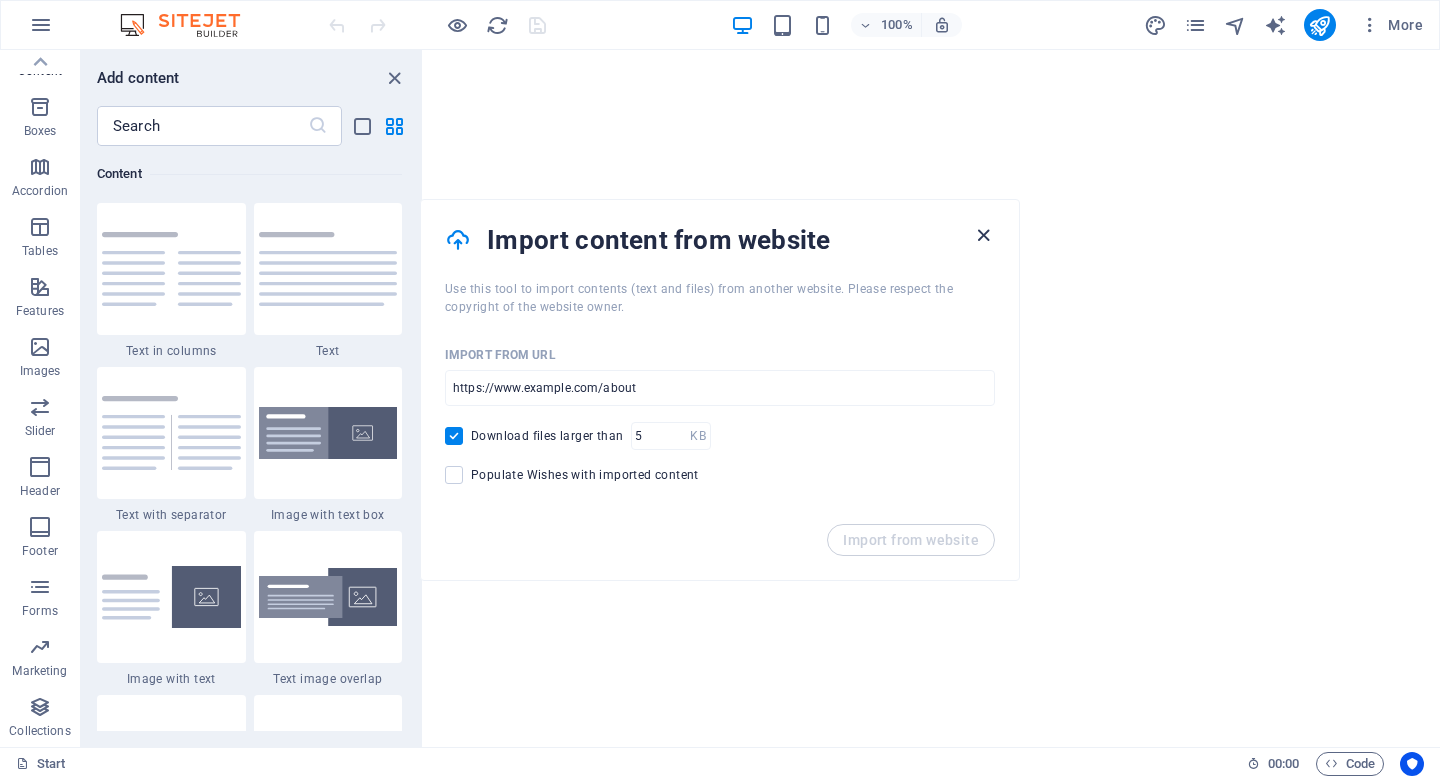 click at bounding box center (983, 235) 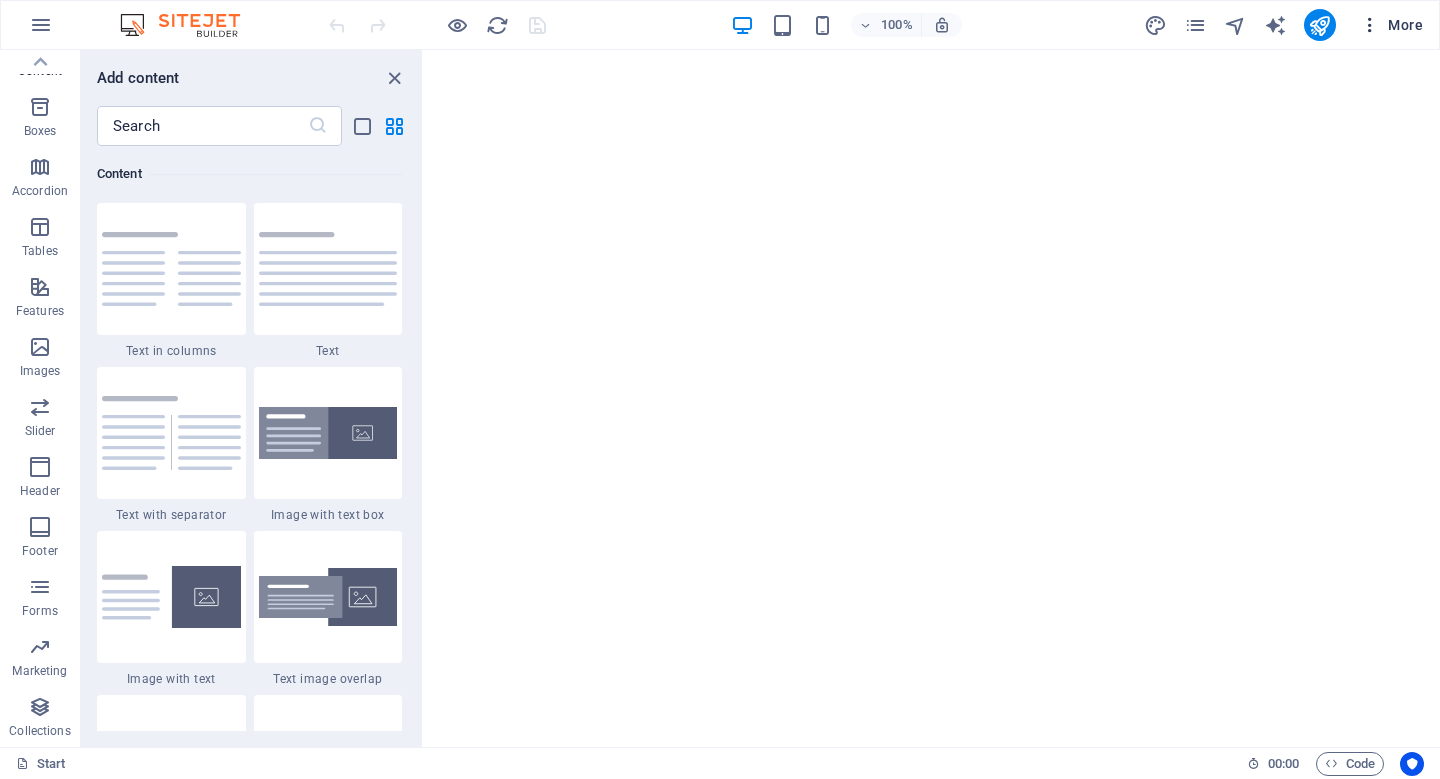click on "More" at bounding box center (1391, 25) 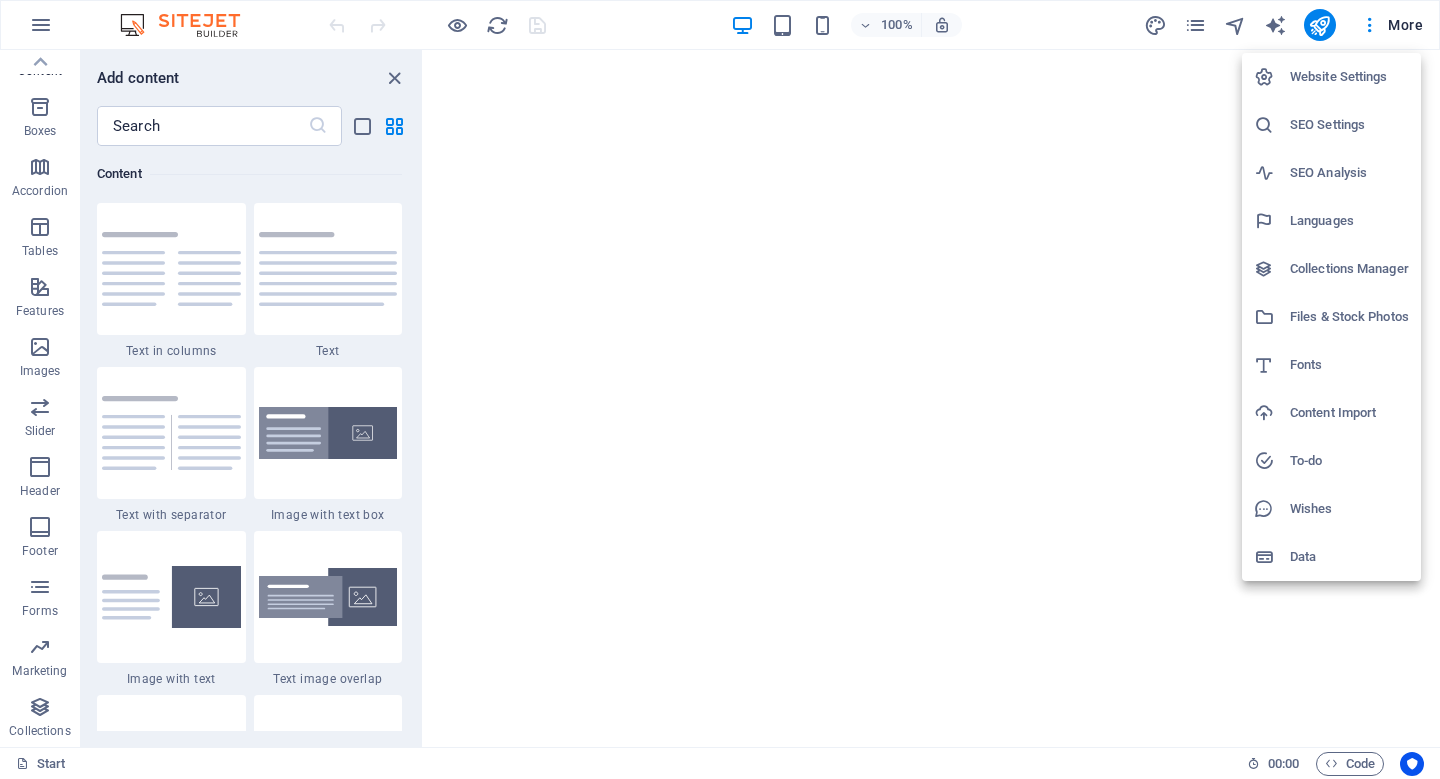 click on "Files & Stock Photos" at bounding box center [1349, 317] 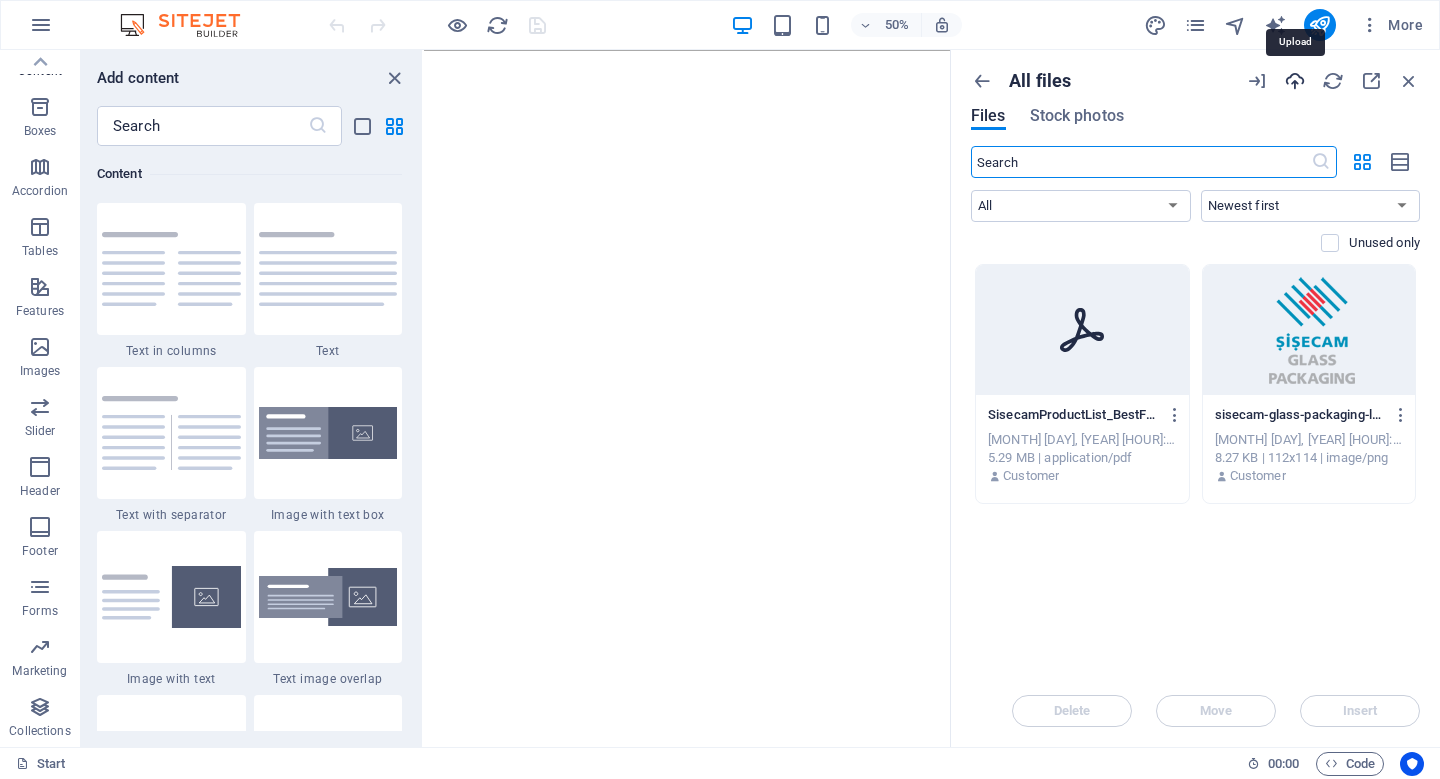 click at bounding box center (1295, 81) 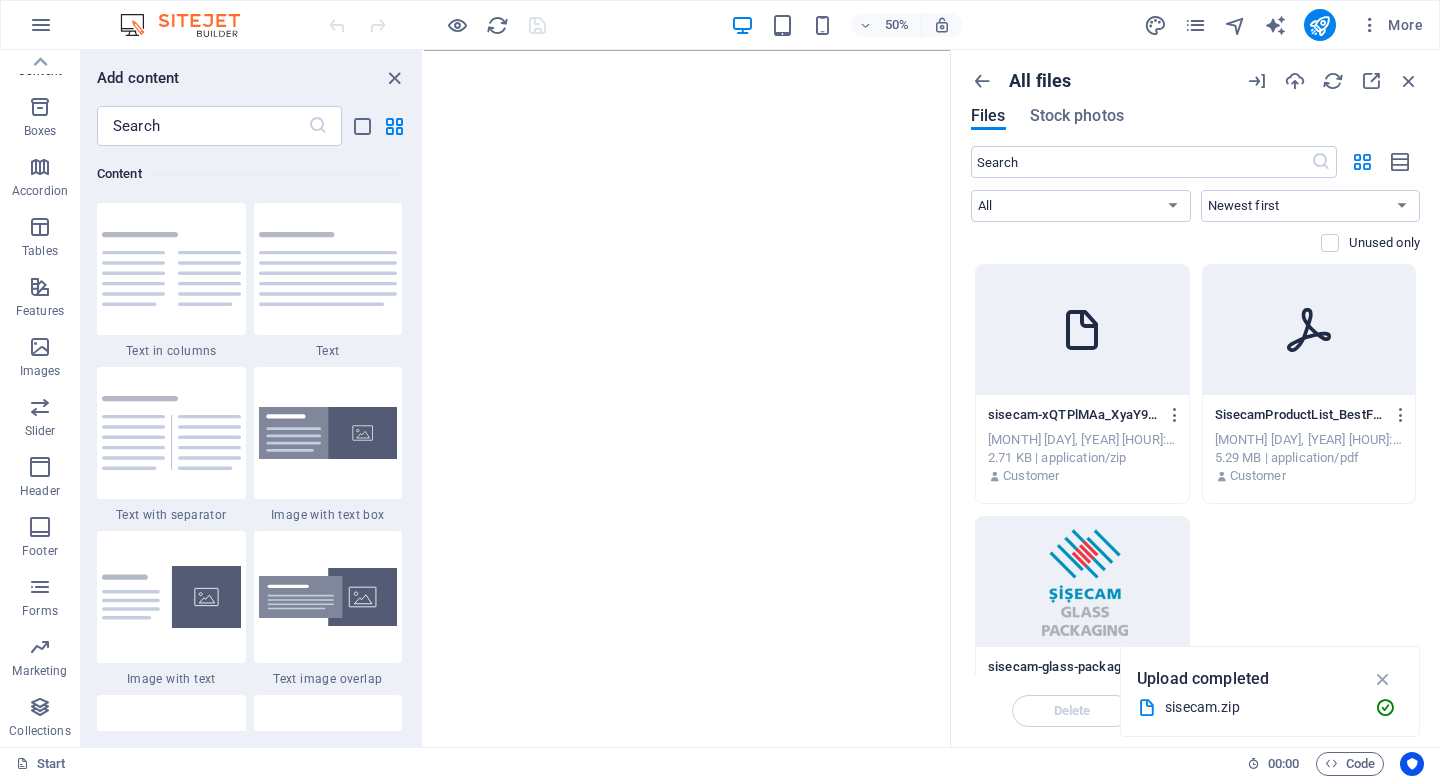 click on "Aug 2, 2025 5:28 PM" at bounding box center [1082, 440] 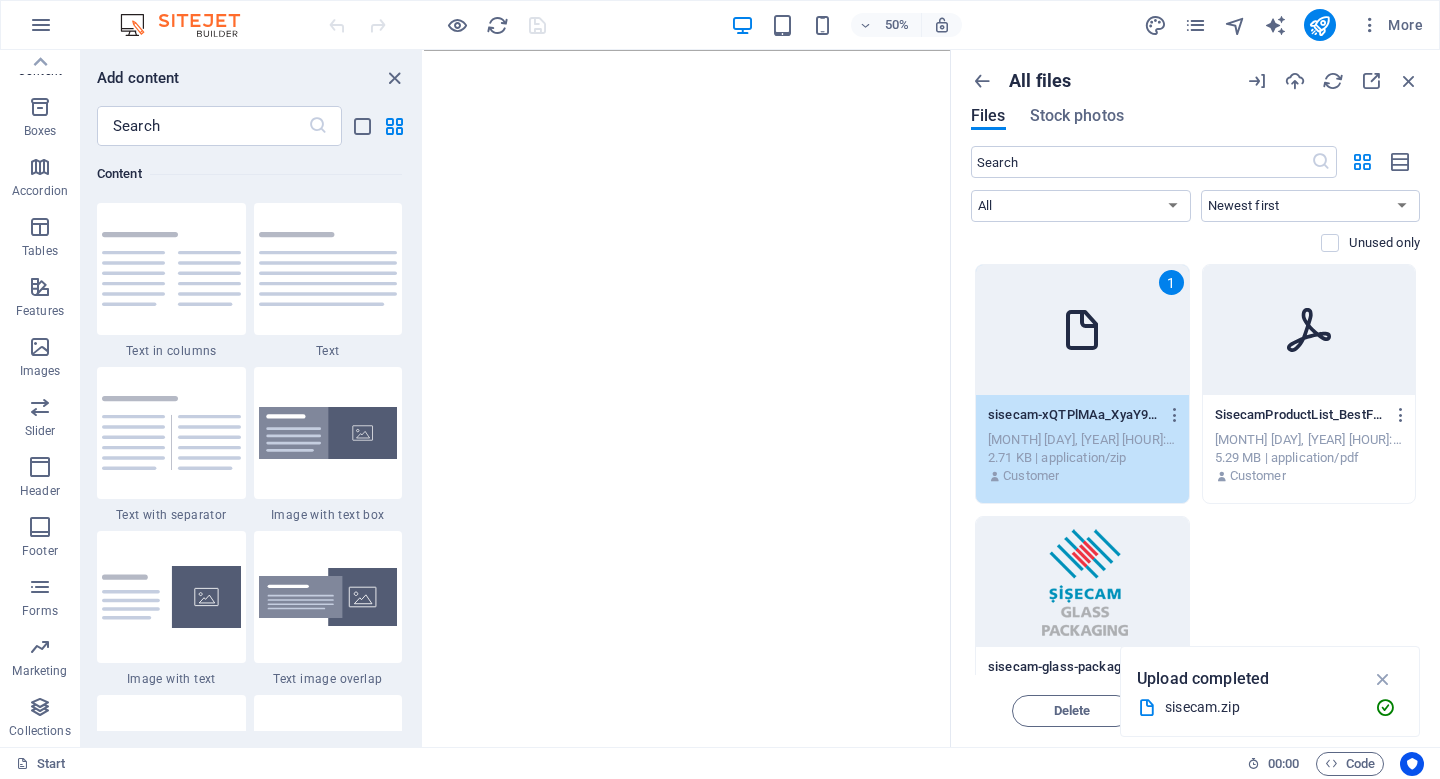 click on "Aug 2, 2025 5:28 PM" at bounding box center (1082, 440) 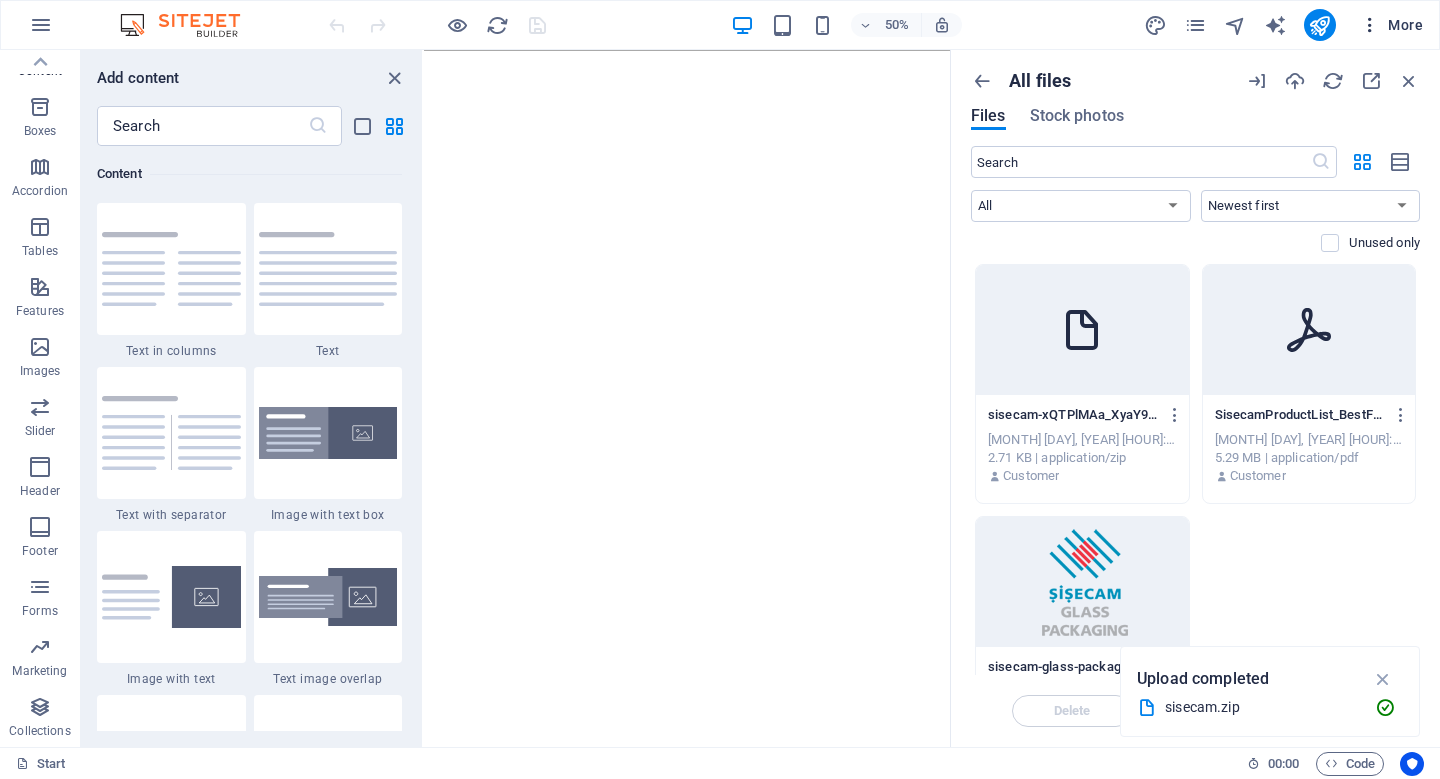 click on "More" at bounding box center (1391, 25) 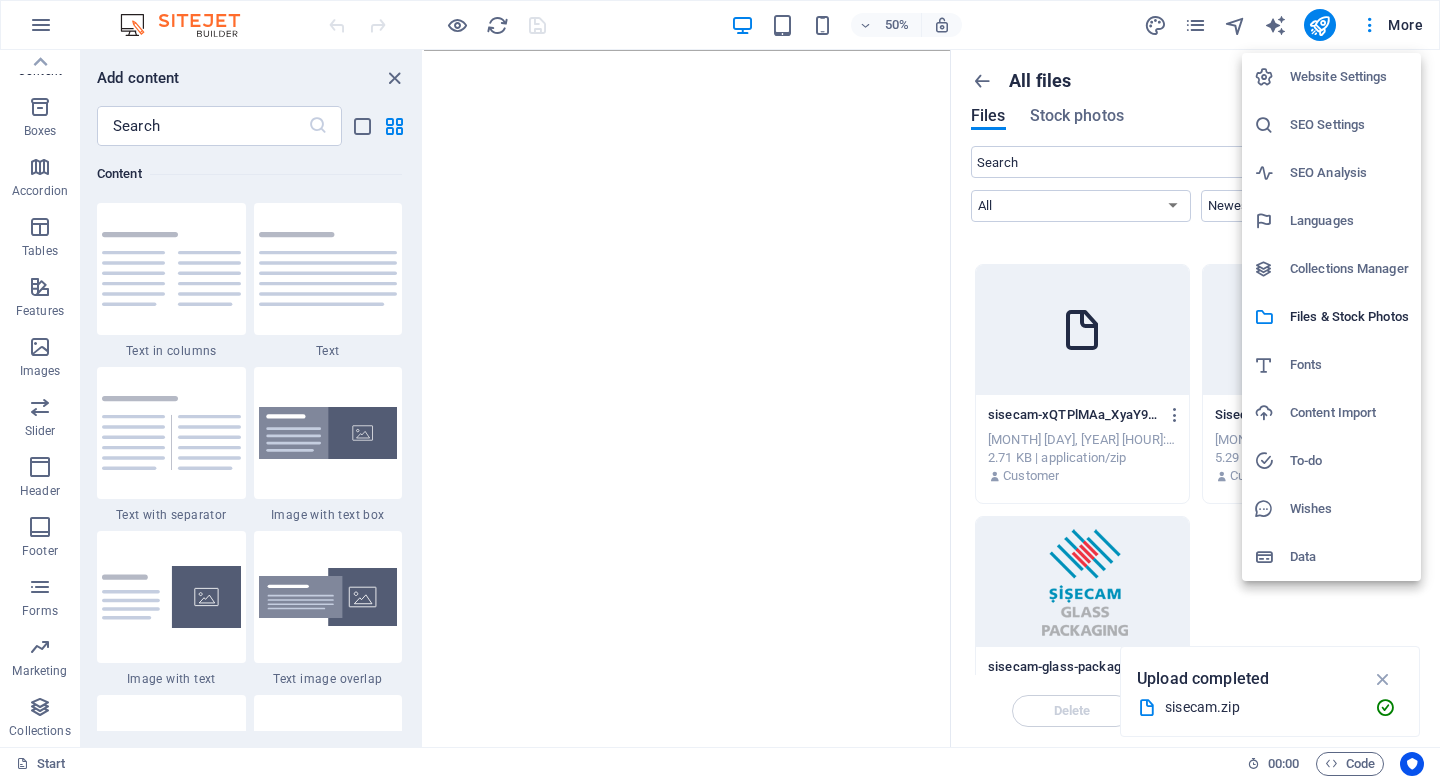 click on "Data" at bounding box center [1349, 557] 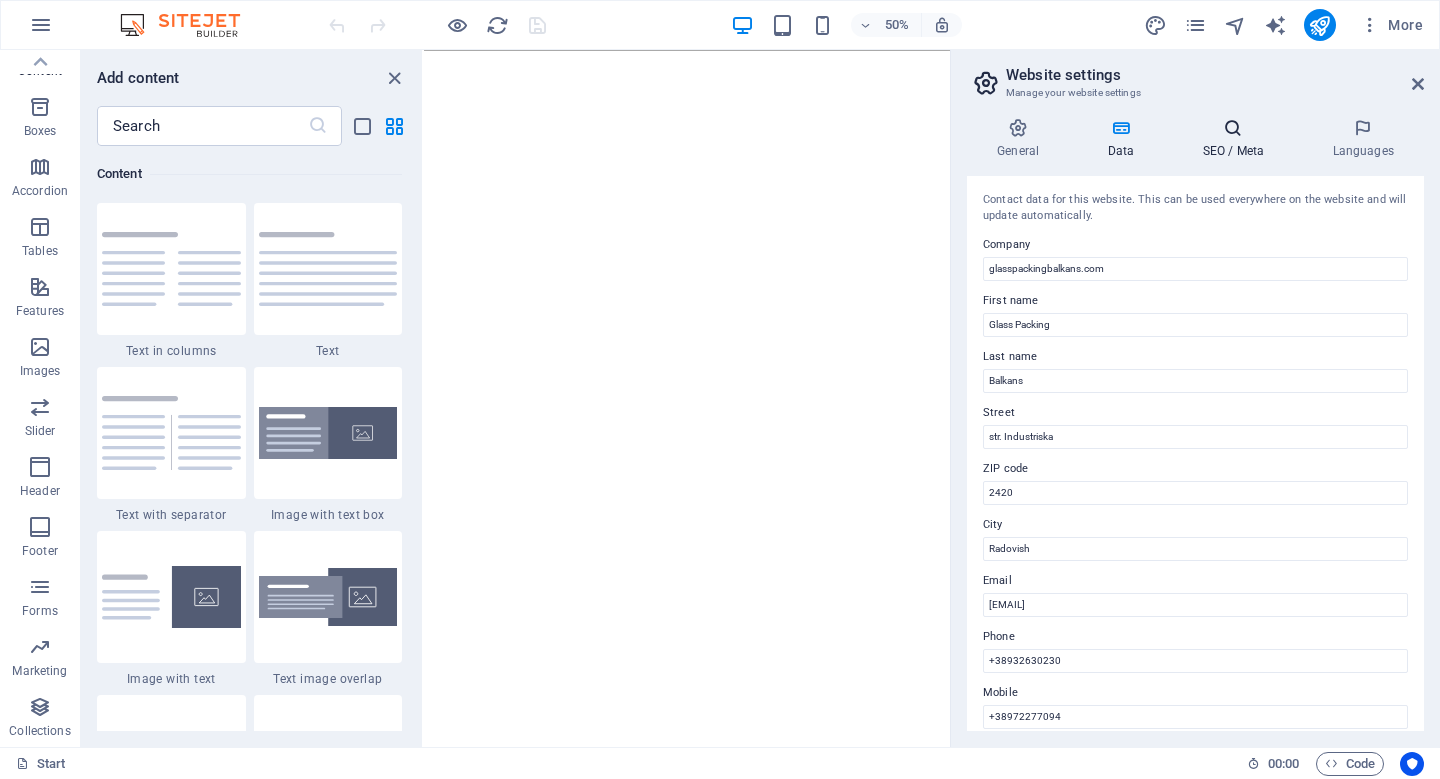 click on "SEO / Meta" at bounding box center [1237, 139] 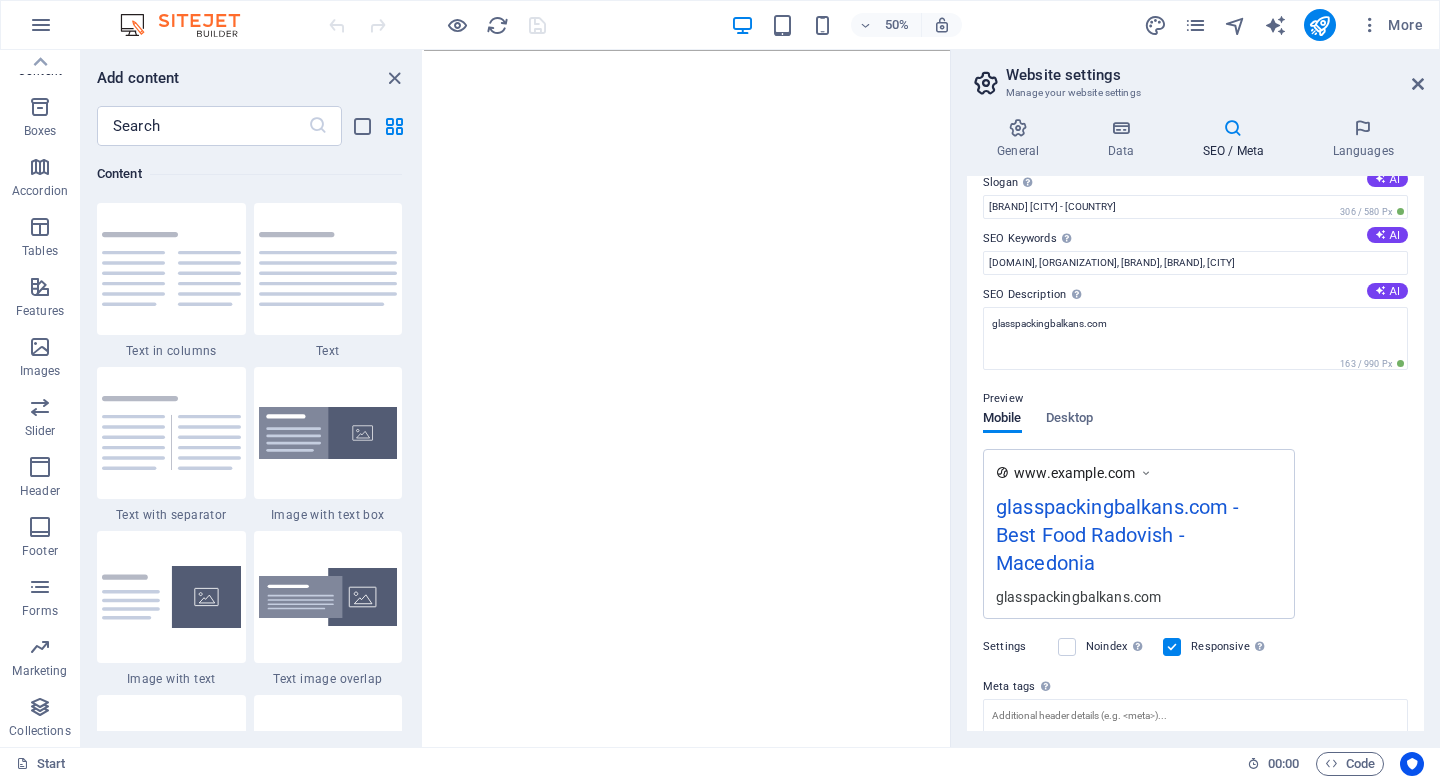scroll, scrollTop: 0, scrollLeft: 0, axis: both 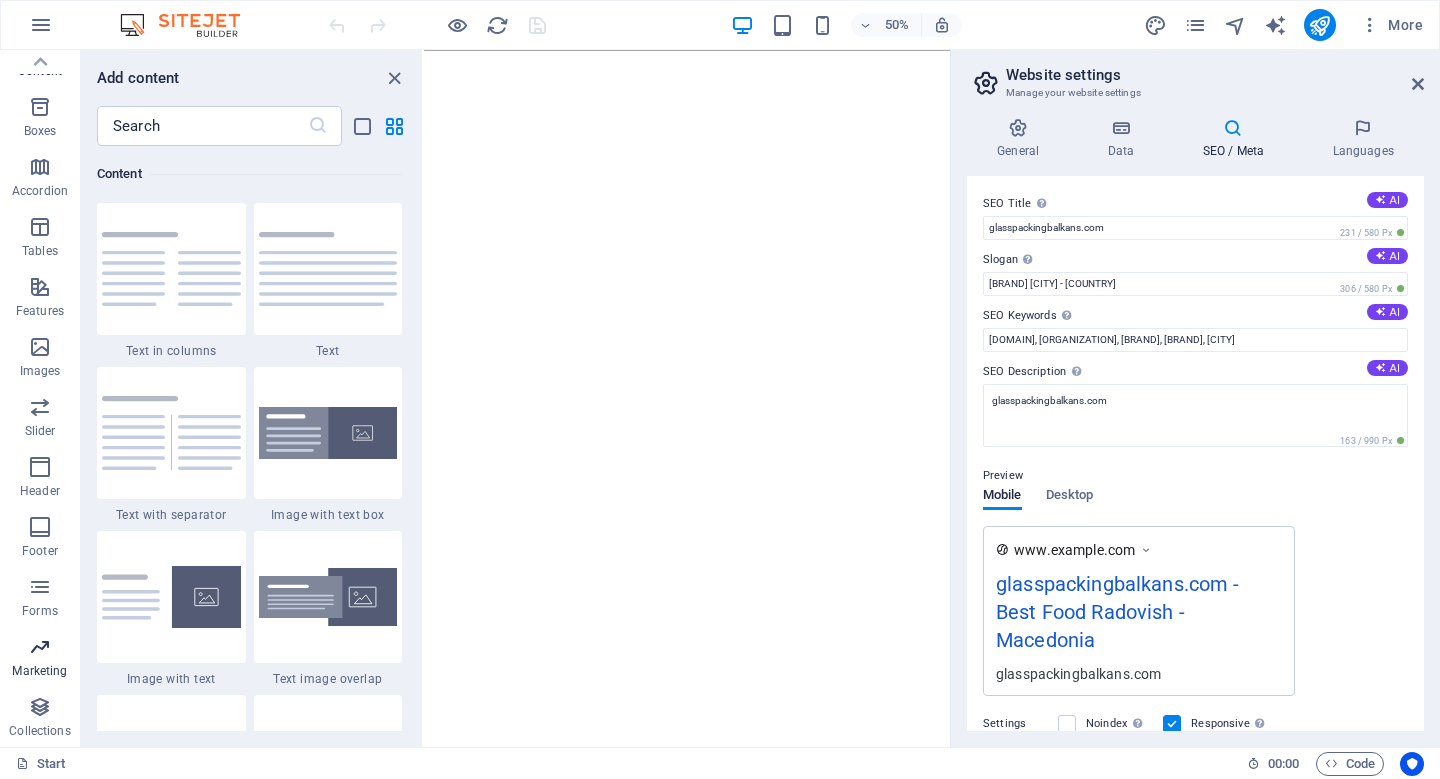 click at bounding box center (40, 647) 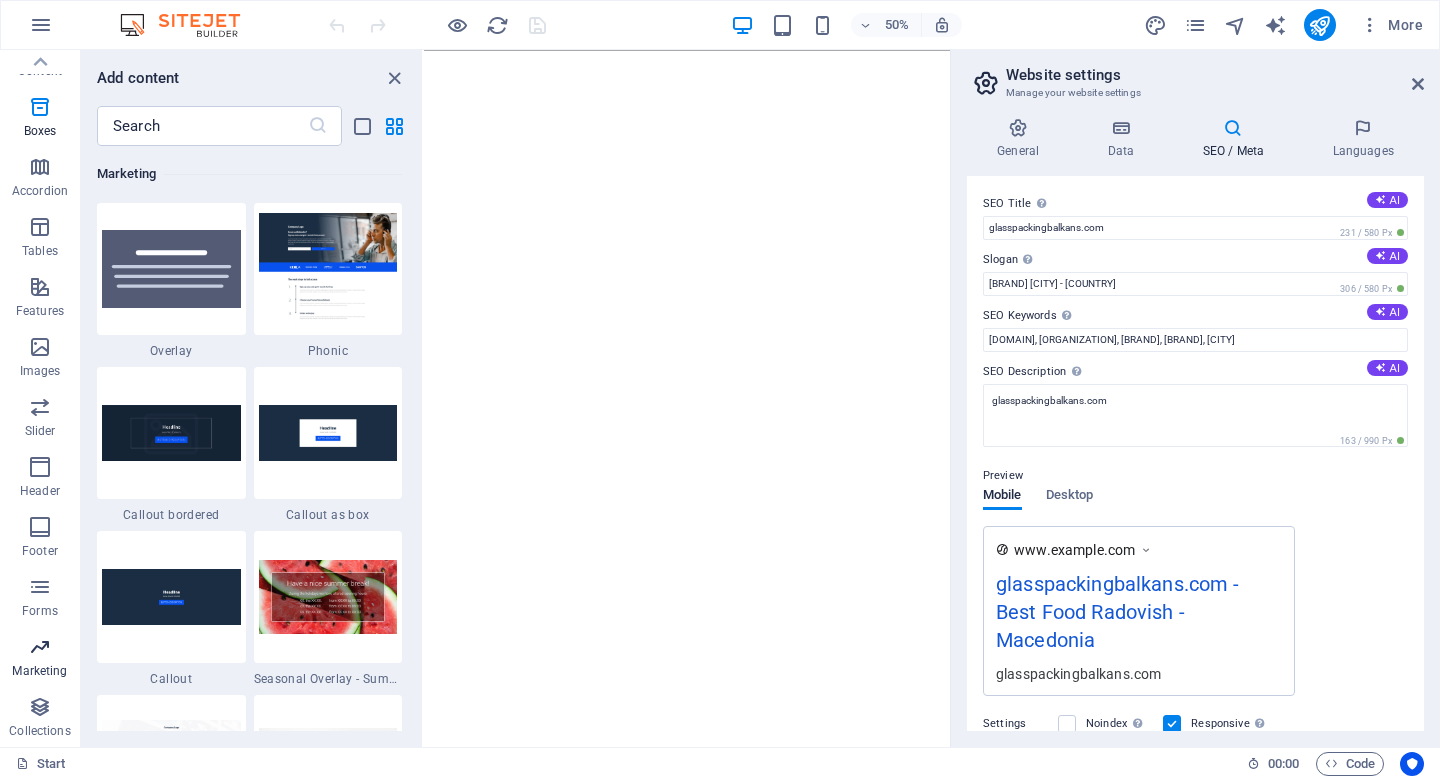 scroll, scrollTop: 16289, scrollLeft: 0, axis: vertical 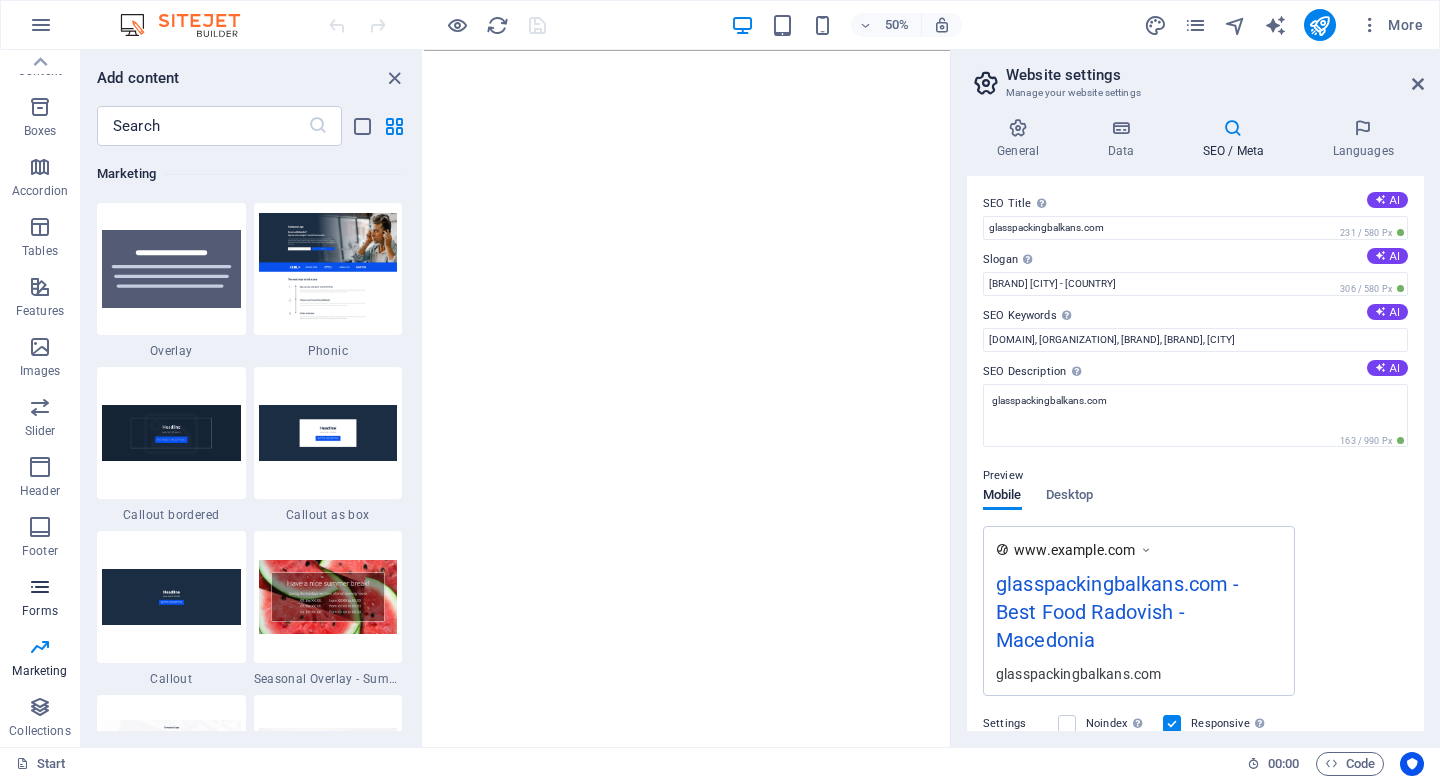 click at bounding box center (40, 587) 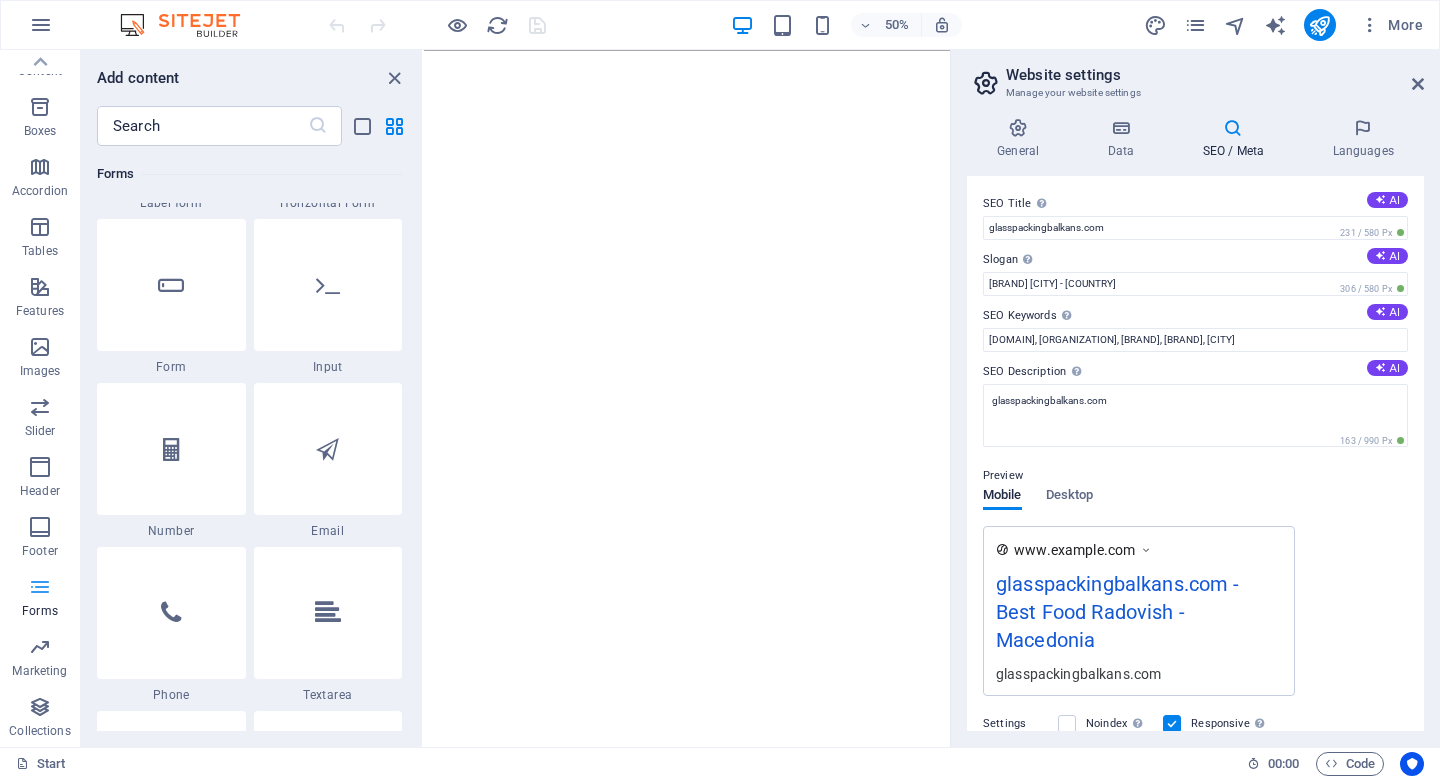 scroll, scrollTop: 14600, scrollLeft: 0, axis: vertical 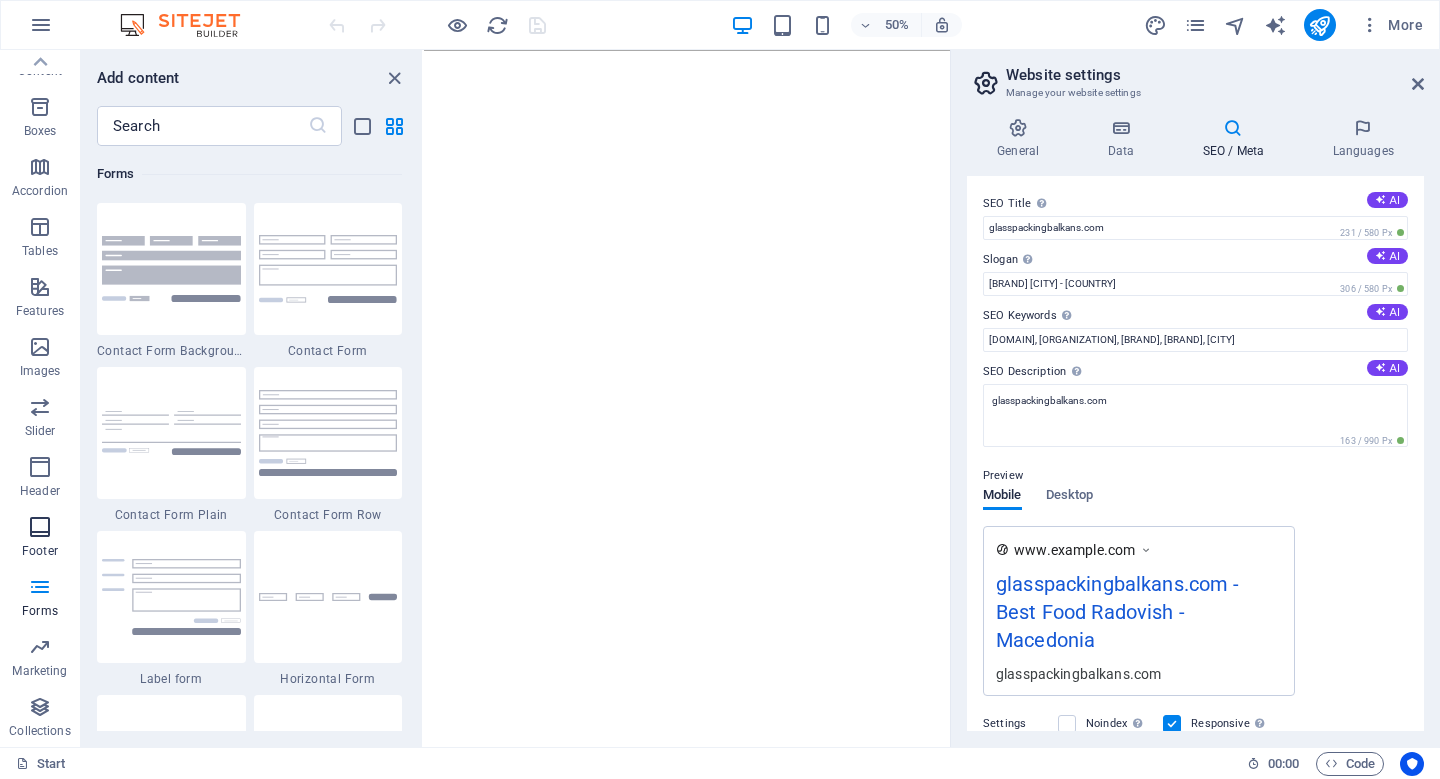 click on "Footer" at bounding box center (40, 551) 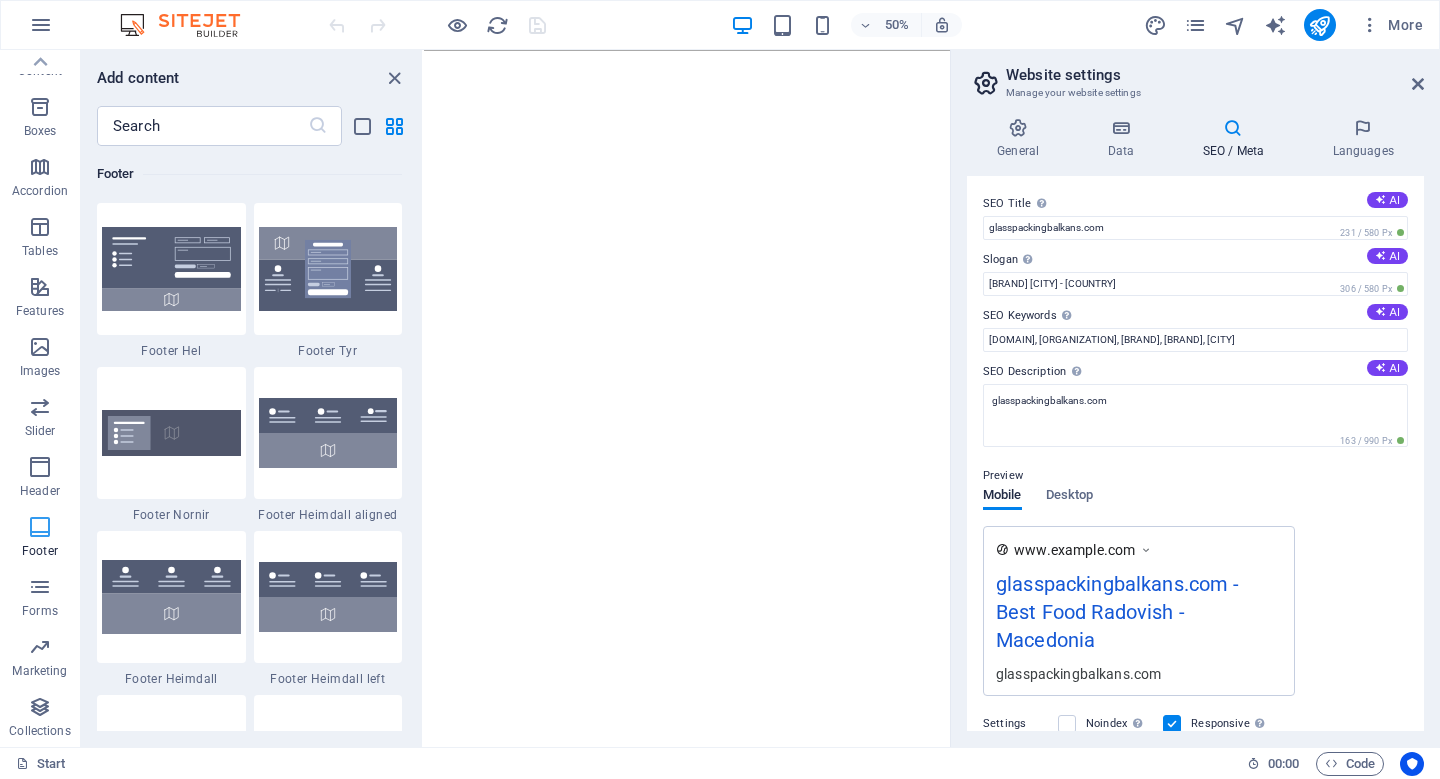 scroll, scrollTop: 13239, scrollLeft: 0, axis: vertical 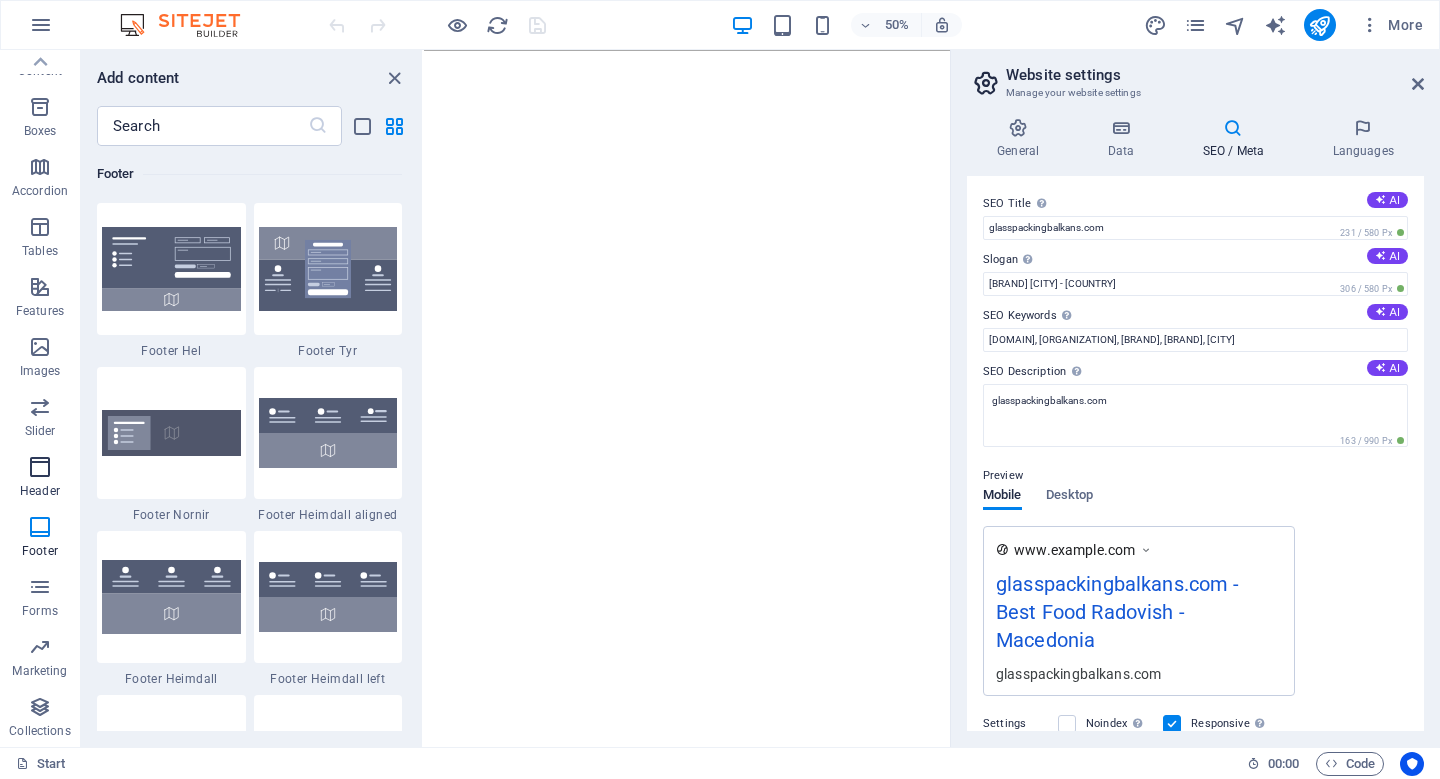 click at bounding box center (40, 467) 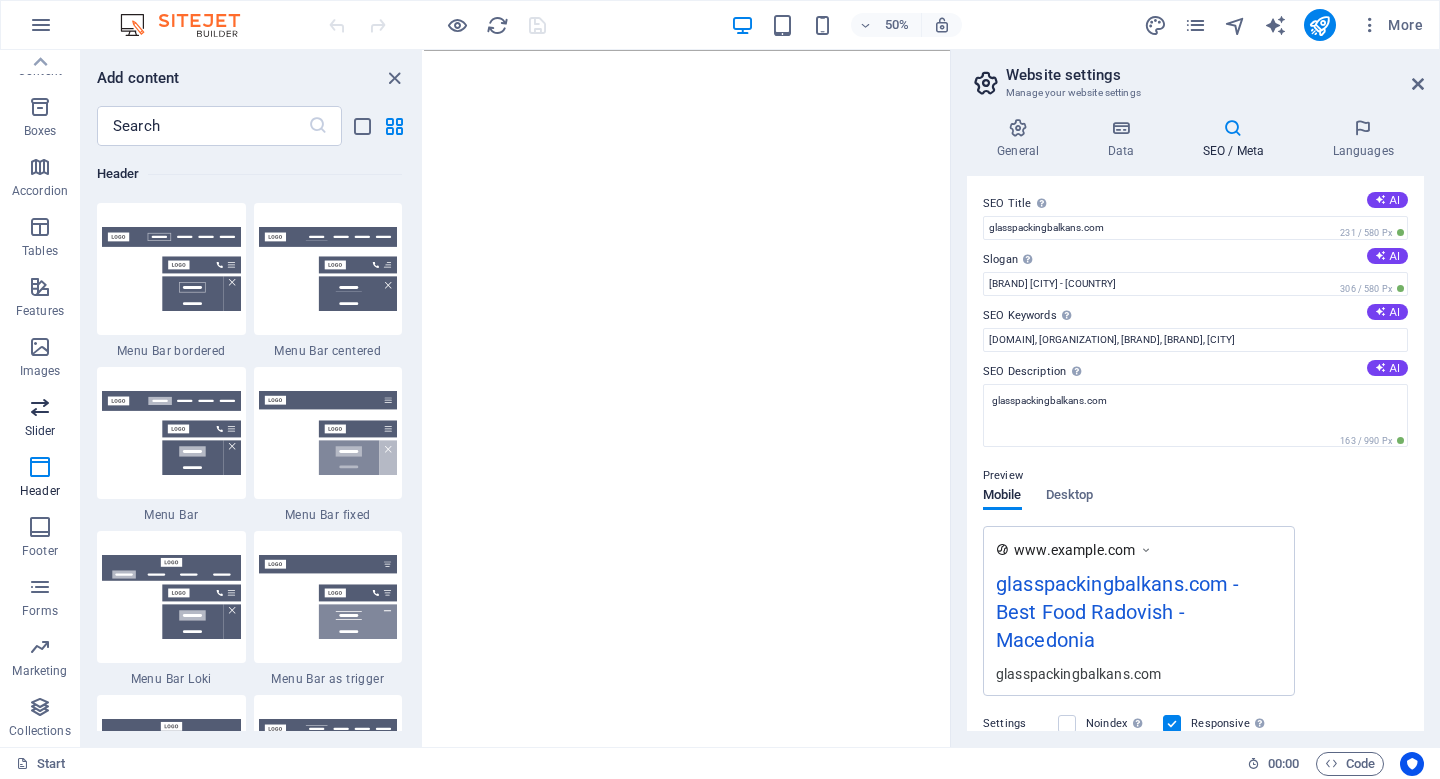 click at bounding box center (40, 407) 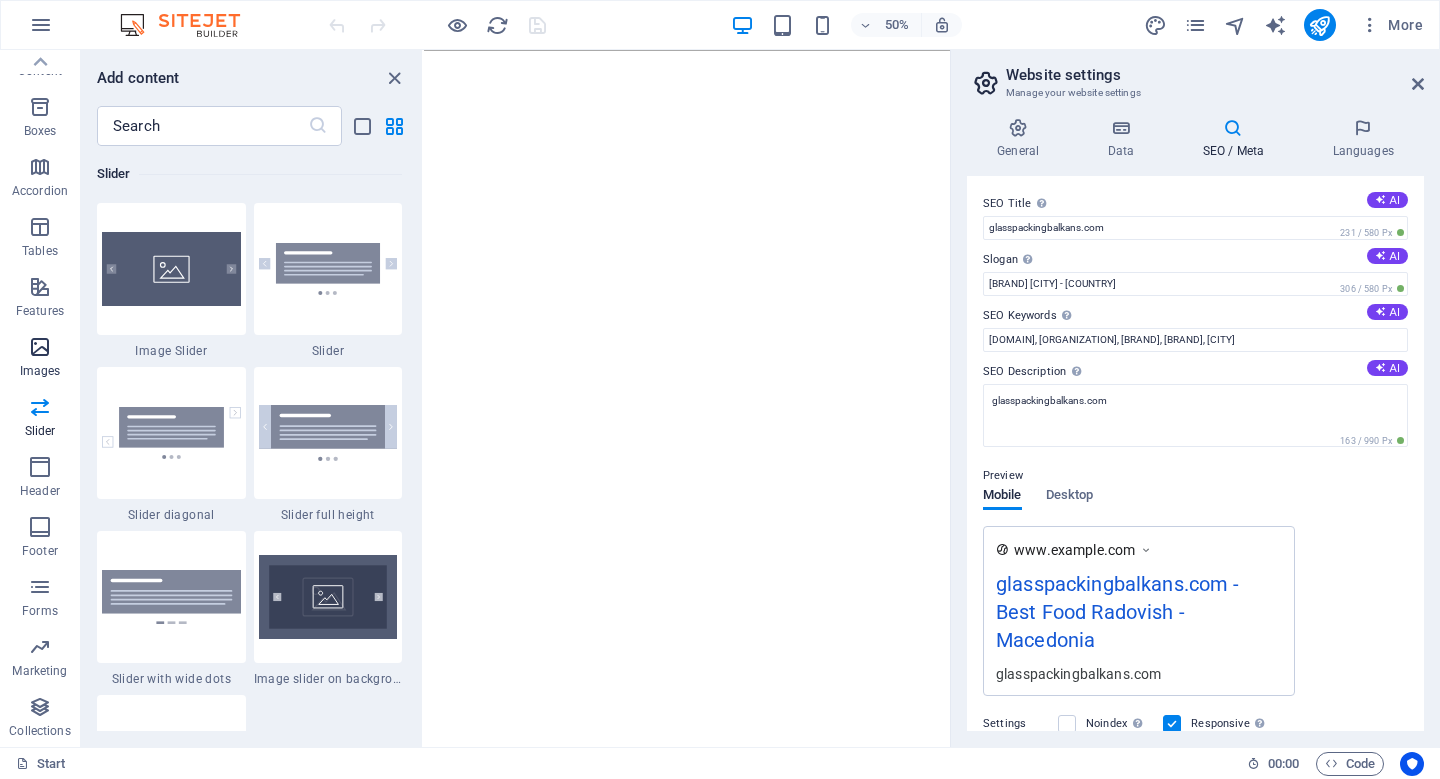 click on "Images" at bounding box center [40, 371] 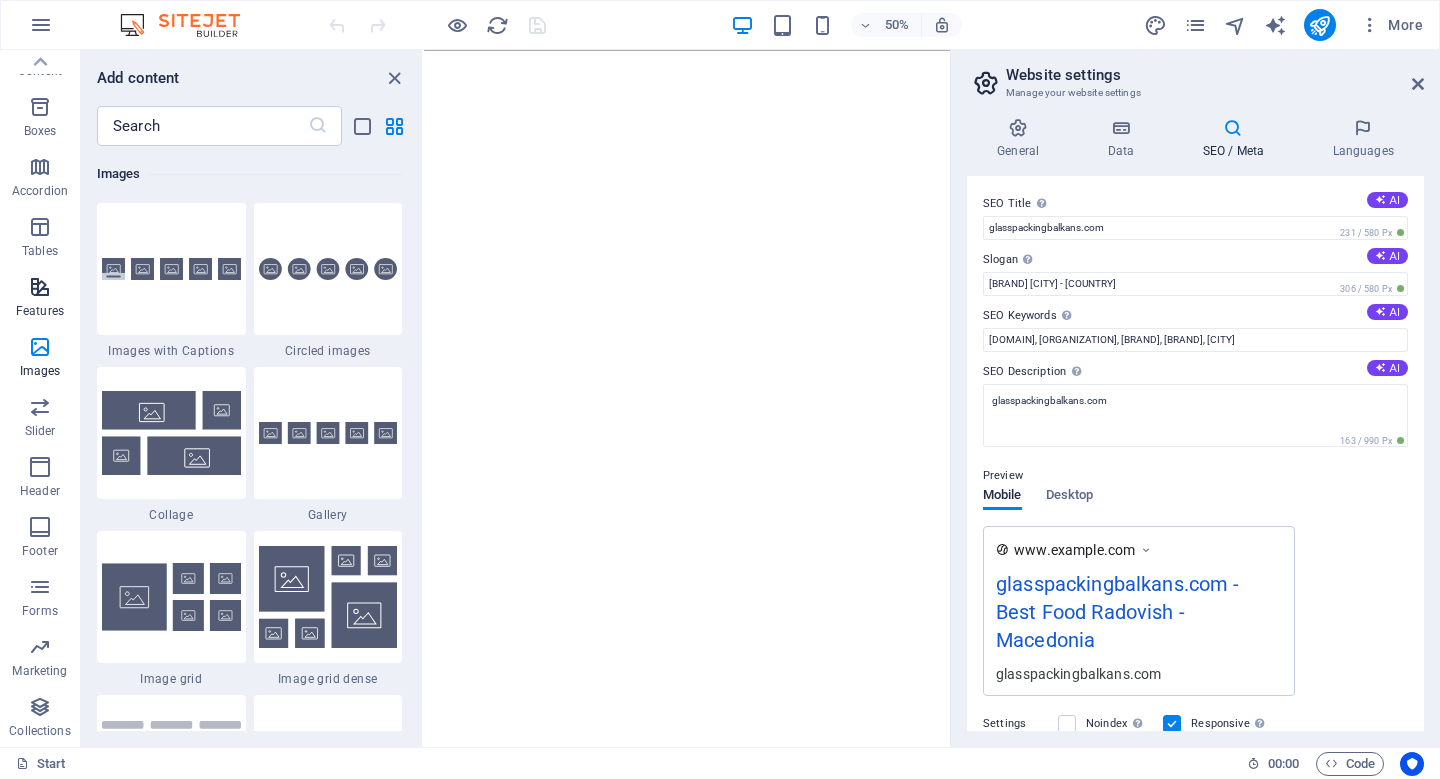 click on "Features" at bounding box center [40, 311] 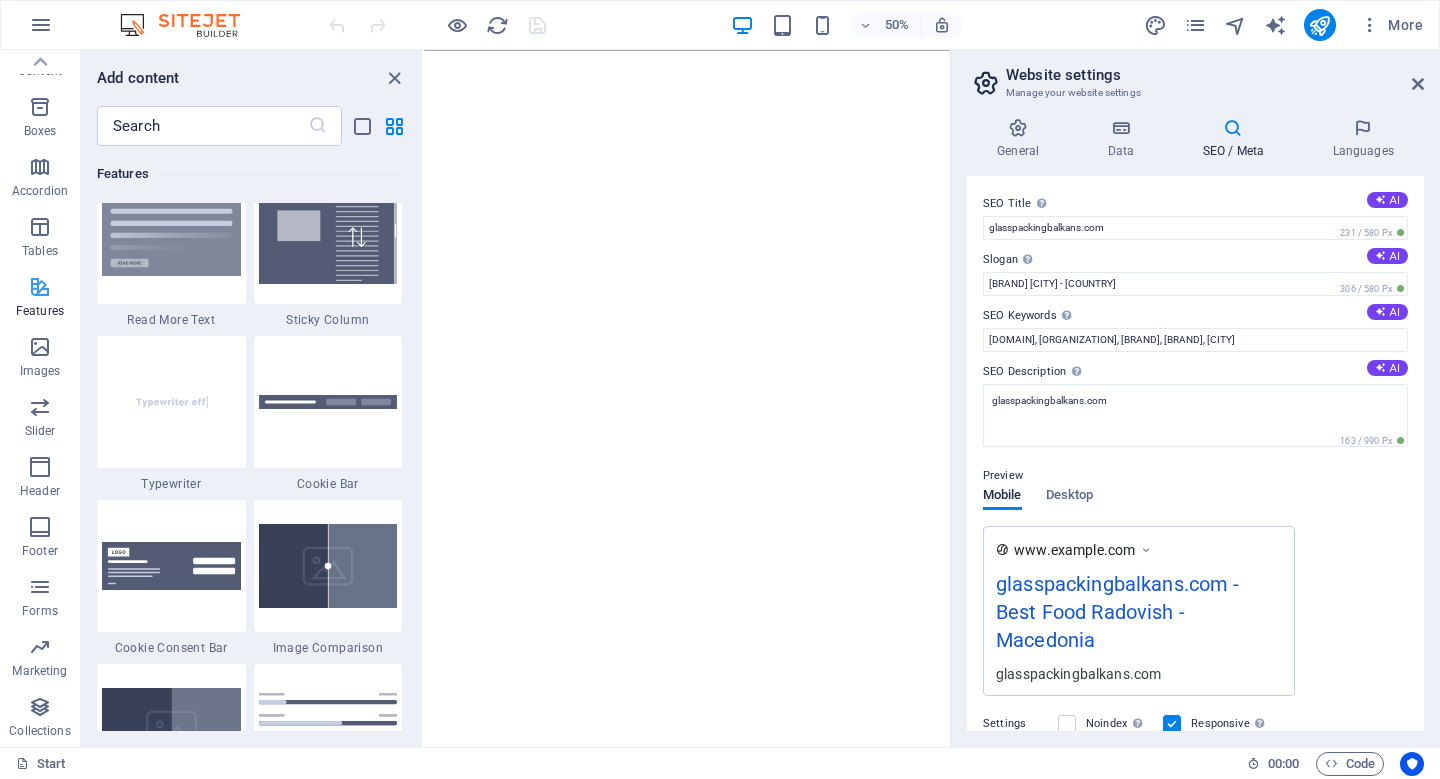 scroll, scrollTop: 7826, scrollLeft: 0, axis: vertical 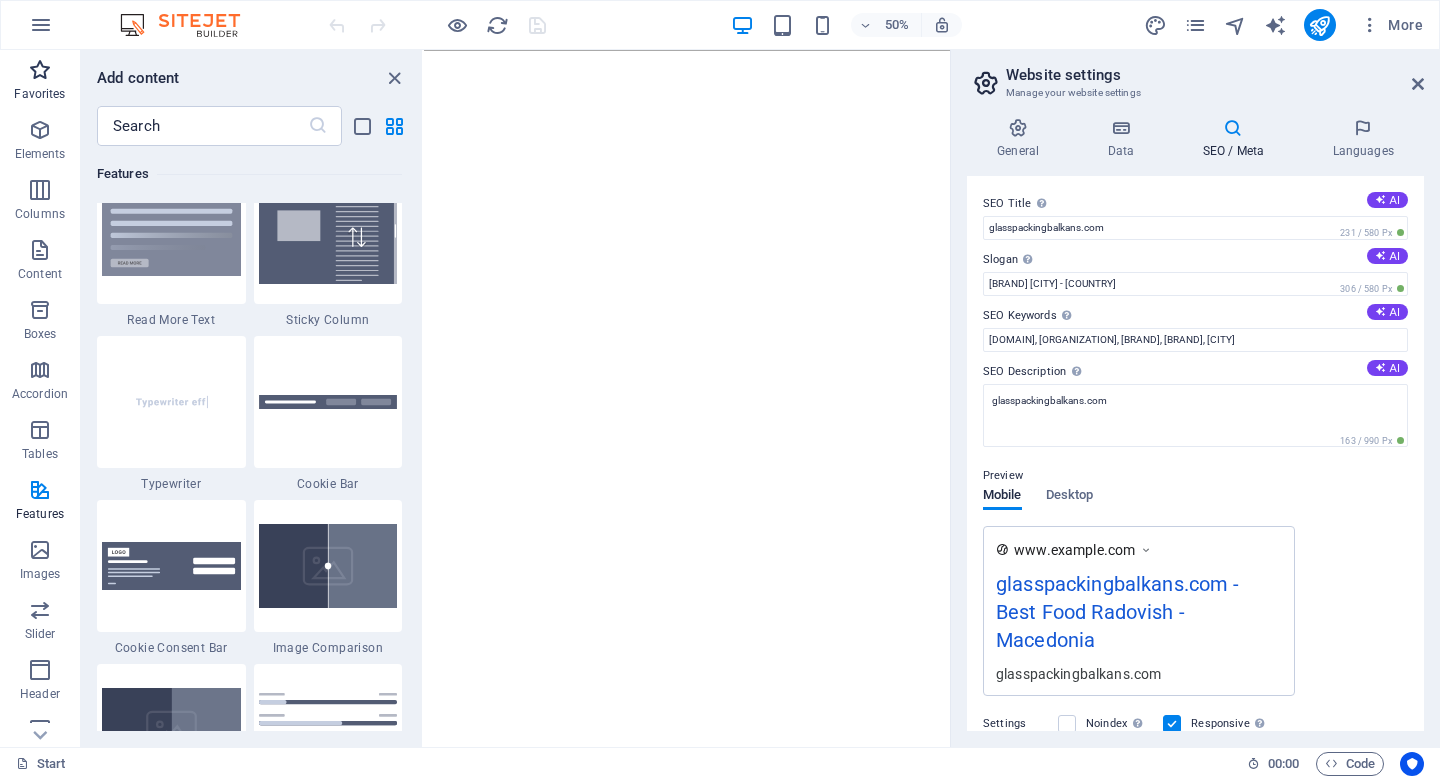 click at bounding box center (40, 70) 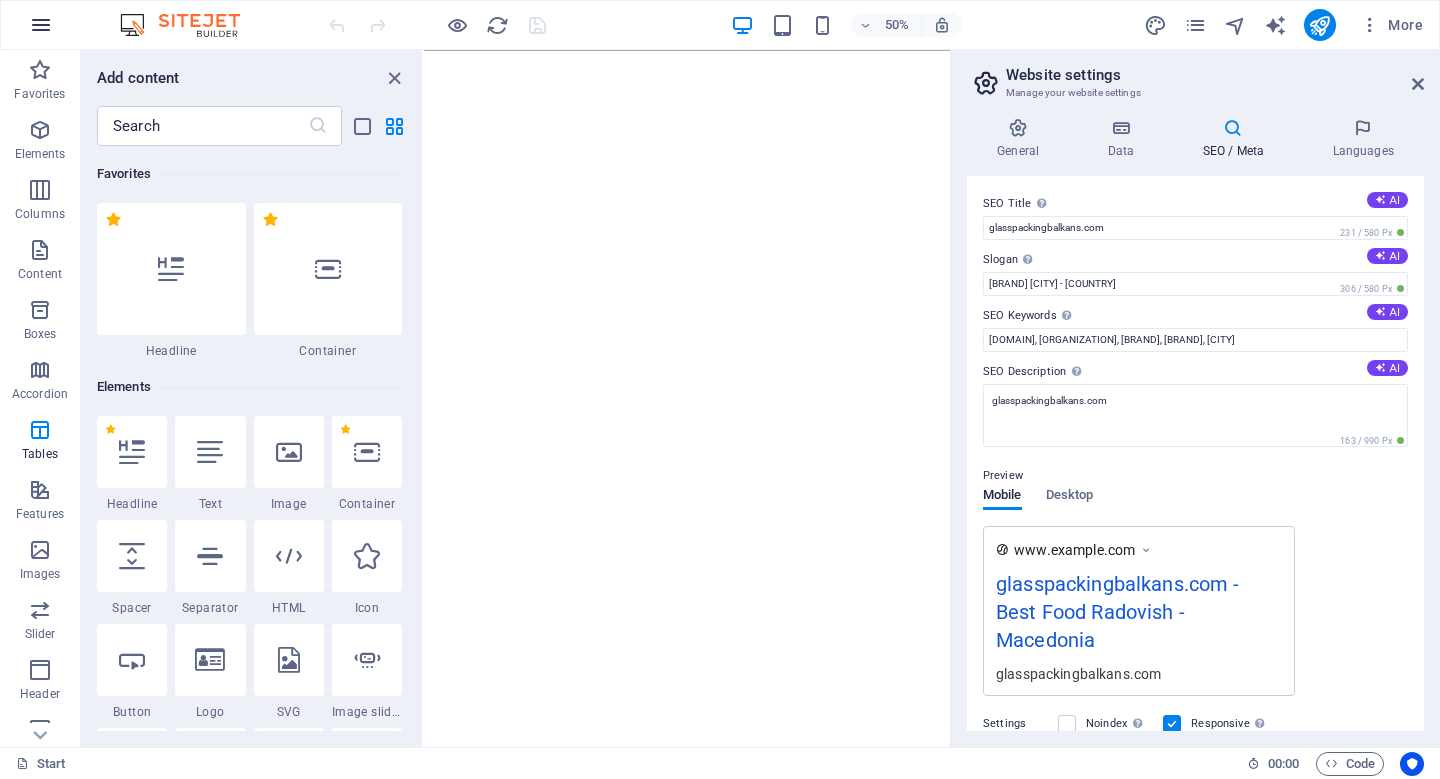 scroll, scrollTop: 0, scrollLeft: 0, axis: both 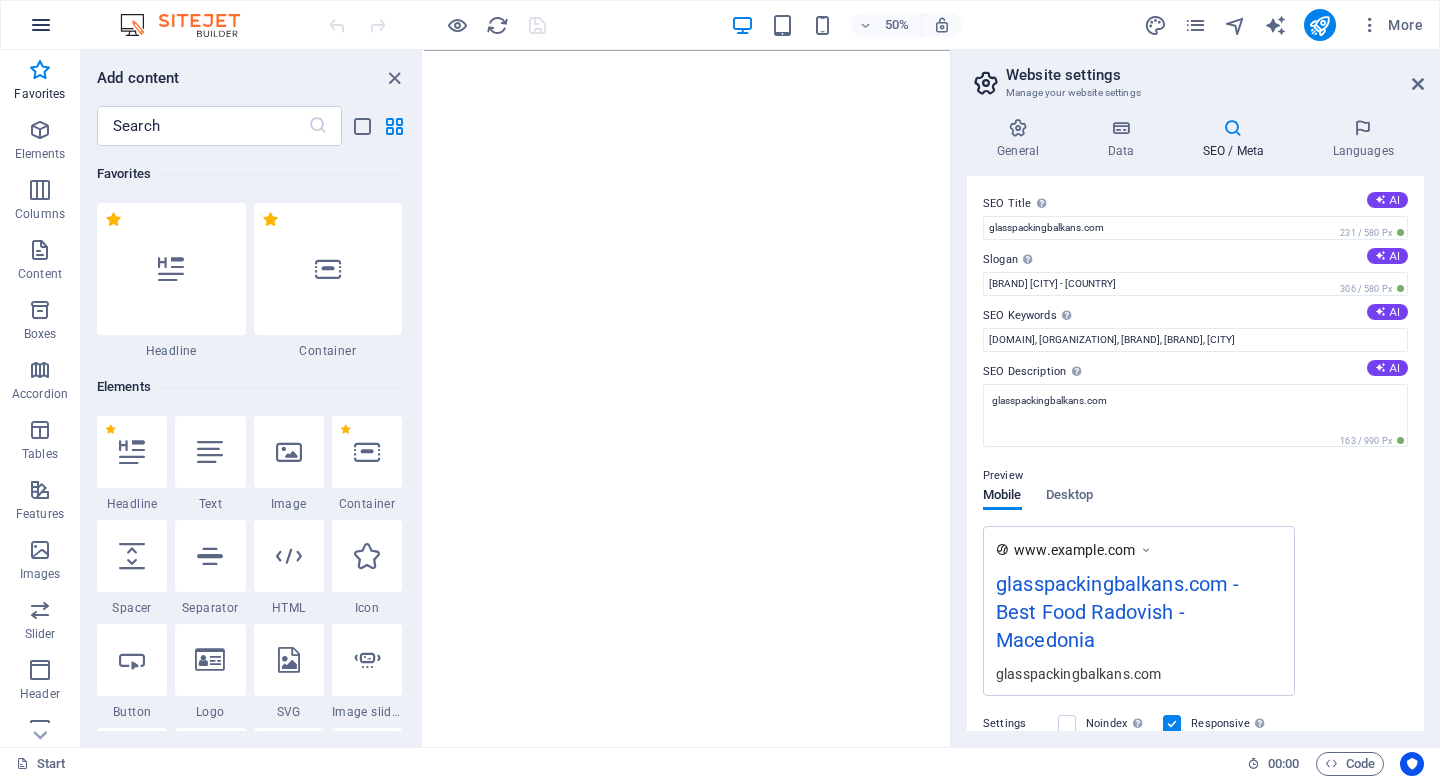 click at bounding box center [41, 25] 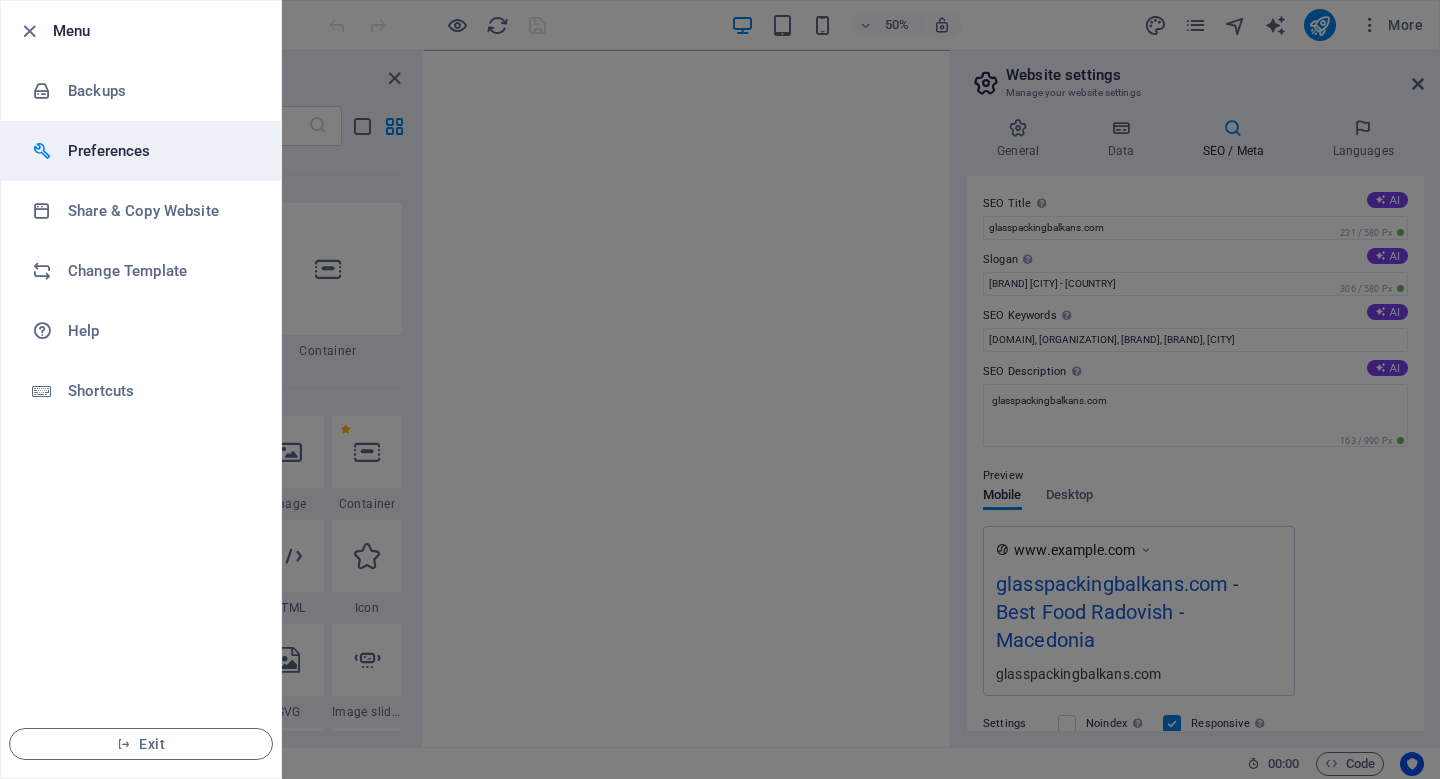 click on "Preferences" at bounding box center (160, 151) 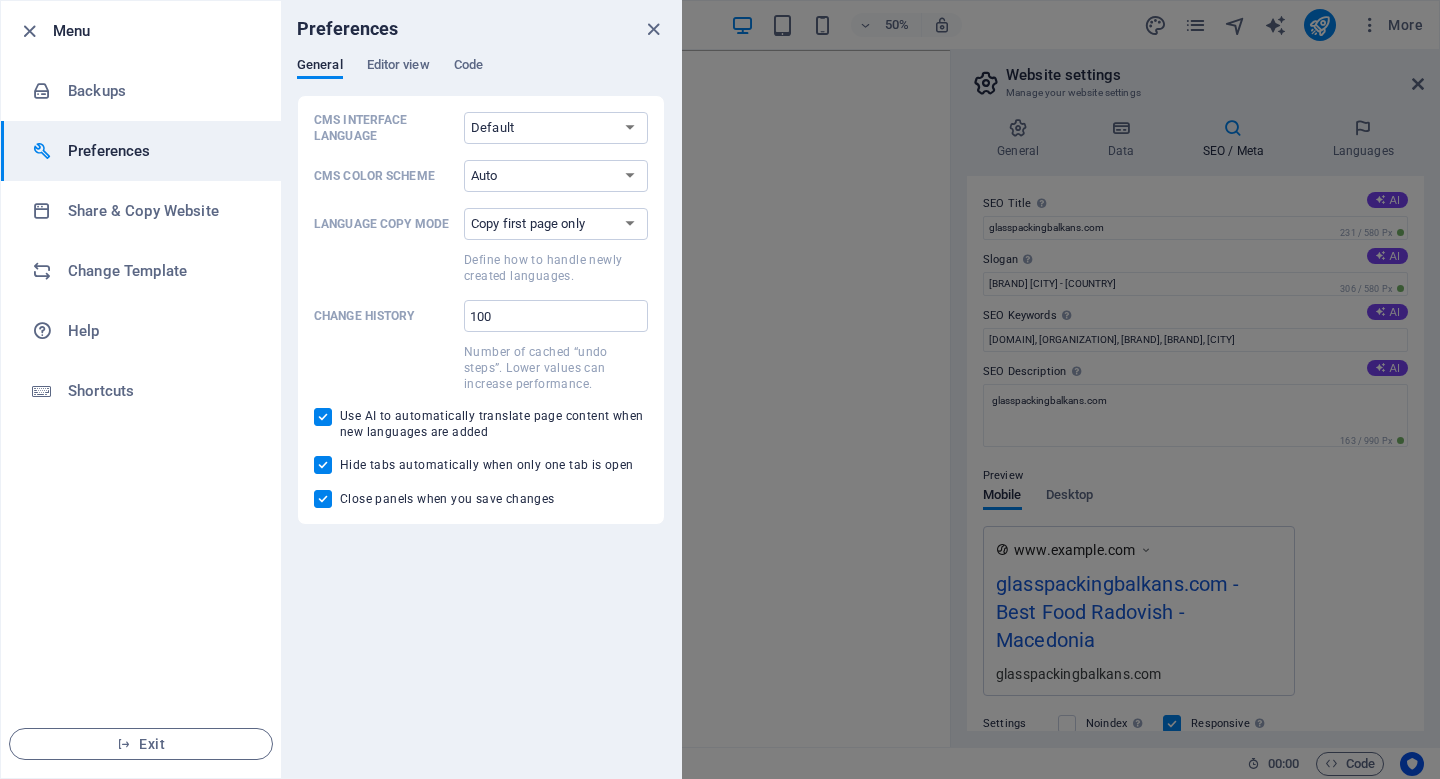 click on "Preferences" at bounding box center (481, 29) 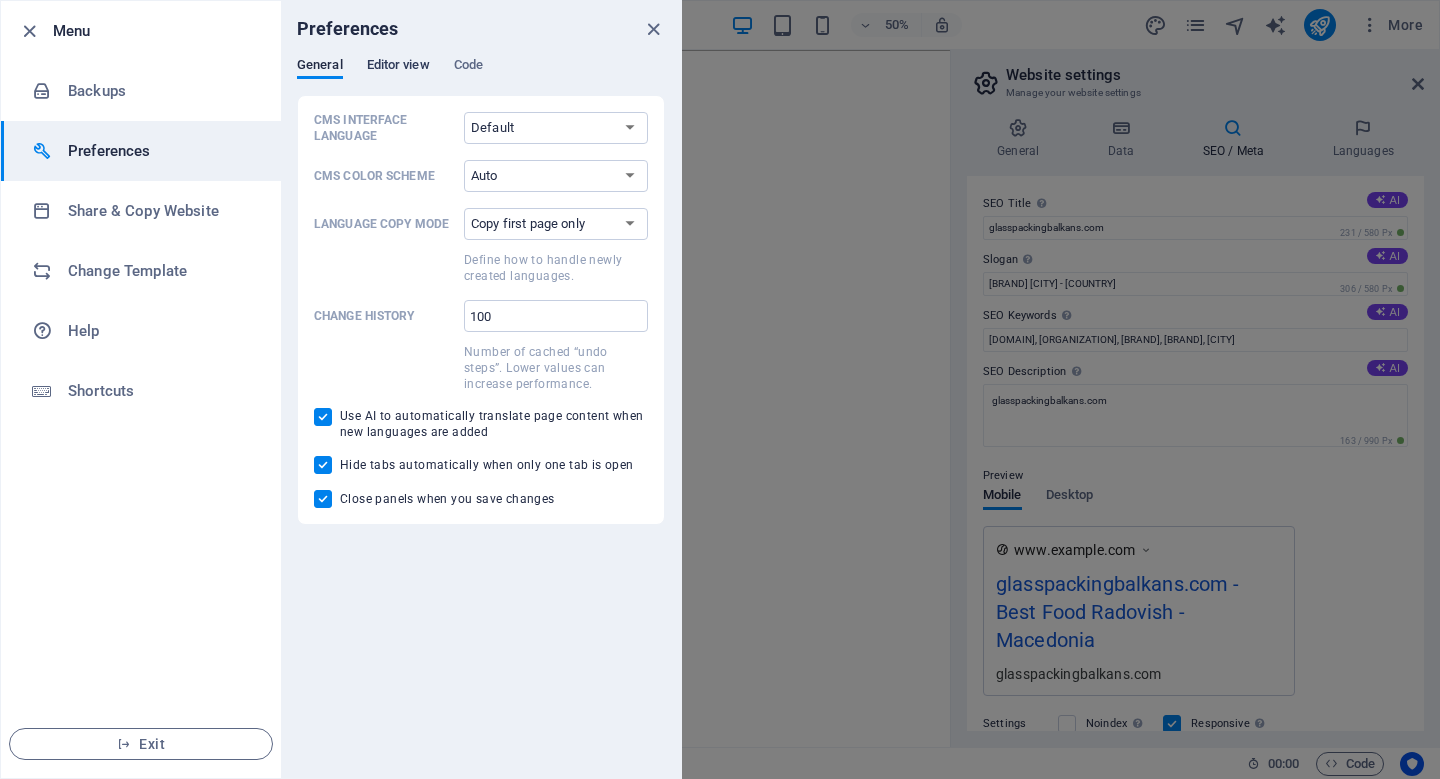 click on "Editor view" at bounding box center (398, 67) 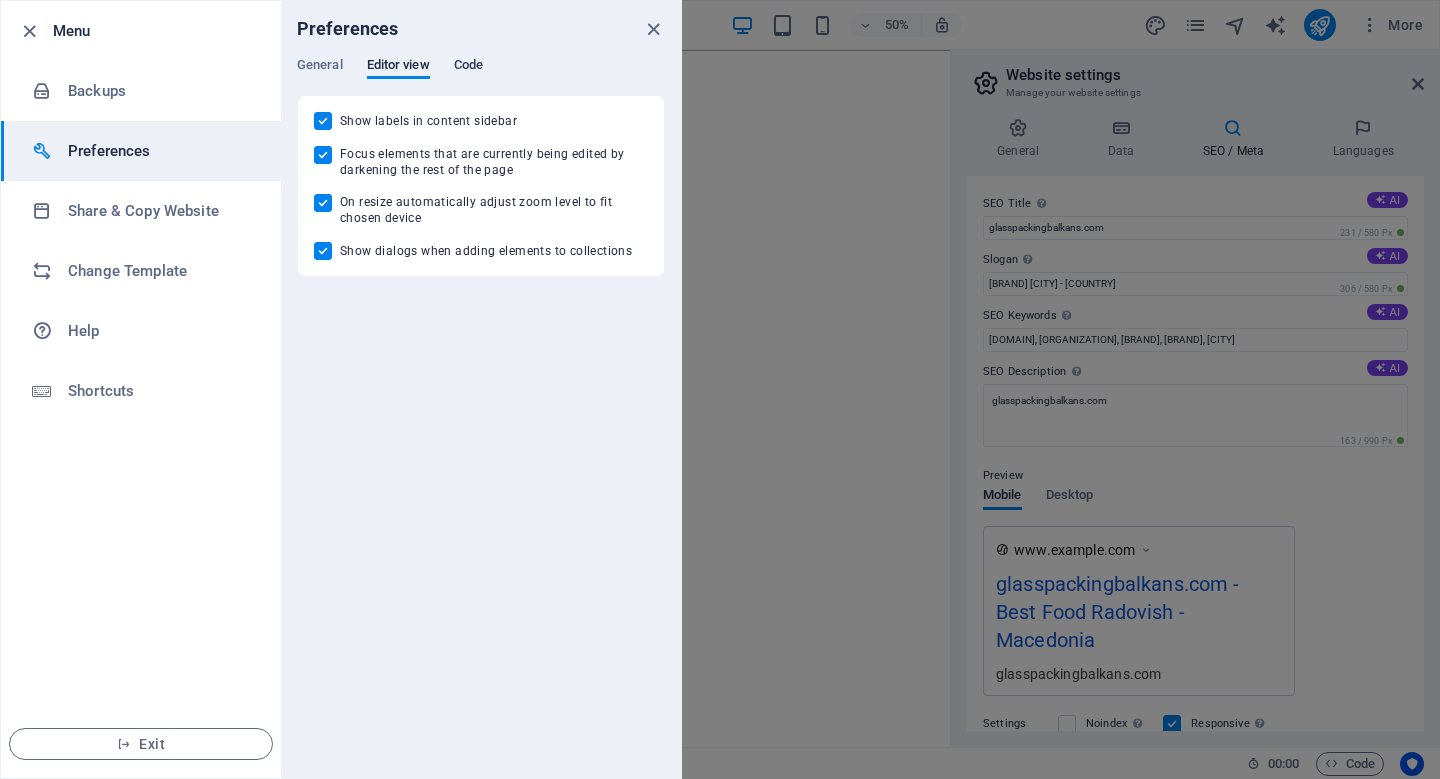 click on "Code" at bounding box center (468, 67) 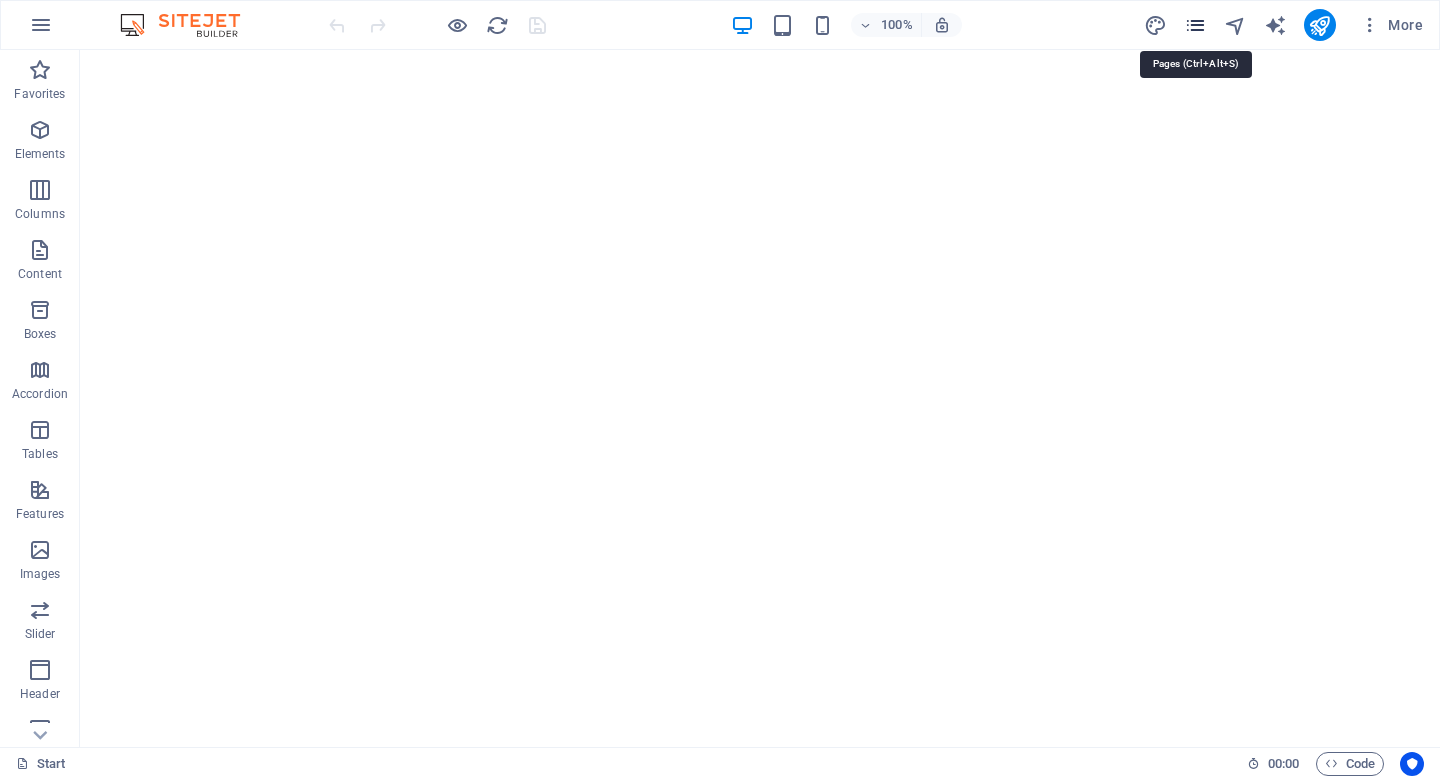 click at bounding box center (1195, 25) 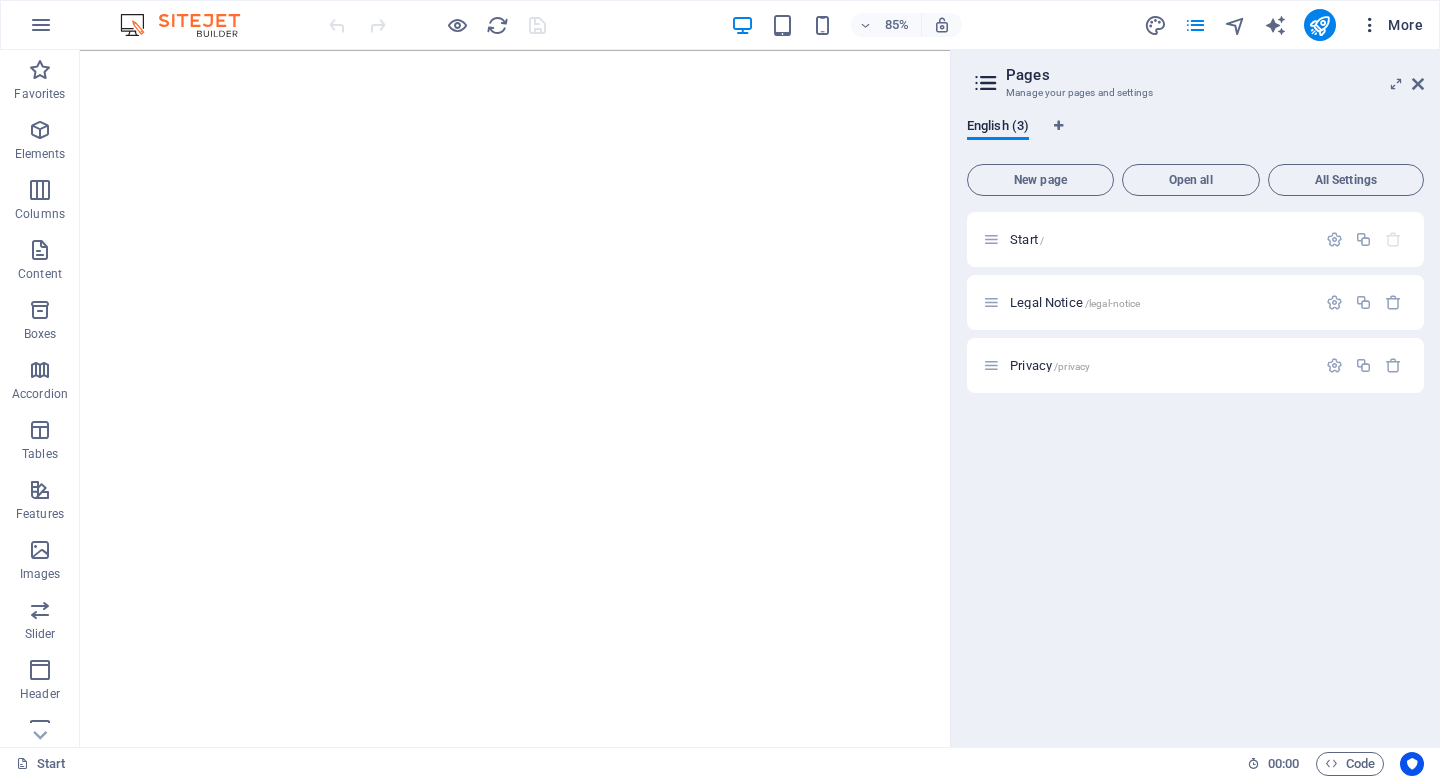 click on "More" at bounding box center [1391, 25] 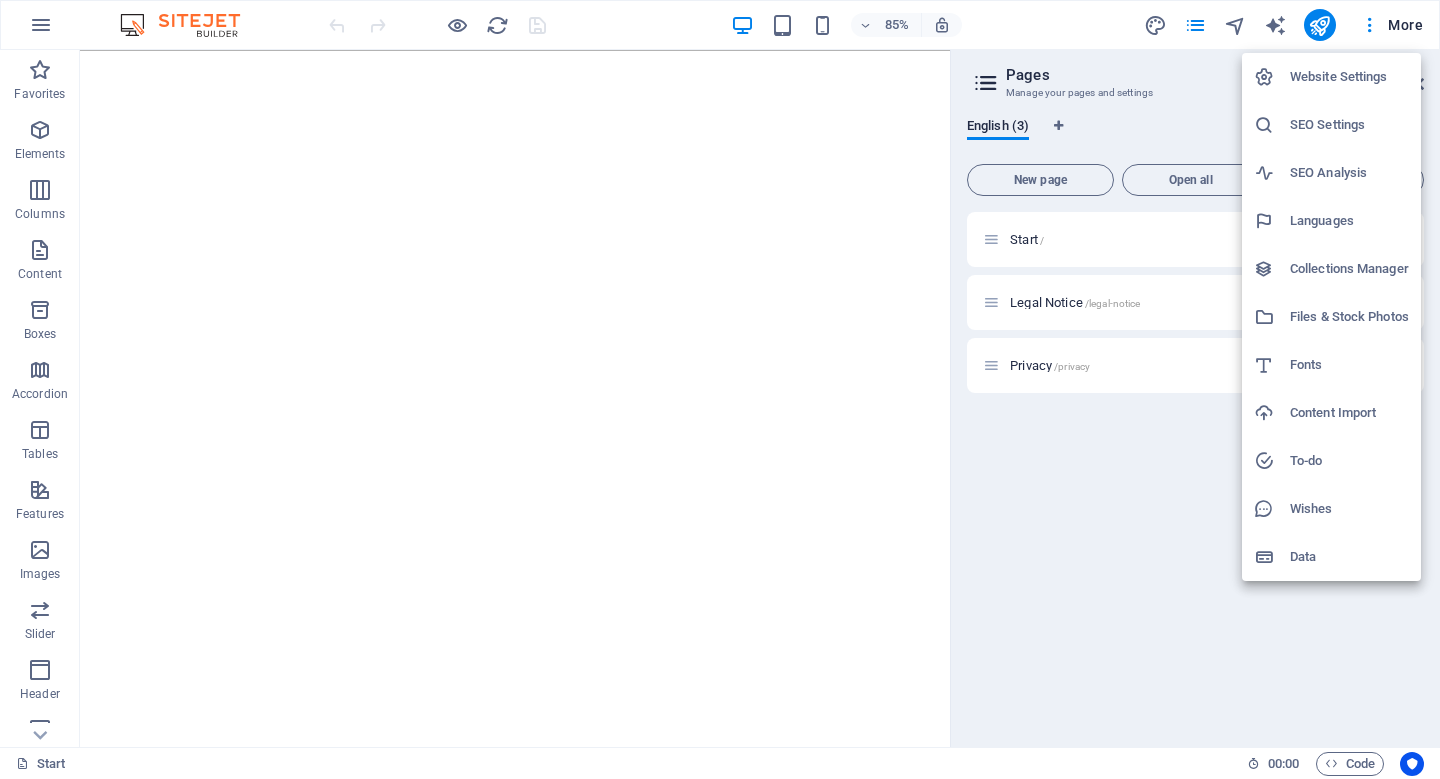 click on "Files & Stock Photos" at bounding box center (1349, 317) 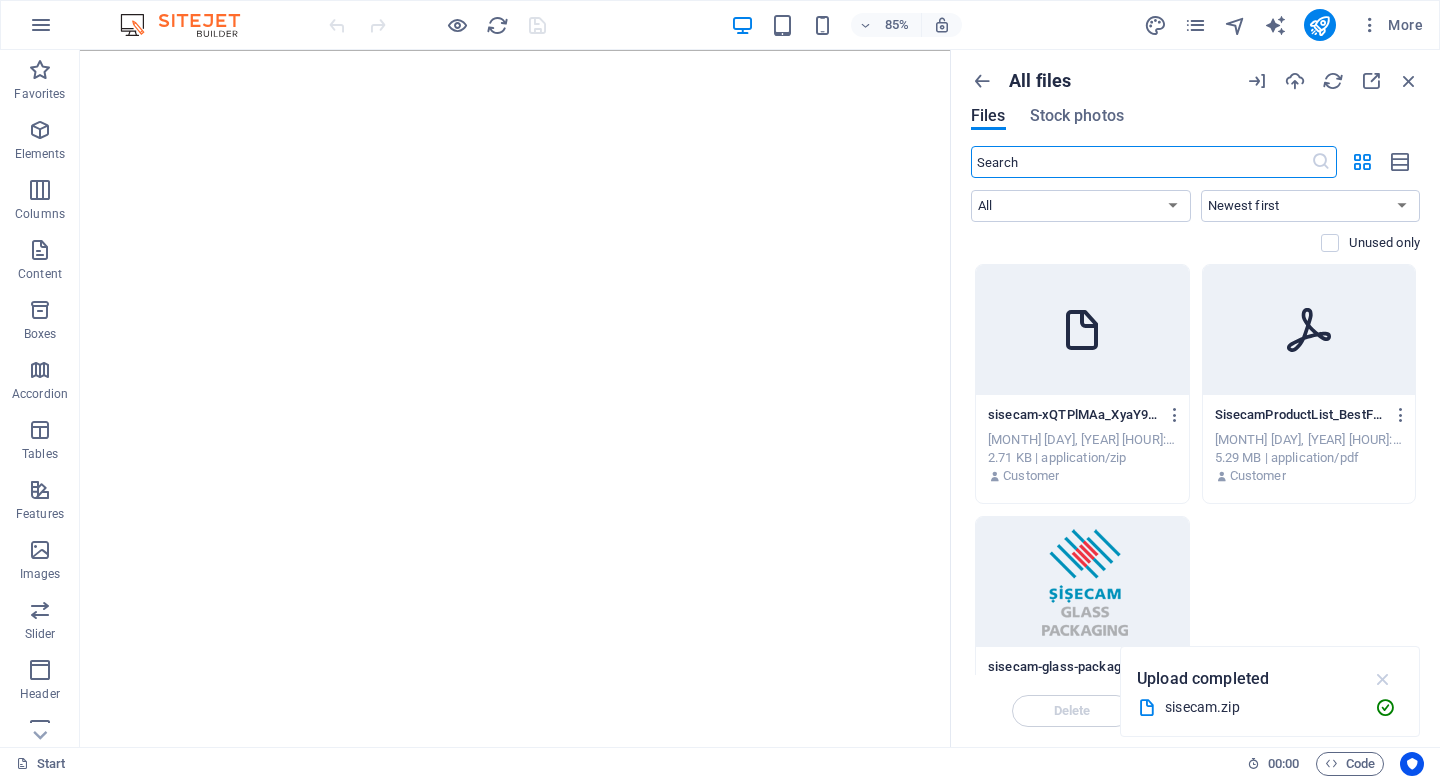click at bounding box center [1383, 679] 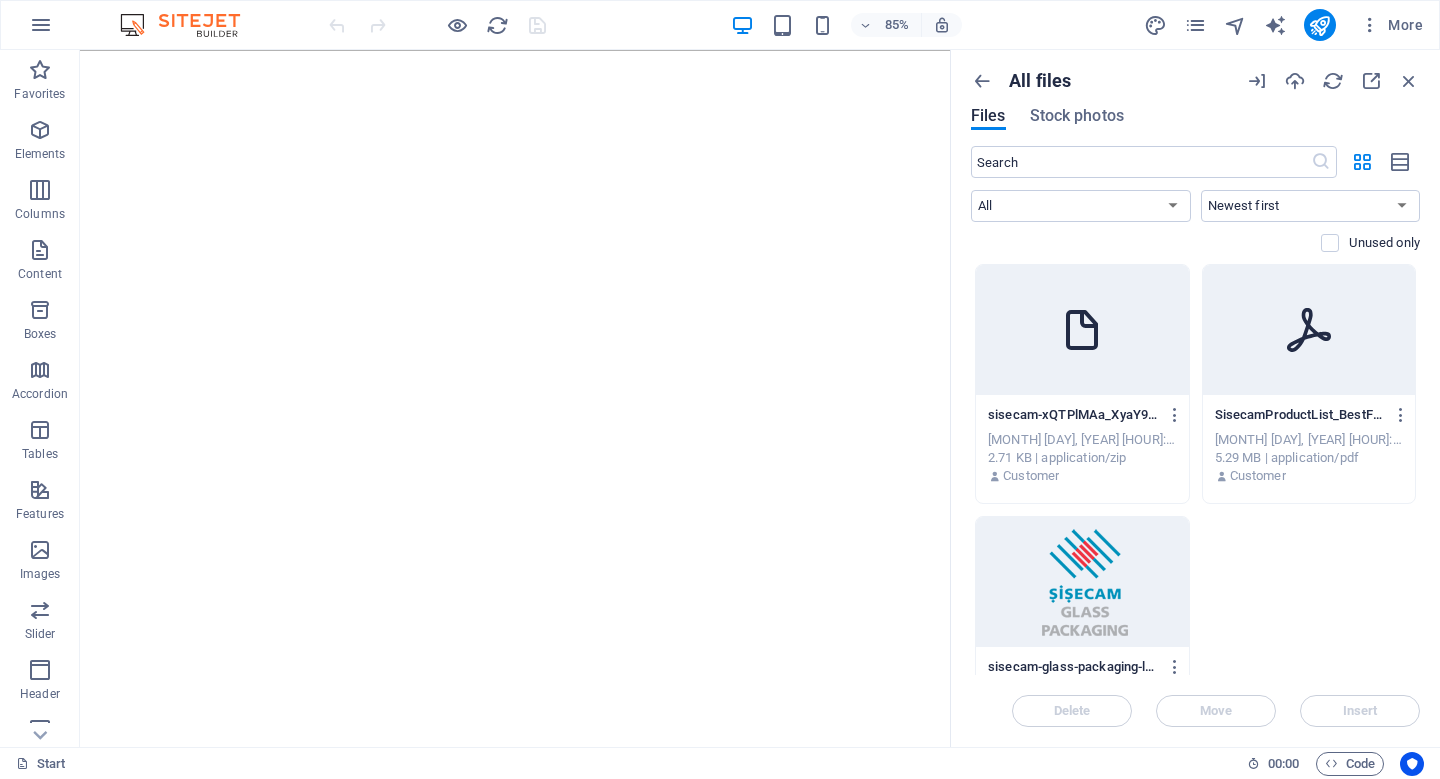 scroll, scrollTop: 81, scrollLeft: 0, axis: vertical 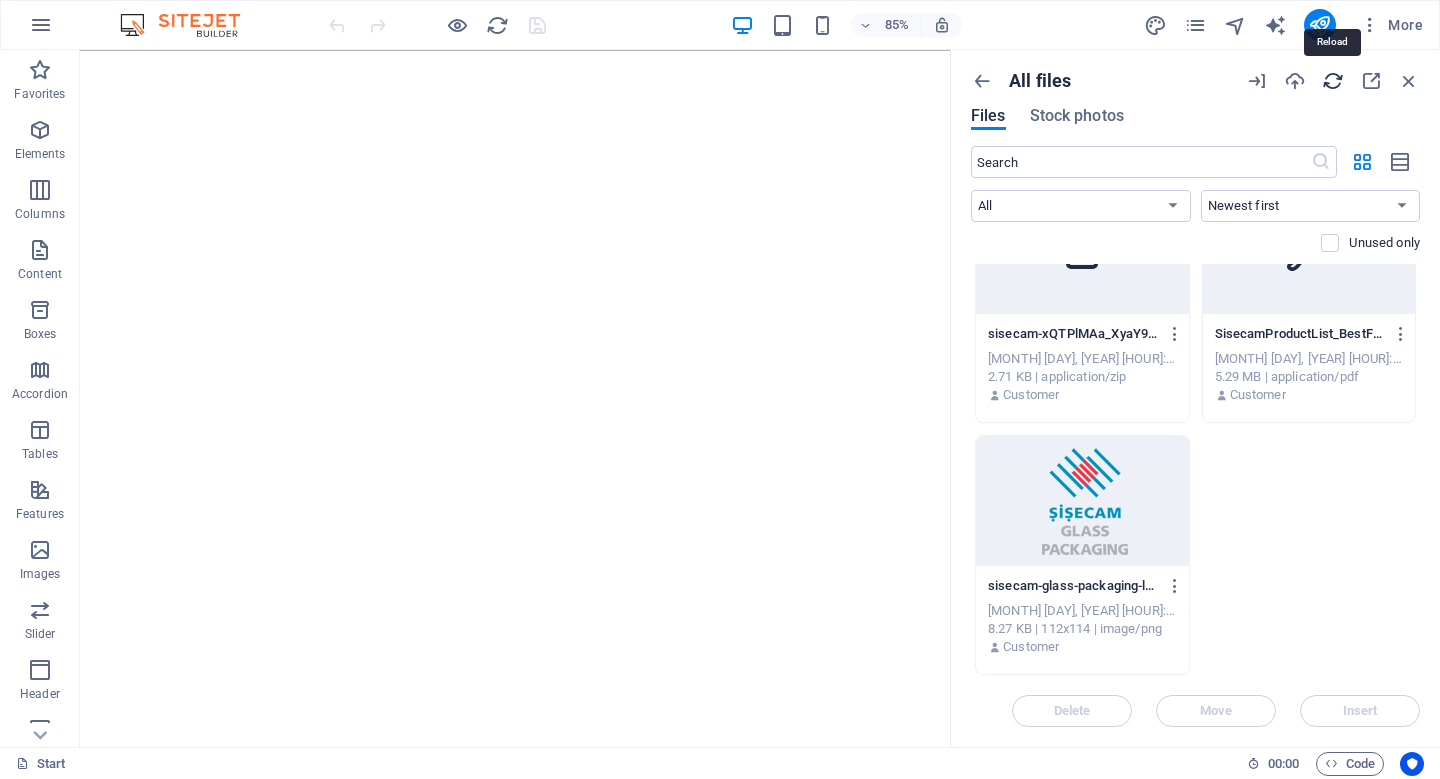 click at bounding box center [1333, 81] 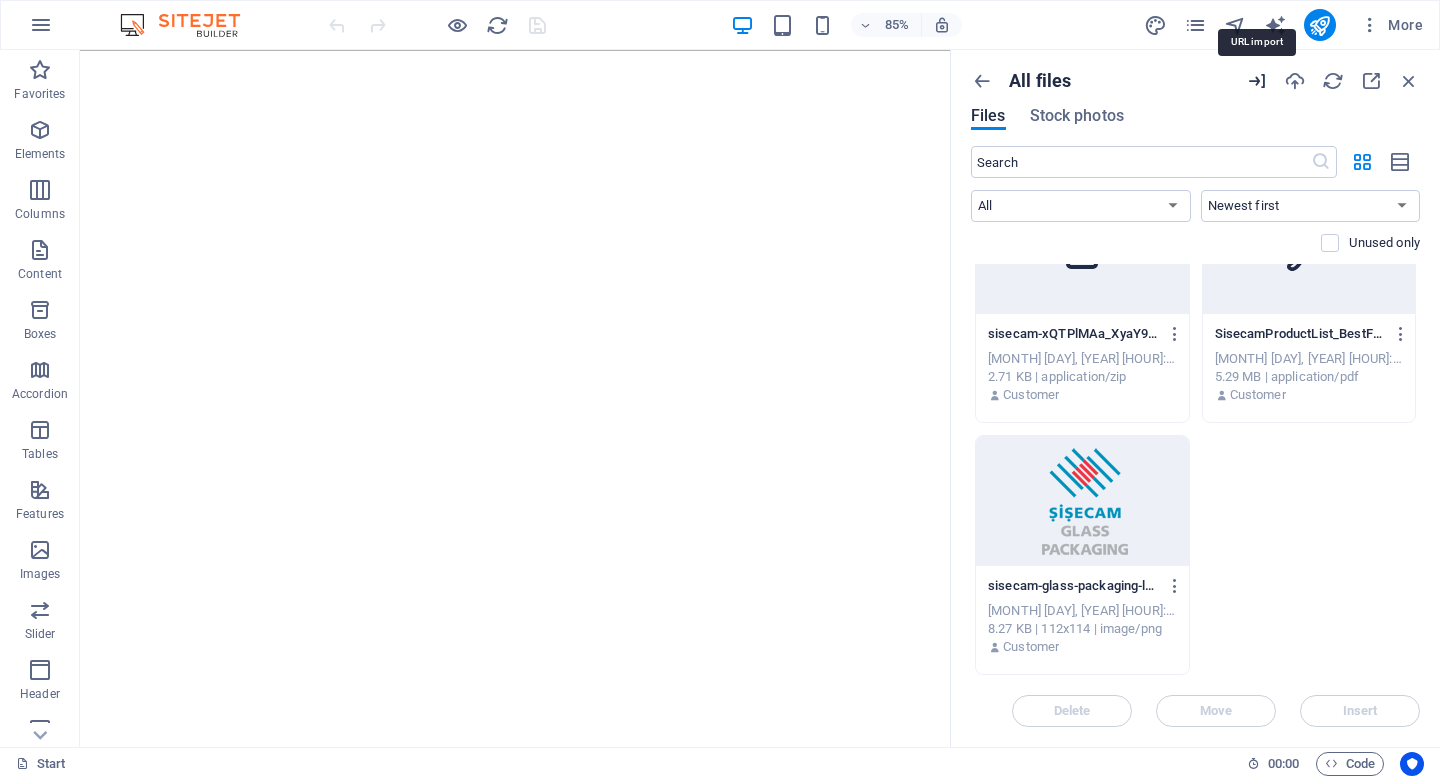 click at bounding box center [1257, 81] 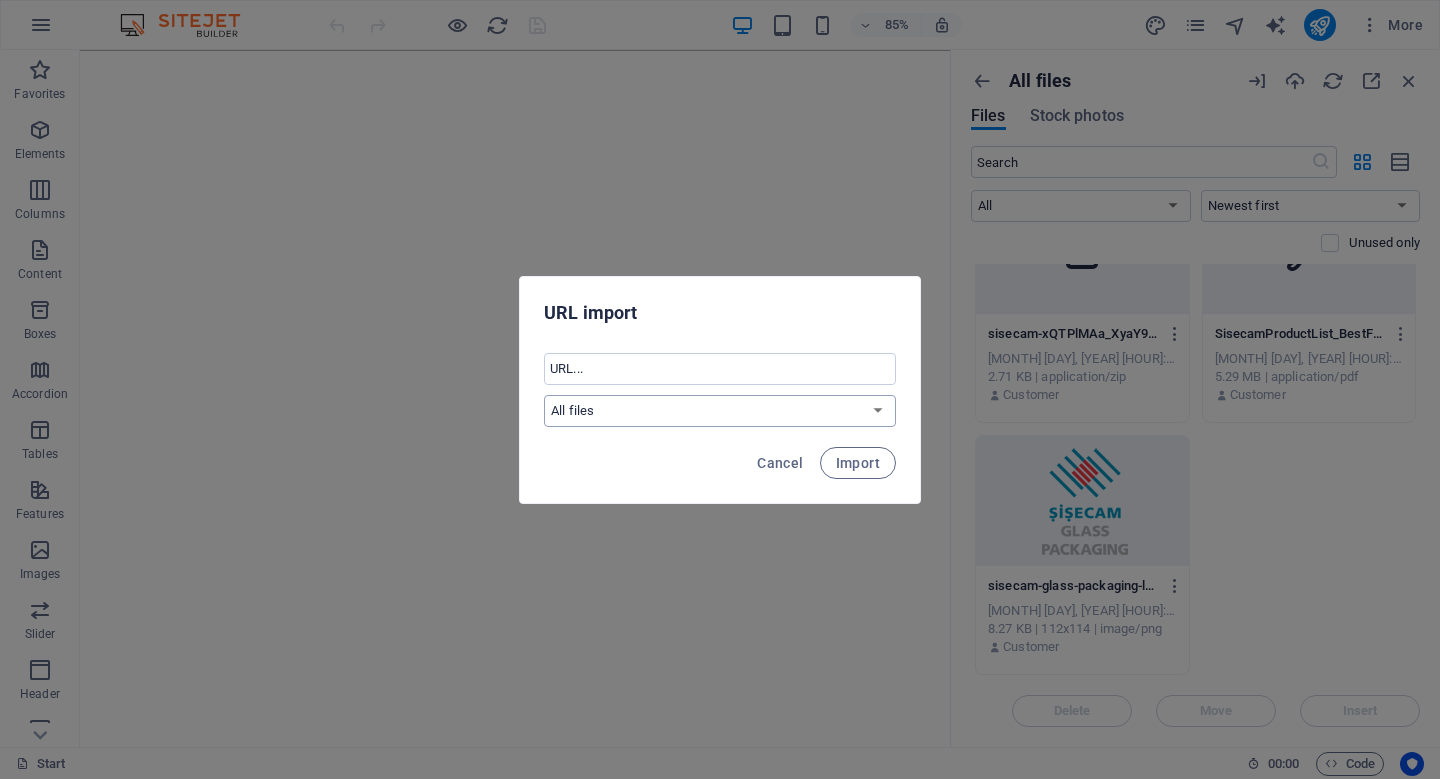 click on "All files www.sisecam.com" at bounding box center (720, 411) 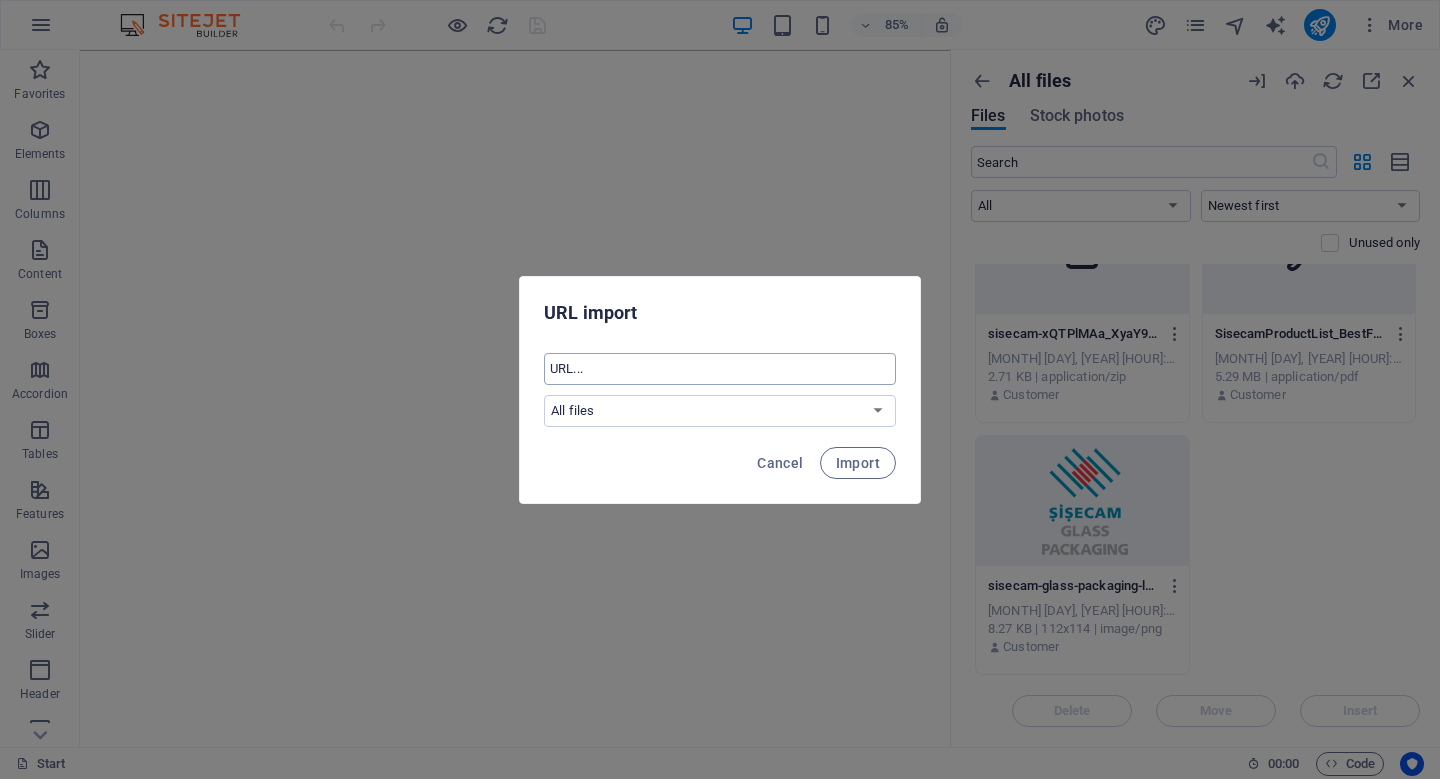 click at bounding box center (720, 369) 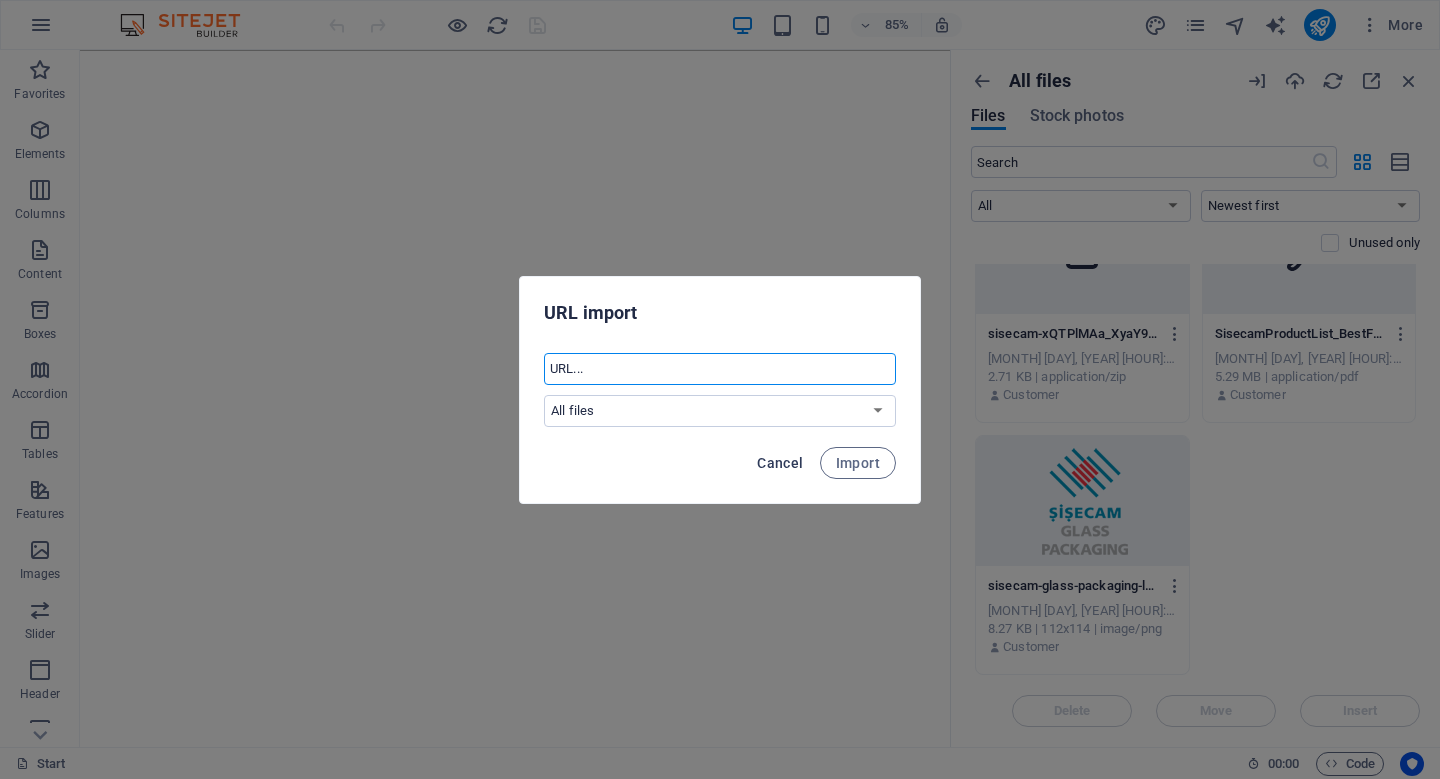 click on "Cancel" at bounding box center [780, 463] 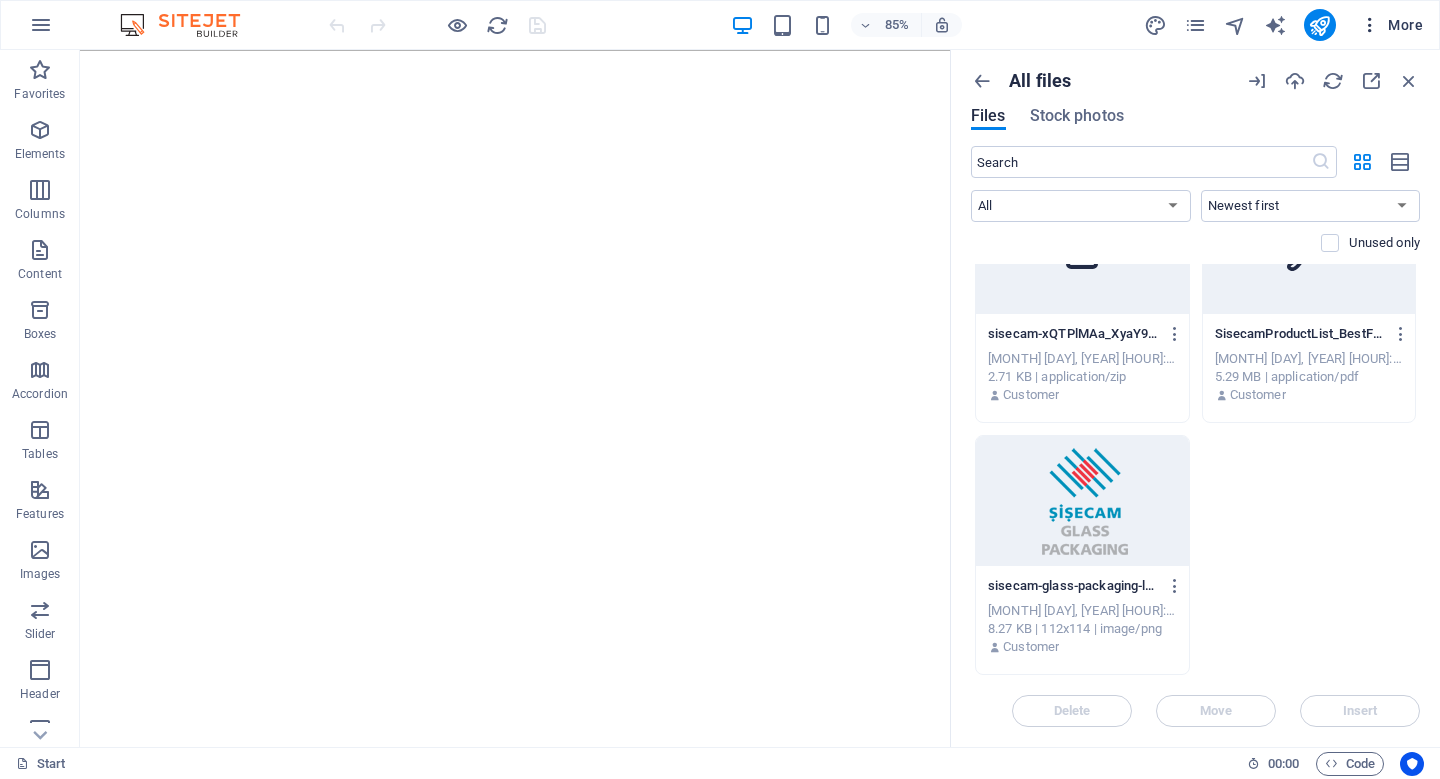 click on "More" at bounding box center (1391, 25) 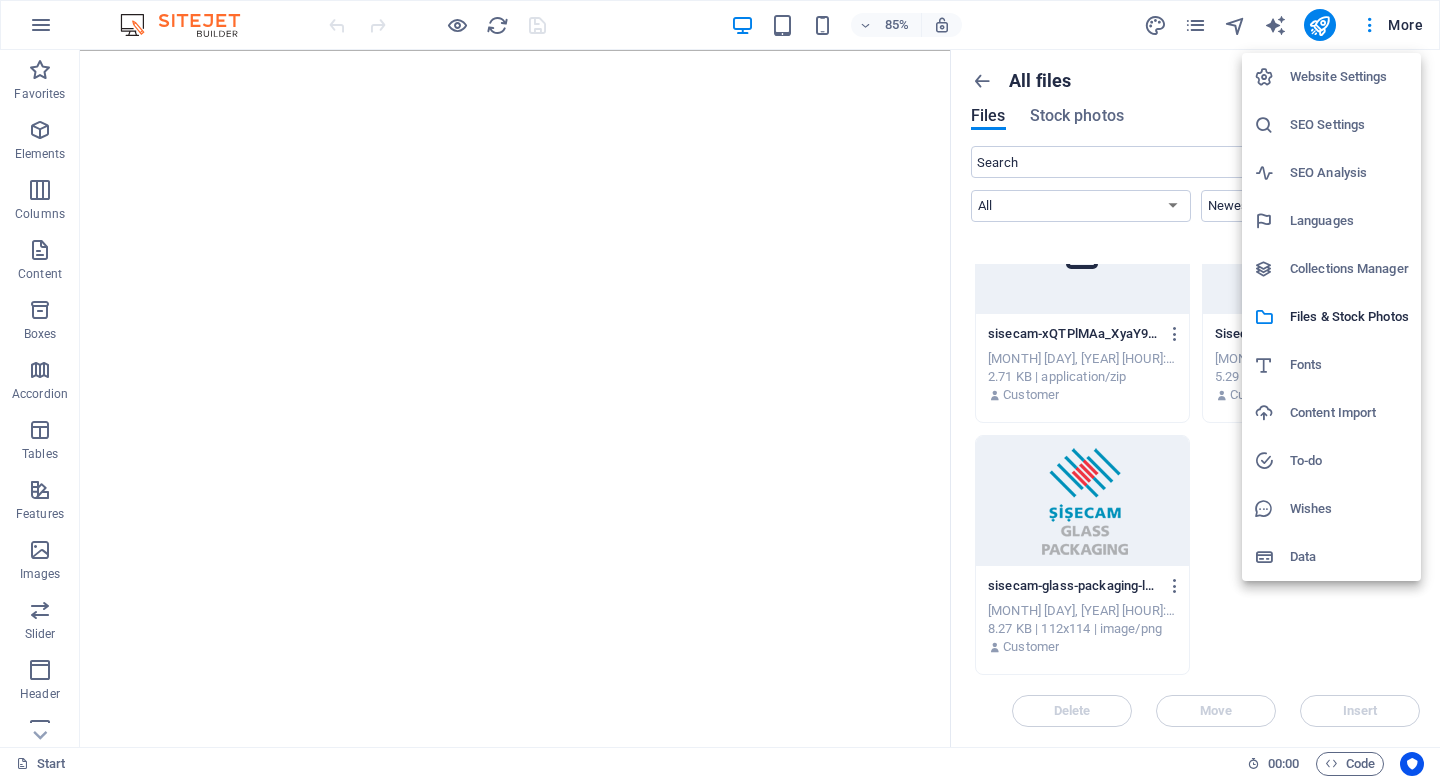 click at bounding box center (720, 389) 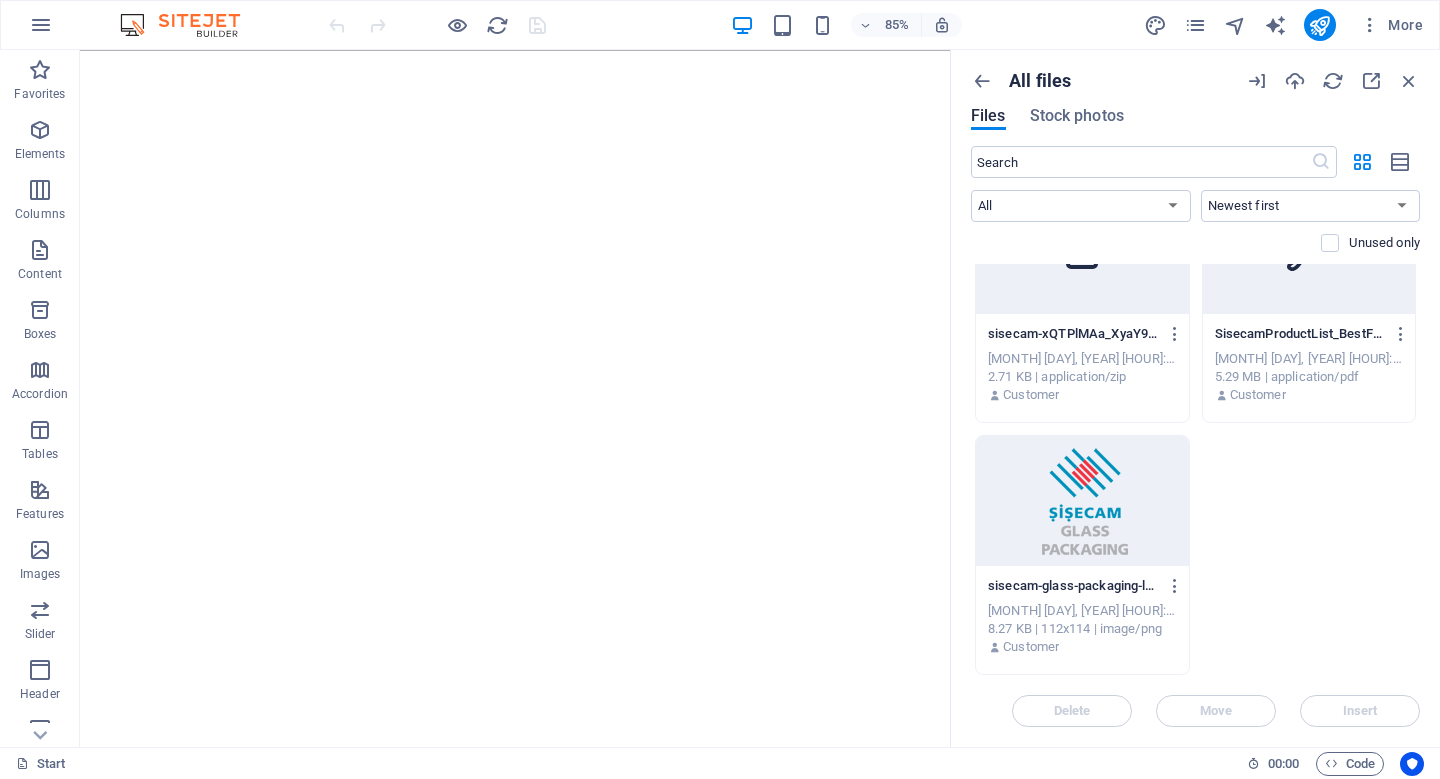 click at bounding box center [190, 25] 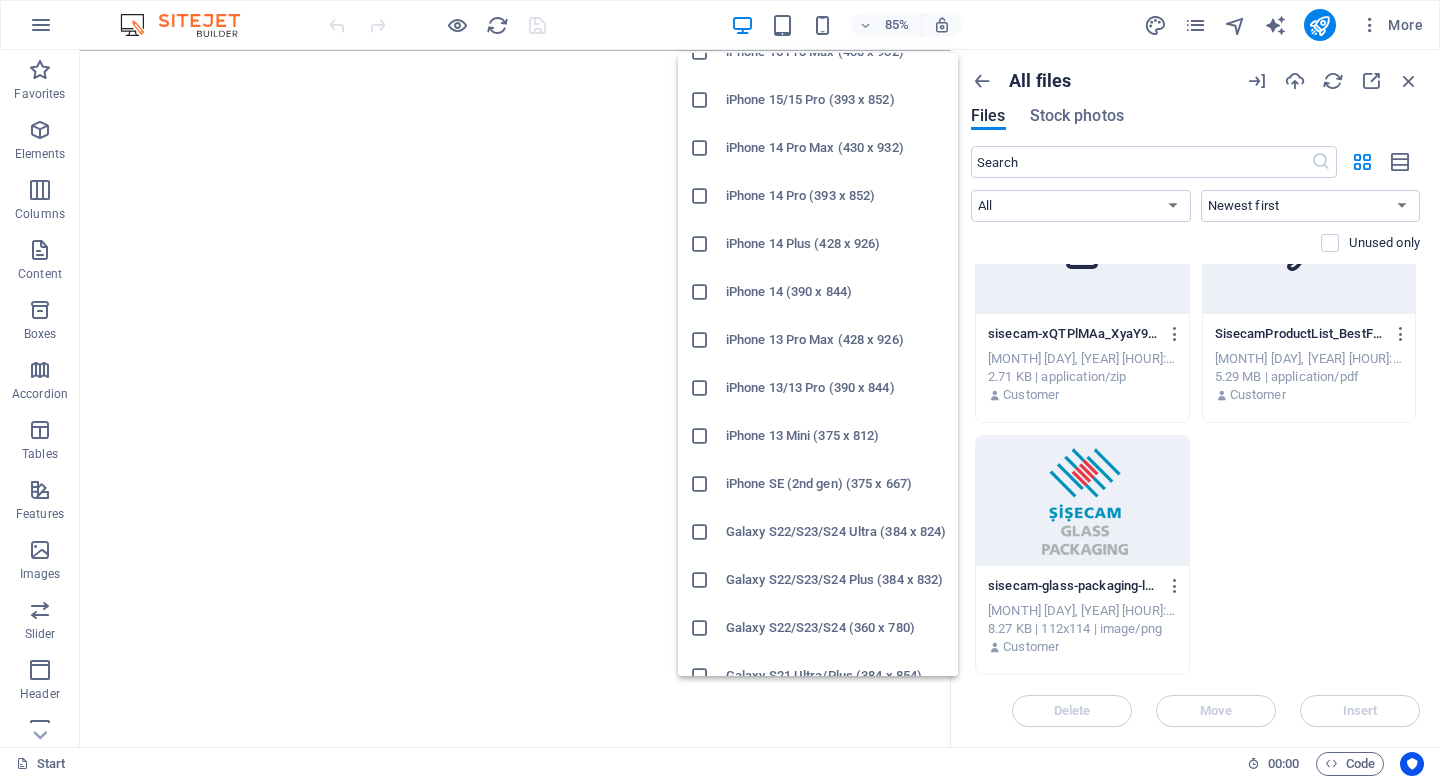scroll, scrollTop: 438, scrollLeft: 0, axis: vertical 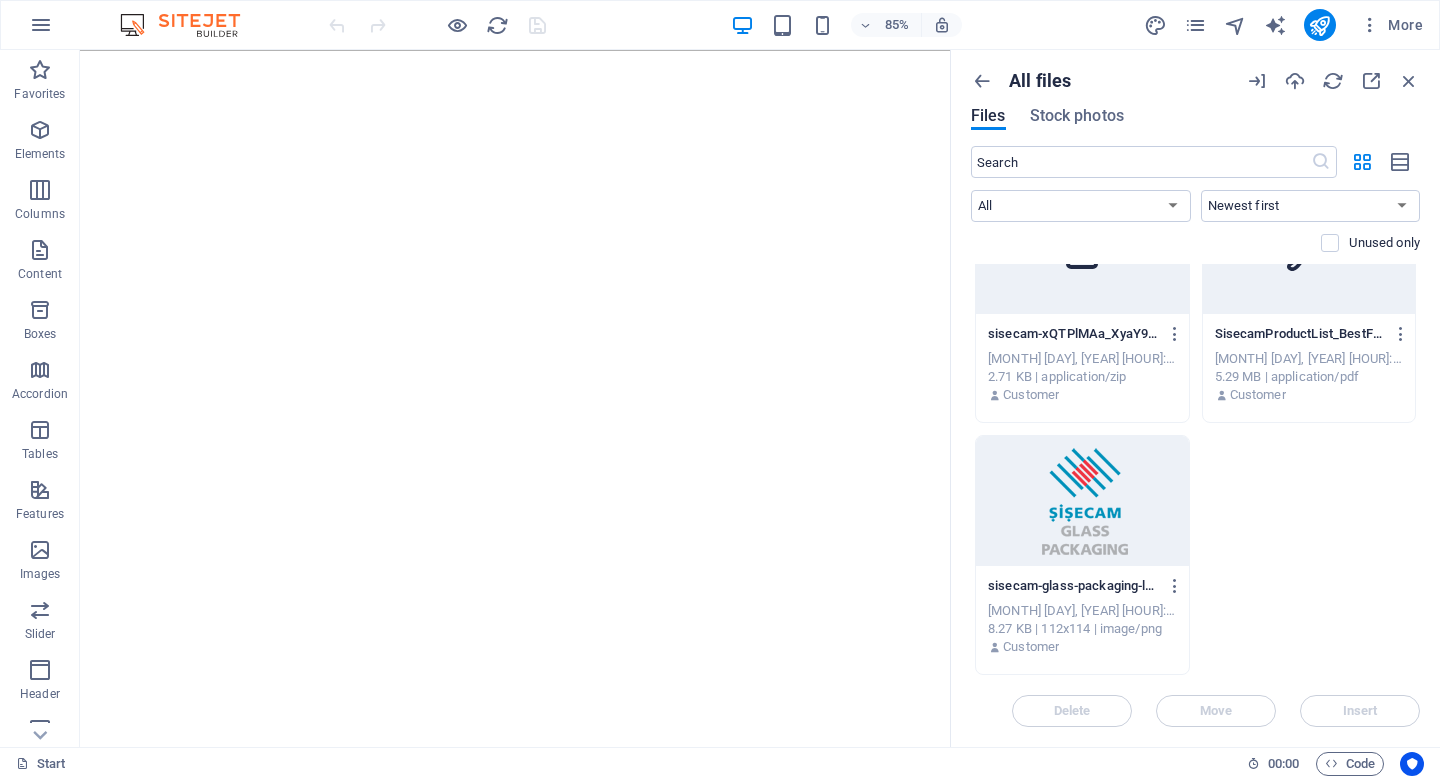 click on "85% More" at bounding box center [878, 25] 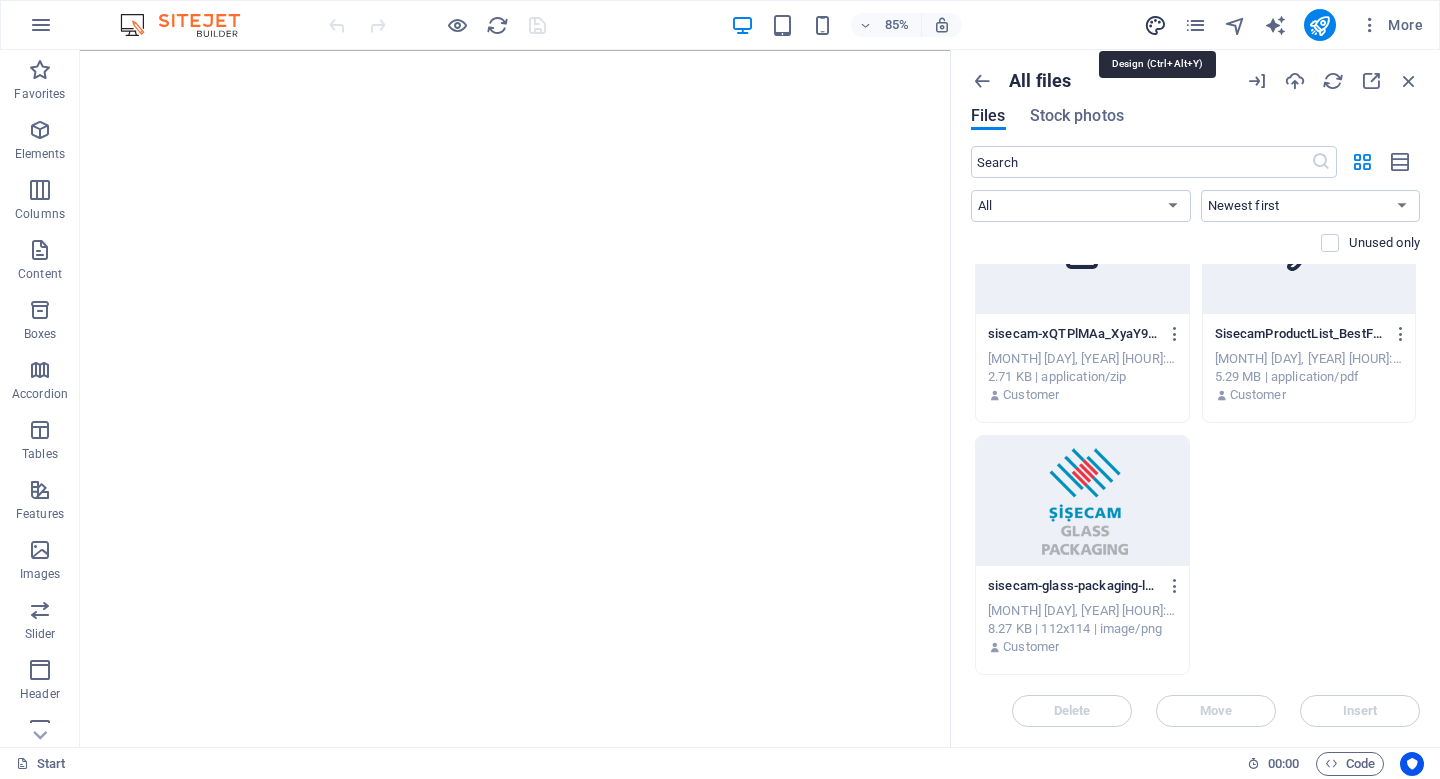 click at bounding box center (1155, 25) 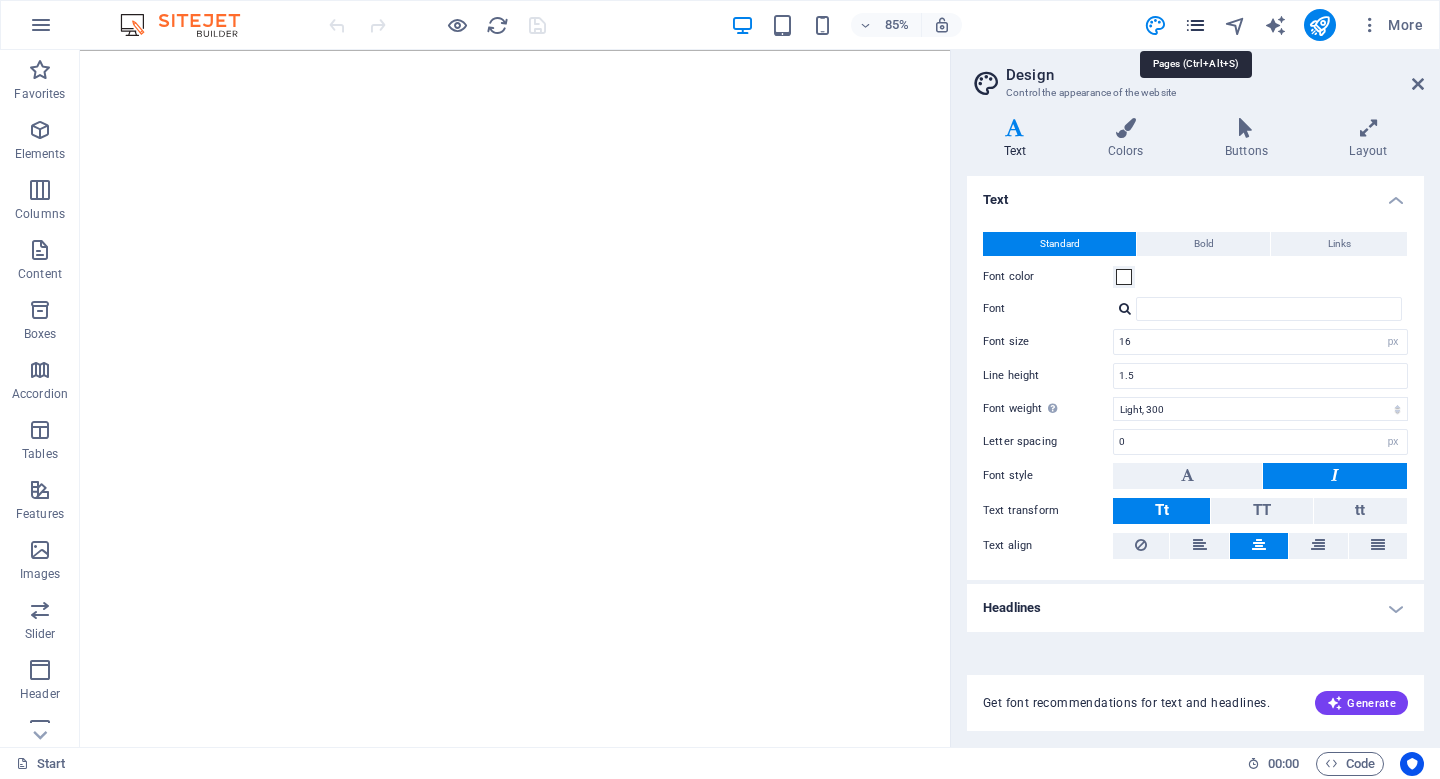 click at bounding box center [1195, 25] 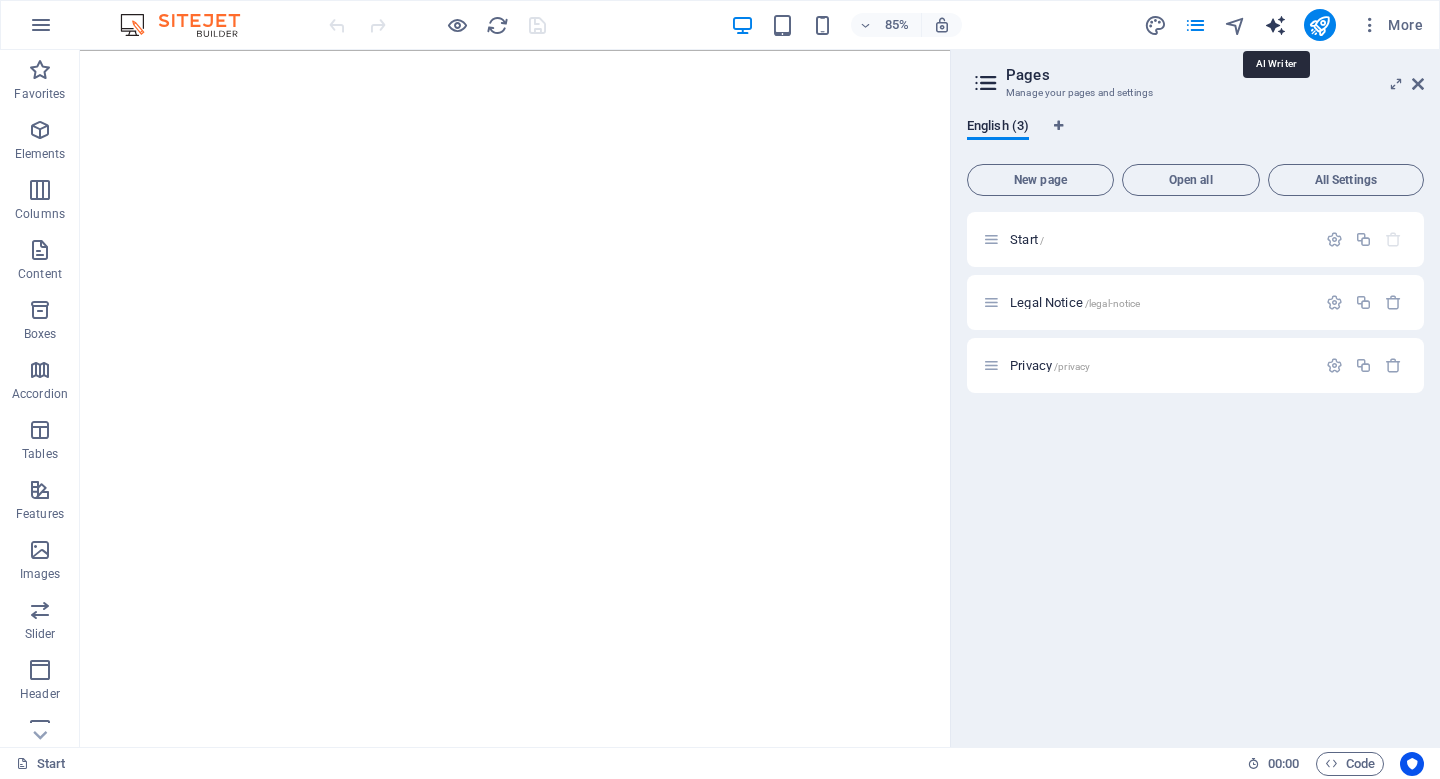 click at bounding box center [1275, 25] 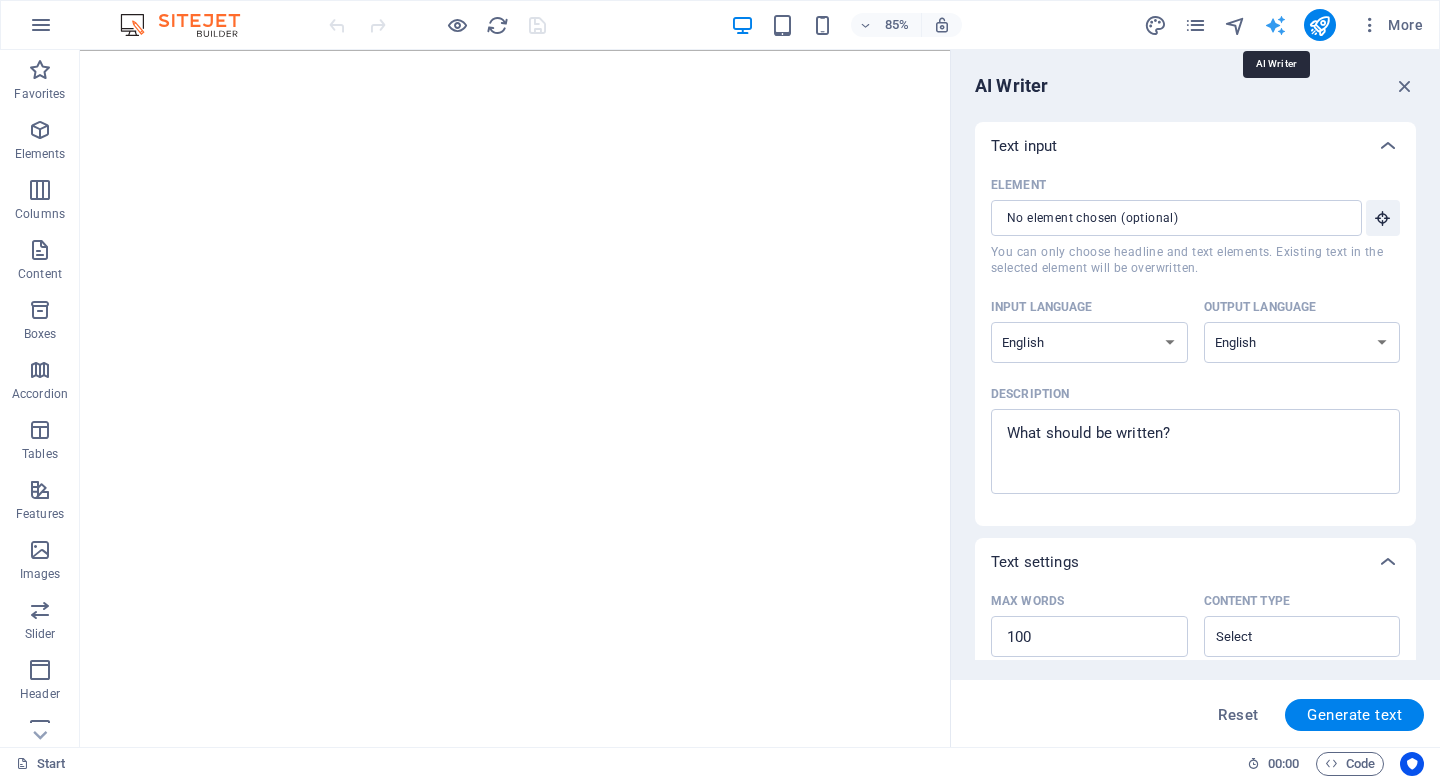 click at bounding box center [1275, 25] 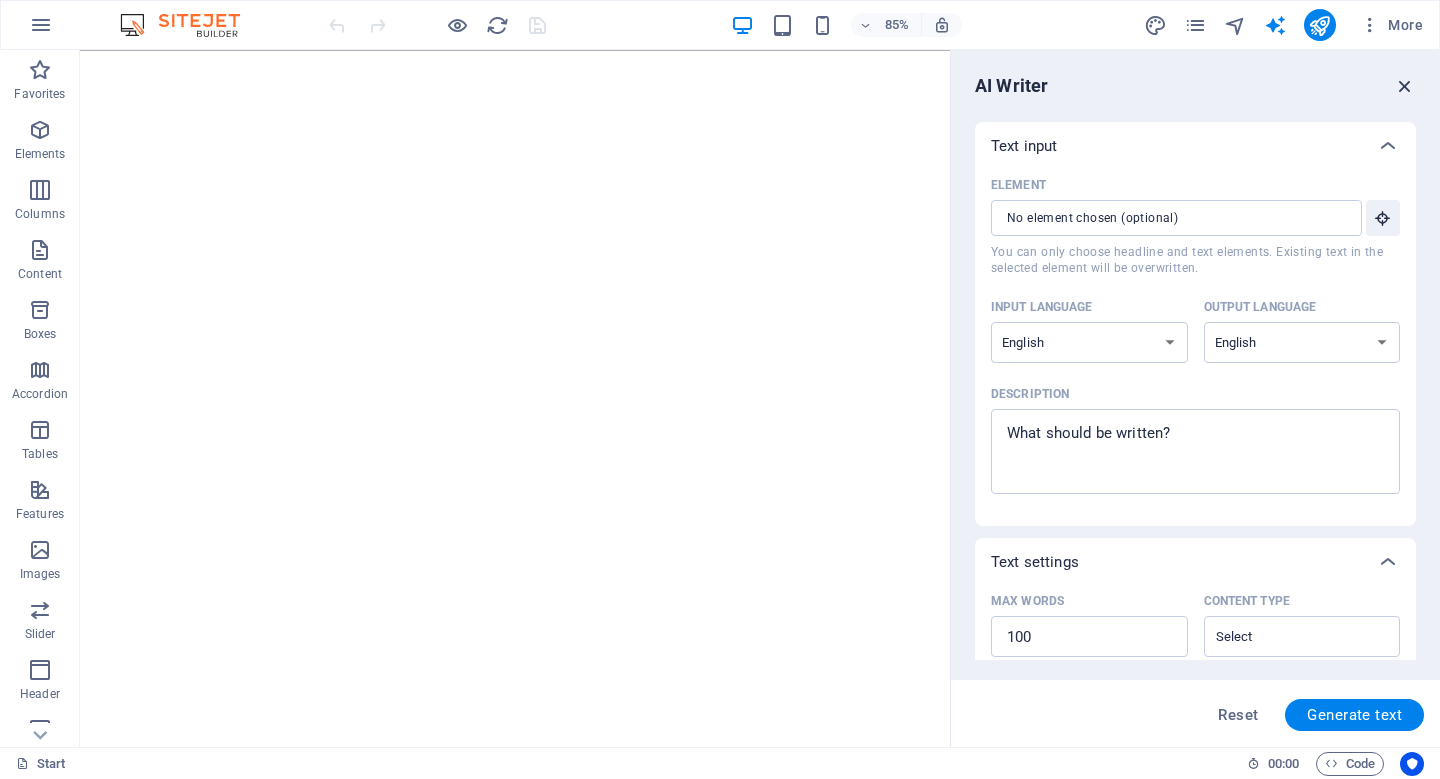 click at bounding box center (1405, 86) 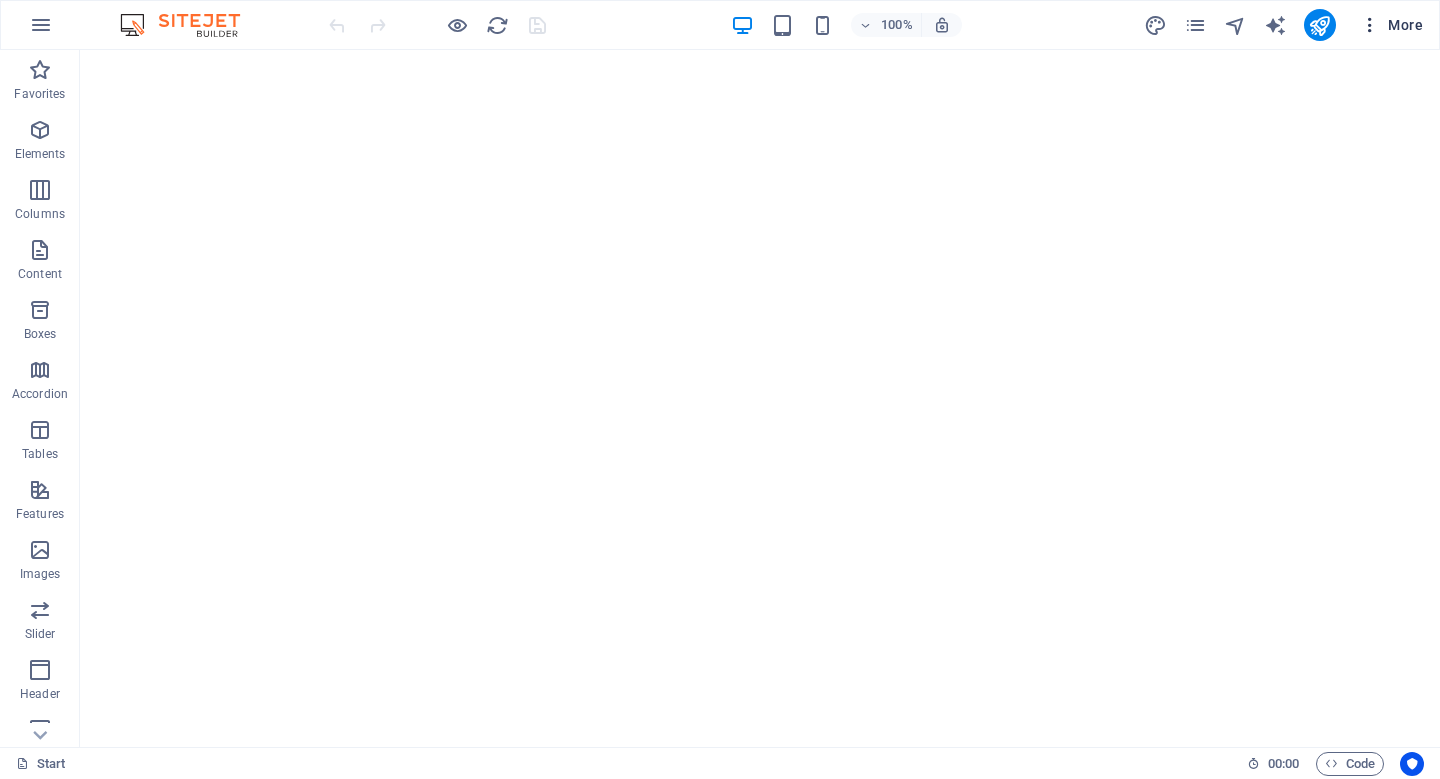 click at bounding box center (1370, 25) 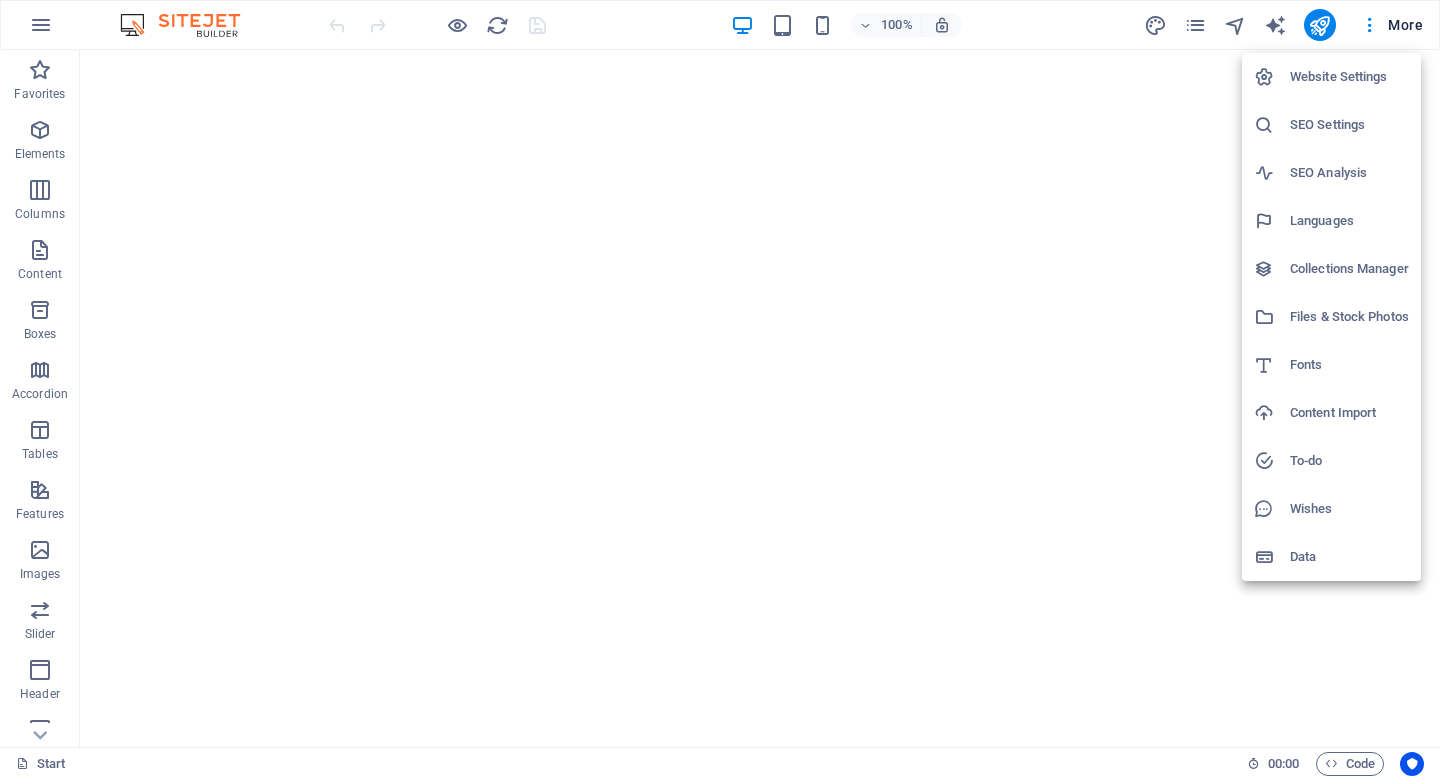 click on "To-do" at bounding box center (1349, 461) 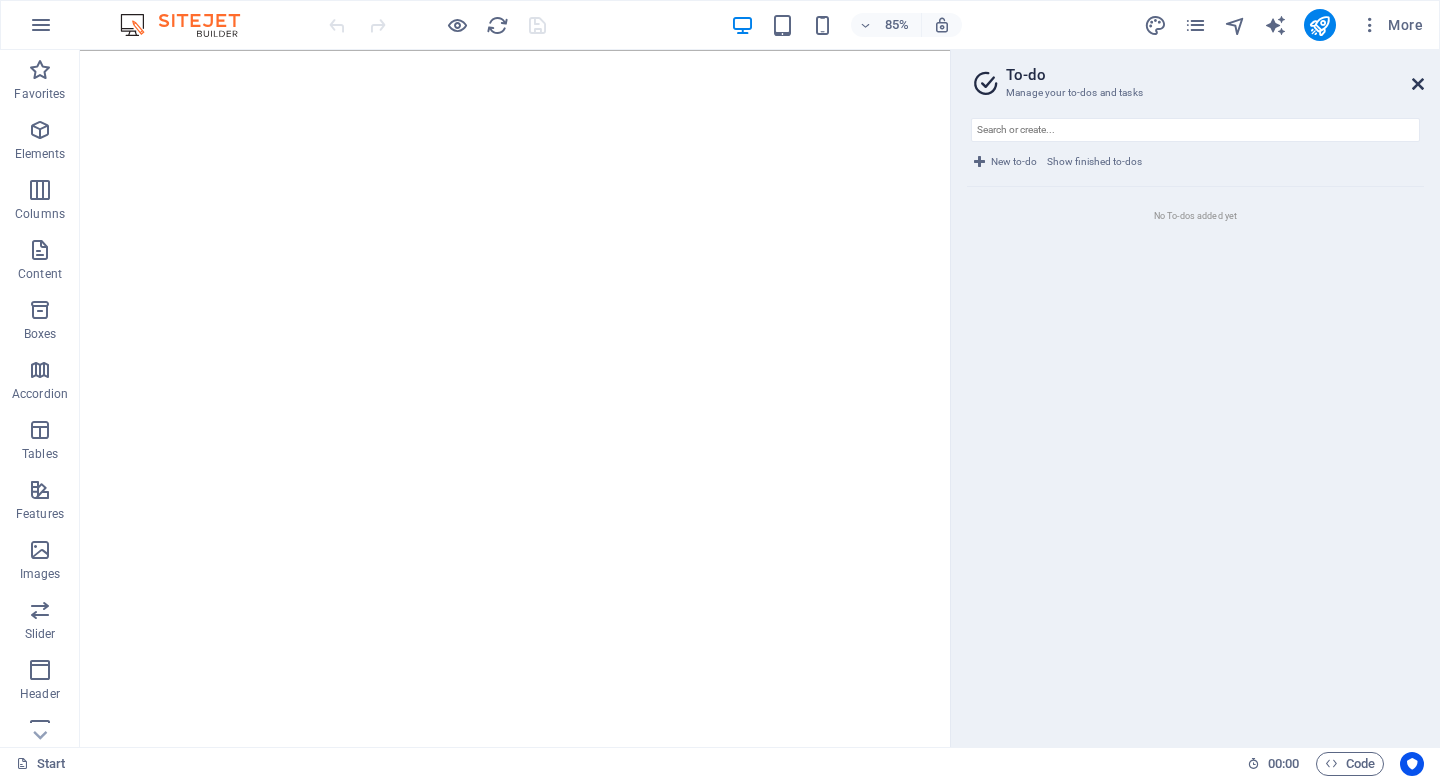click at bounding box center (1418, 84) 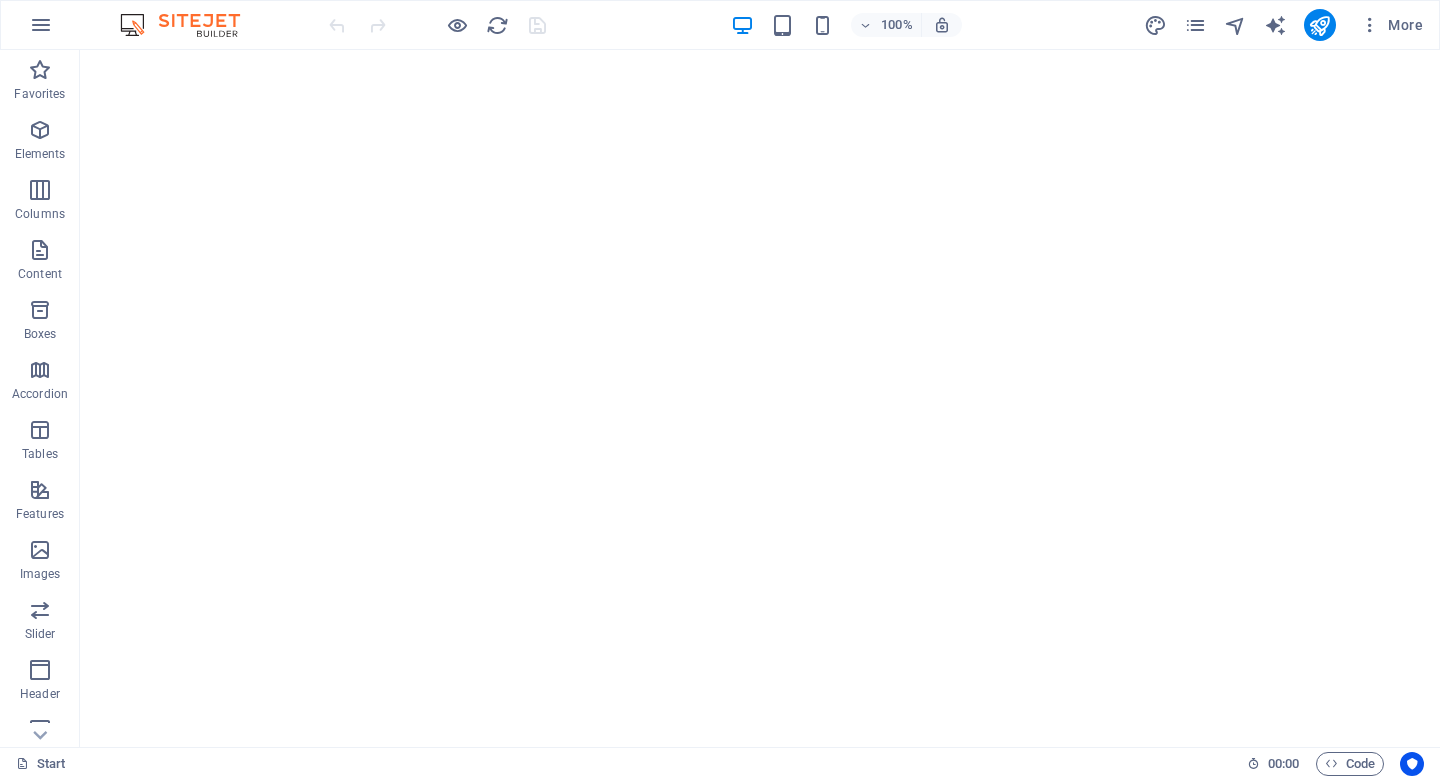 click at bounding box center (190, 25) 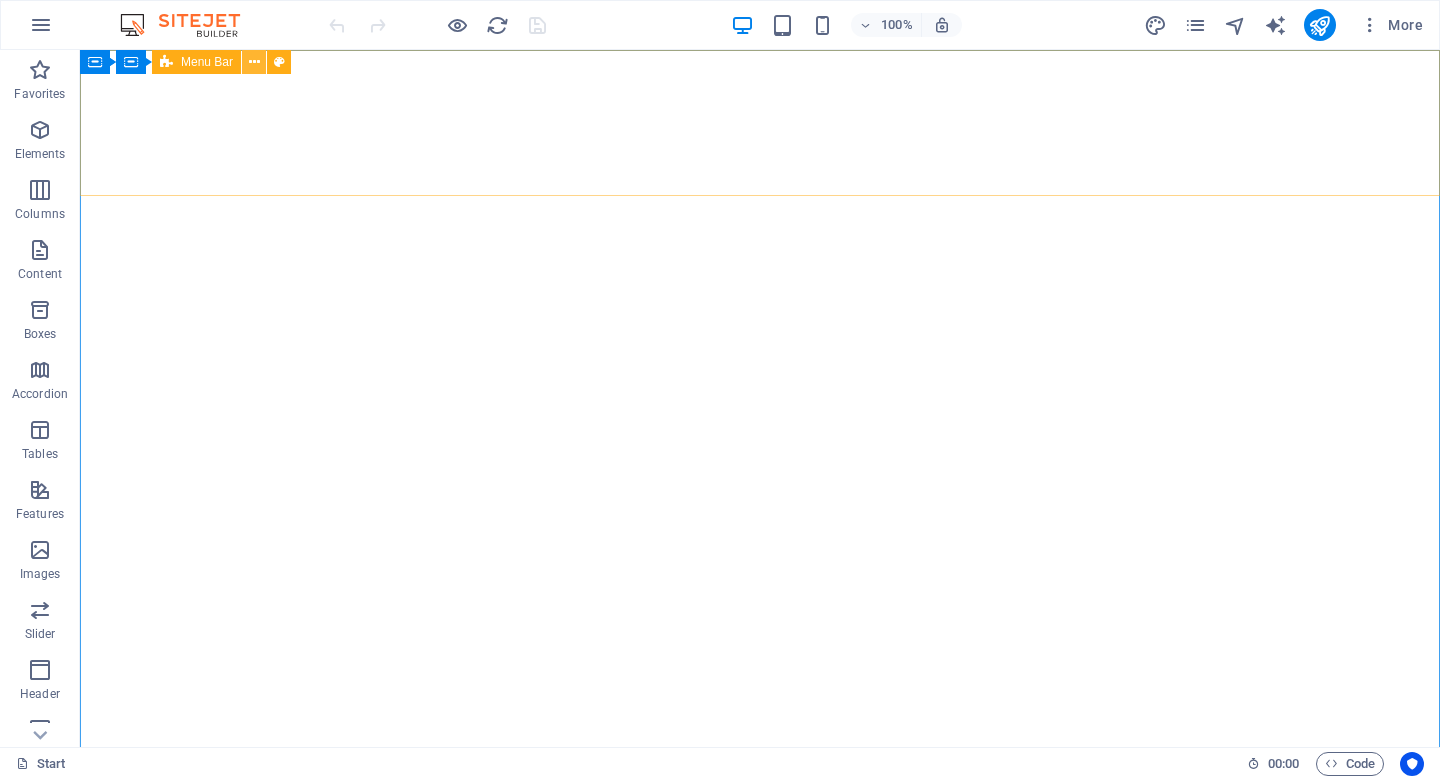 click at bounding box center (254, 62) 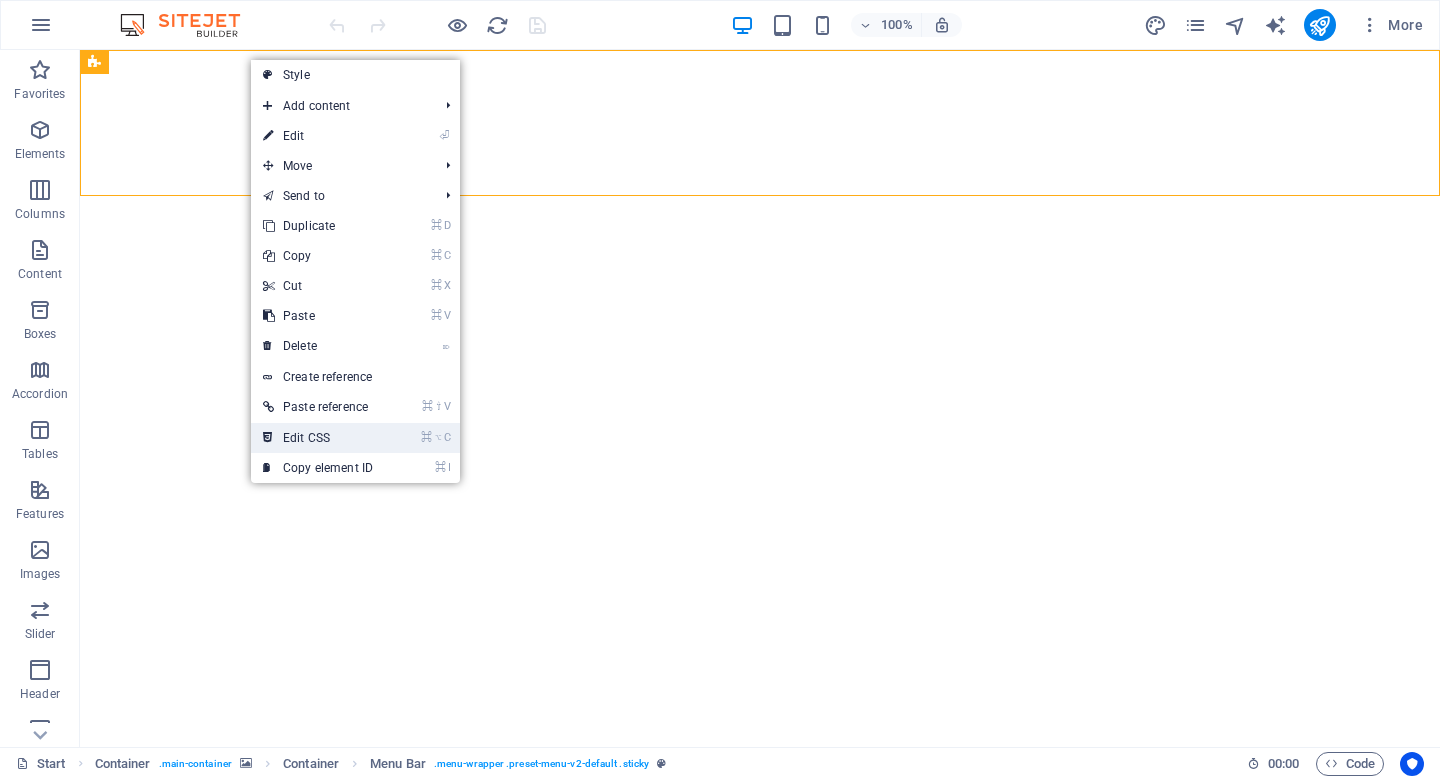 click on "⌘ ⌥ C  Edit CSS" at bounding box center (318, 438) 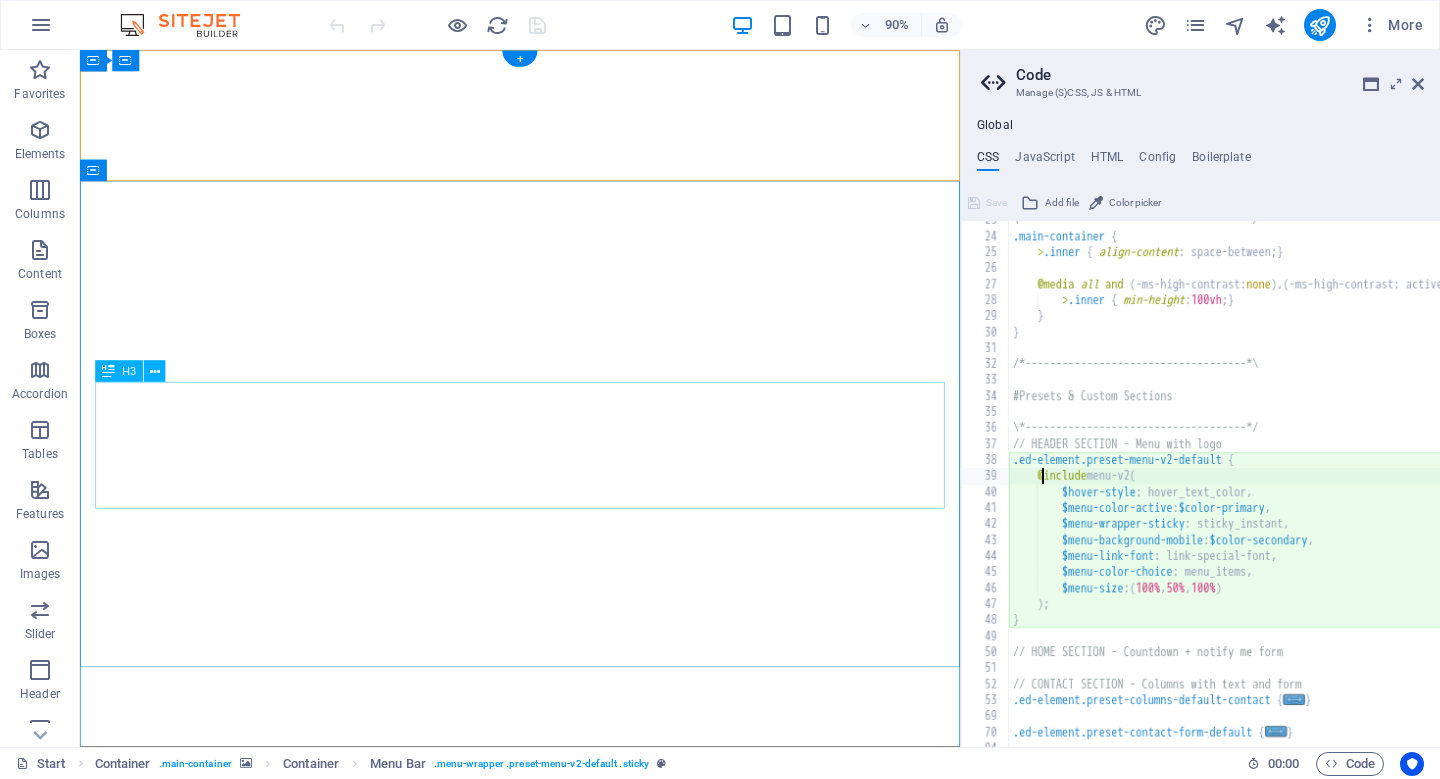 scroll, scrollTop: 361, scrollLeft: 0, axis: vertical 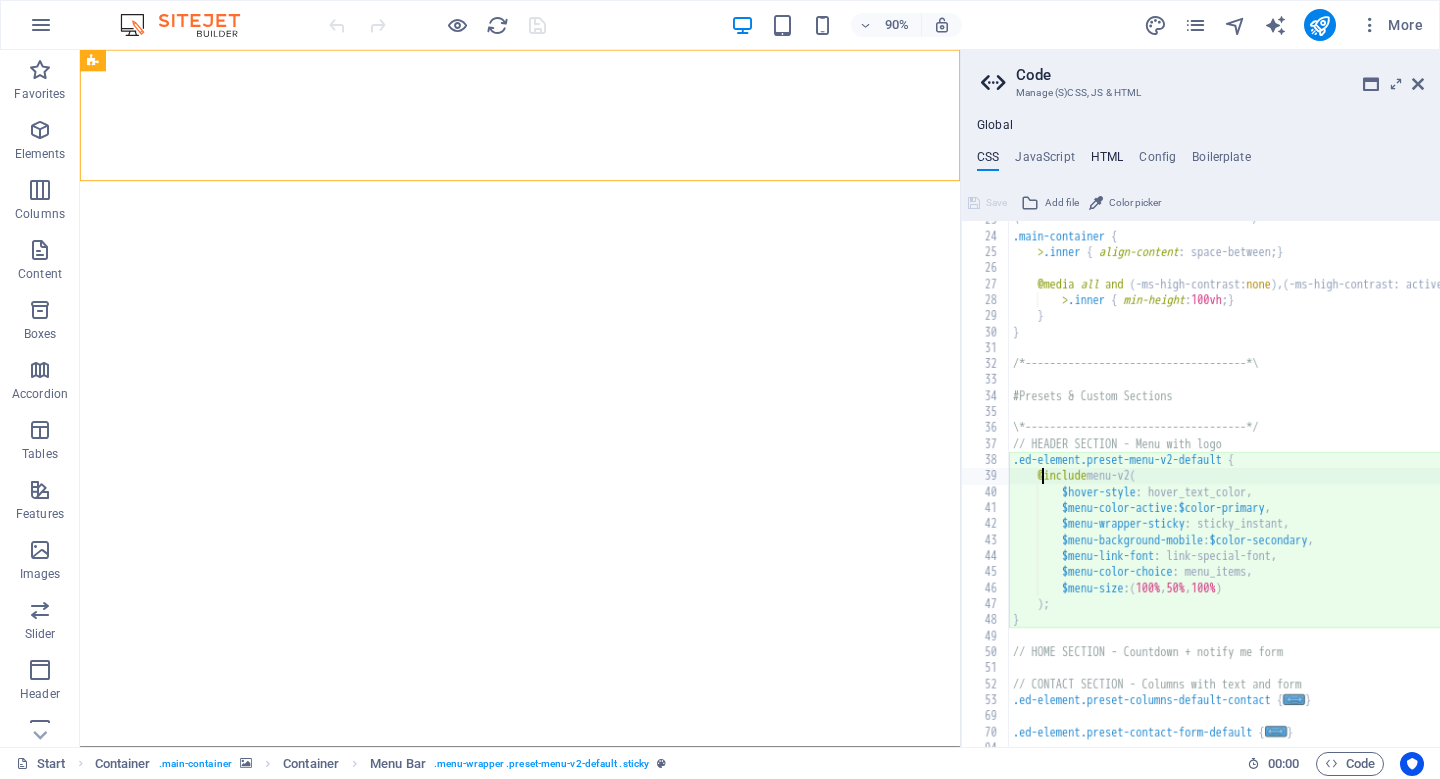 click on "HTML" at bounding box center [1107, 161] 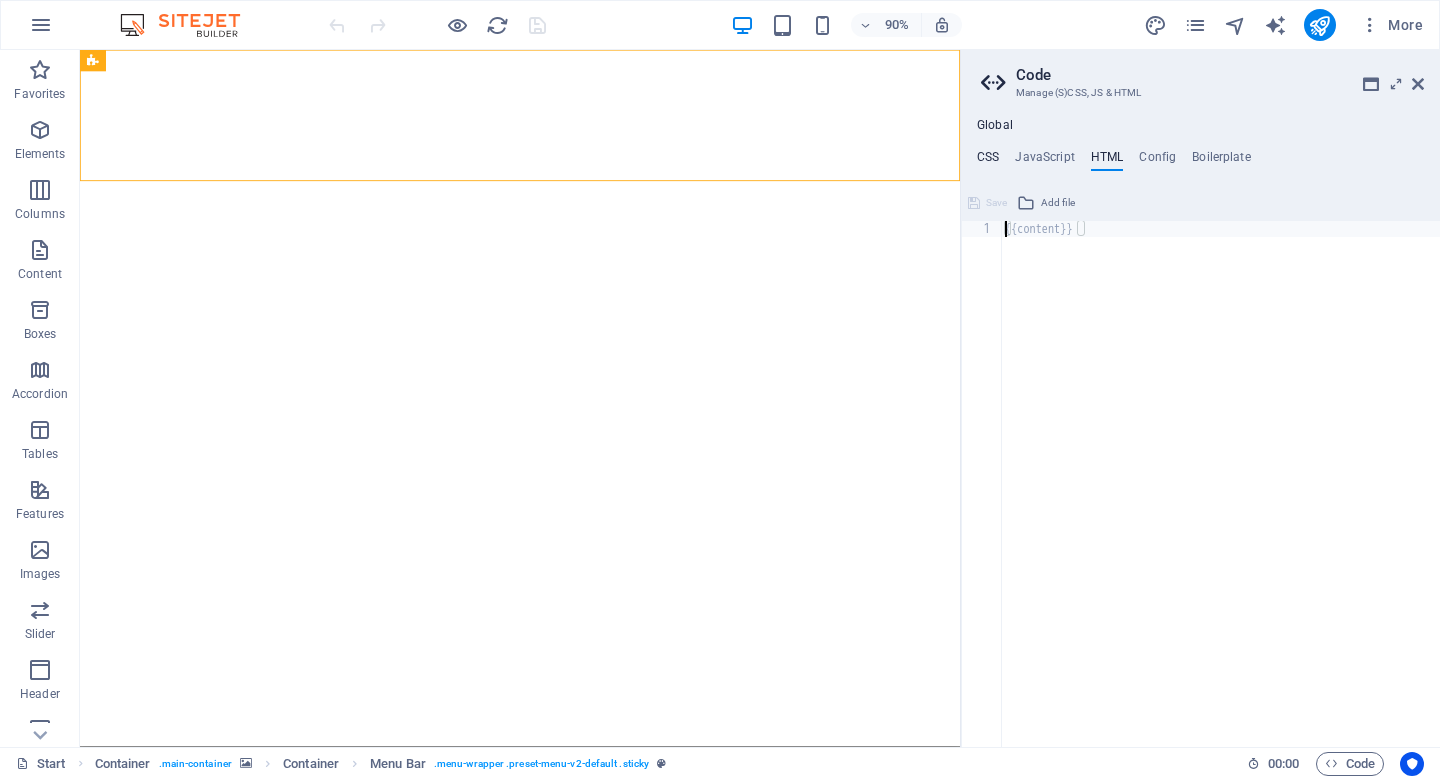 click on "CSS" at bounding box center [988, 161] 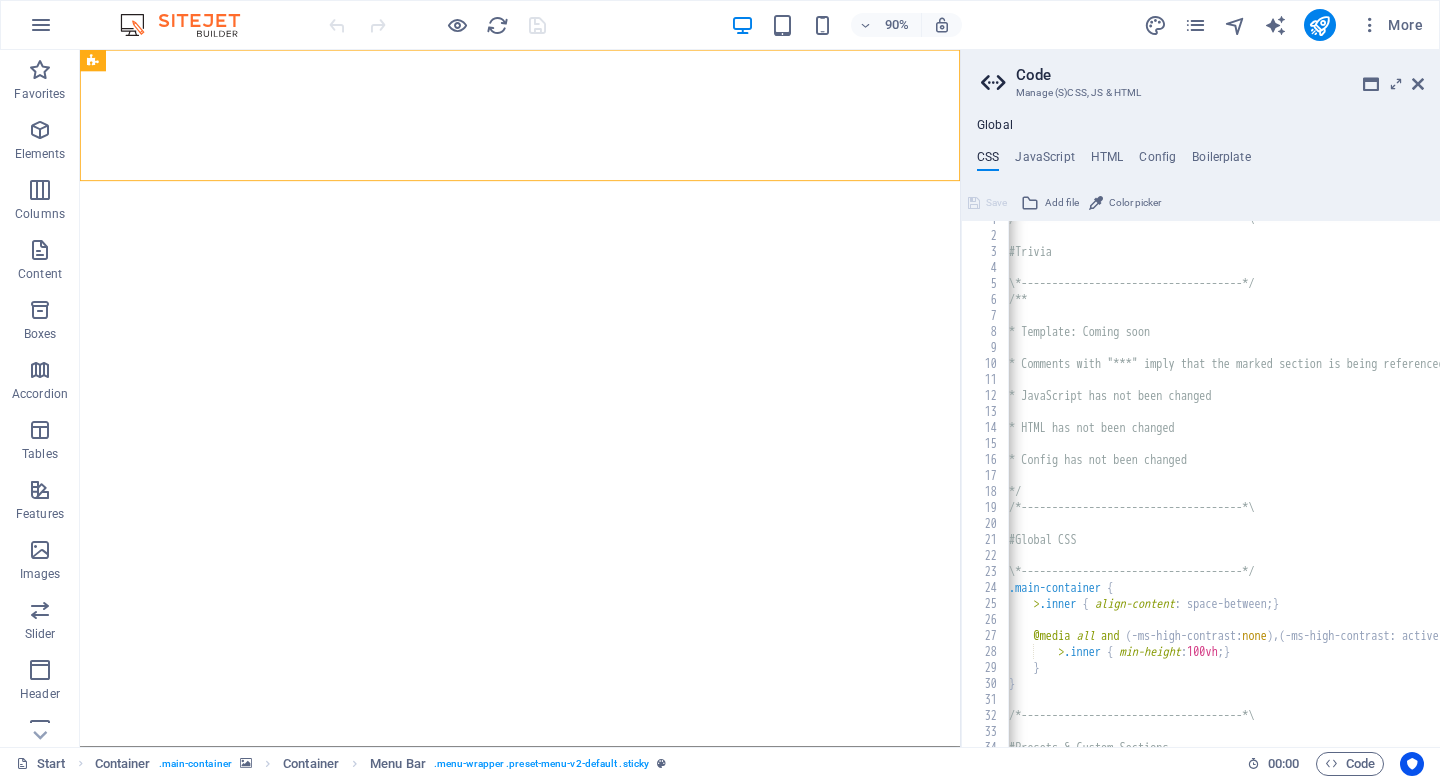 scroll, scrollTop: 9, scrollLeft: 0, axis: vertical 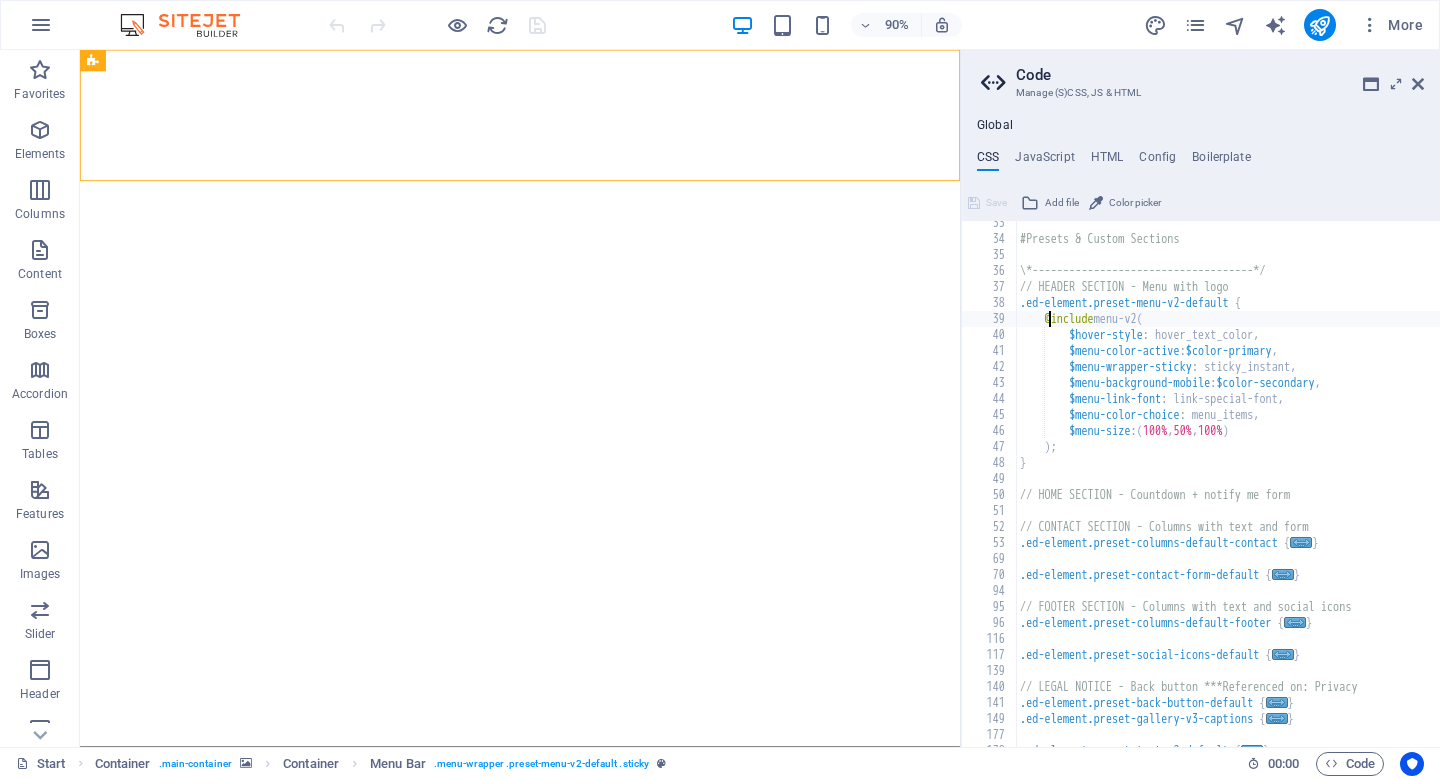 click on "#Presets & Custom Sections \*------------------------------------*/ // HEADER SECTION - Menu with logo     .ed-element.preset-menu-v2-default   {      @include  menu-v2 (           $hover-style : hover_text_color,            $menu-color-active :  $color-primary ,            $menu-wrapper-sticky : sticky_instant,            $menu-background-mobile :  $color-secondary ,            $menu-link-font : link-special-font,            $menu-color-choice : menu_items,            $menu-size :  ( 100% ,  50% ,  100% )      ) ; } // HOME SECTION - Countdown + notify me form // CONTACT SECTION - Columns with text and form .ed-element.preset-columns-default-contact   { ... } .ed-element.preset-contact-form-default   { ... } // FOOTER SECTION - Columns with text and social icons .ed-element.preset-columns-default-footer   { ... } .ed-element.preset-social-icons-default   { ... } // LEGAL NOTICE - Back button ***Referenced on: Privacy .ed-element.preset-back-button-default   { ... } .ed-element.preset-gallery-v3-captions" at bounding box center (1343, 494) 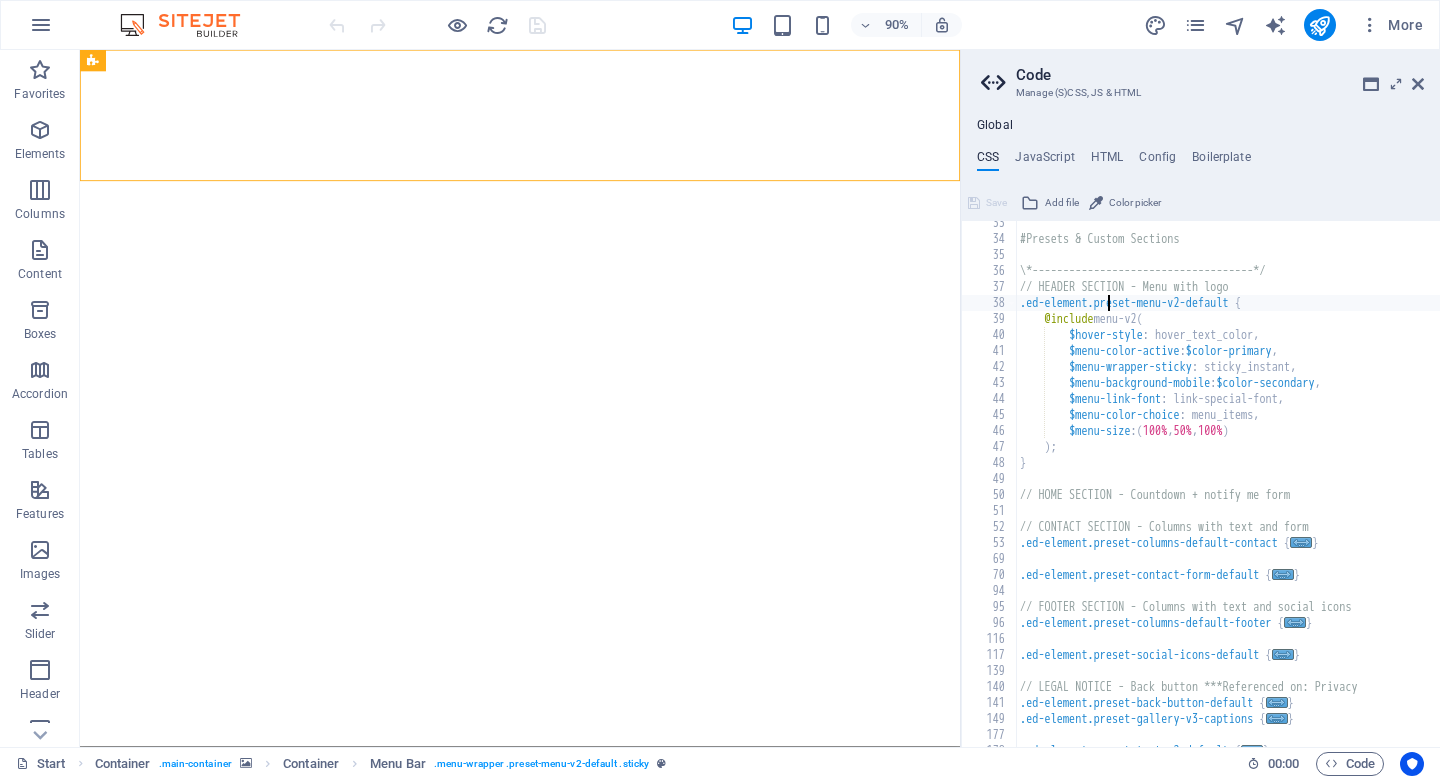 type on "@include text-v2();
}" 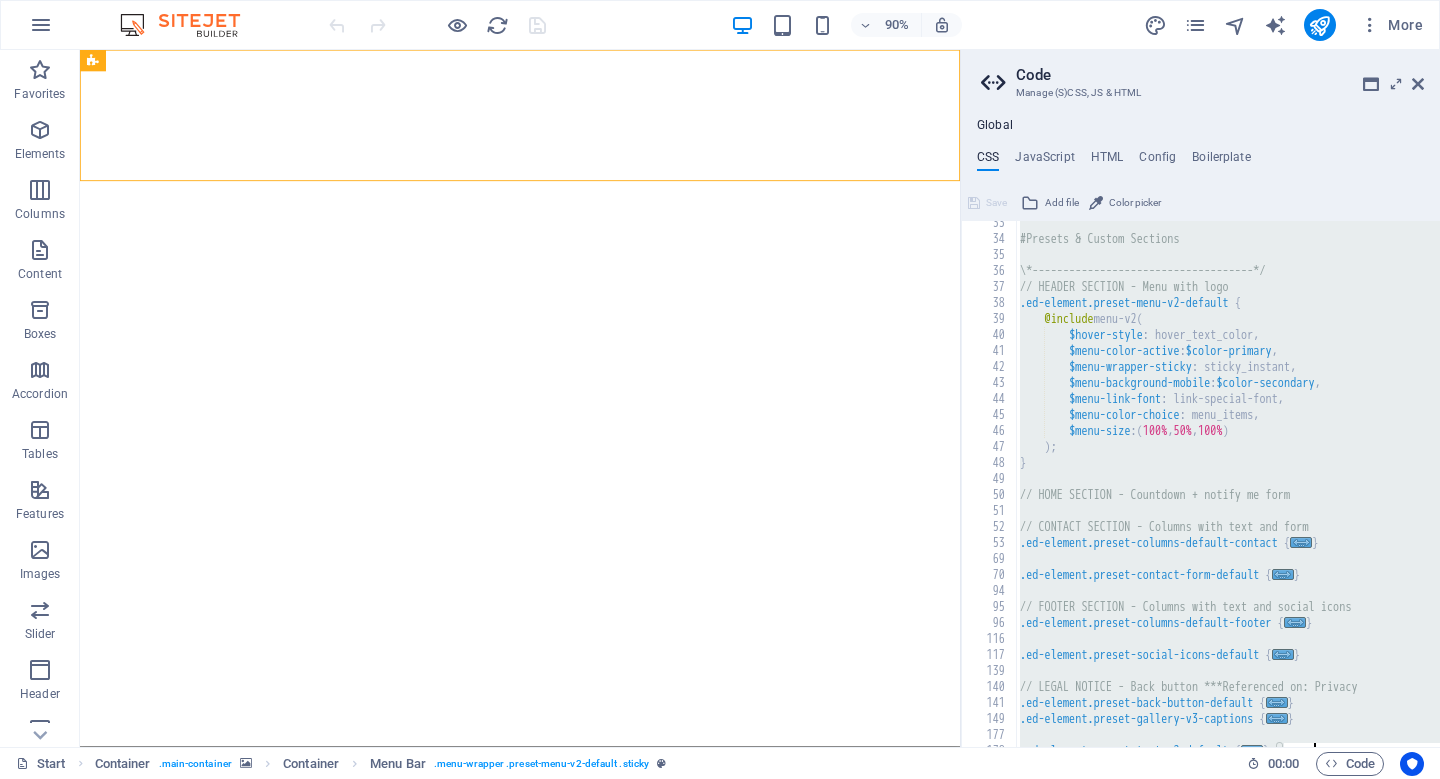 click on "#Presets & Custom Sections \*------------------------------------*/ // HEADER SECTION - Menu with logo     .ed-element.preset-menu-v2-default   {      @include  menu-v2 (           $hover-style : hover_text_color,            $menu-color-active :  $color-primary ,            $menu-wrapper-sticky : sticky_instant,            $menu-background-mobile :  $color-secondary ,            $menu-link-font : link-special-font,            $menu-color-choice : menu_items,            $menu-size :  ( 100% ,  50% ,  100% )      ) ; } // HOME SECTION - Countdown + notify me form // CONTACT SECTION - Columns with text and form .ed-element.preset-columns-default-contact   { ... } .ed-element.preset-contact-form-default   { ... } // FOOTER SECTION - Columns with text and social icons .ed-element.preset-columns-default-footer   { ... } .ed-element.preset-social-icons-default   { ... } // LEGAL NOTICE - Back button ***Referenced on: Privacy .ed-element.preset-back-button-default   { ... } .ed-element.preset-gallery-v3-captions" at bounding box center (1343, 494) 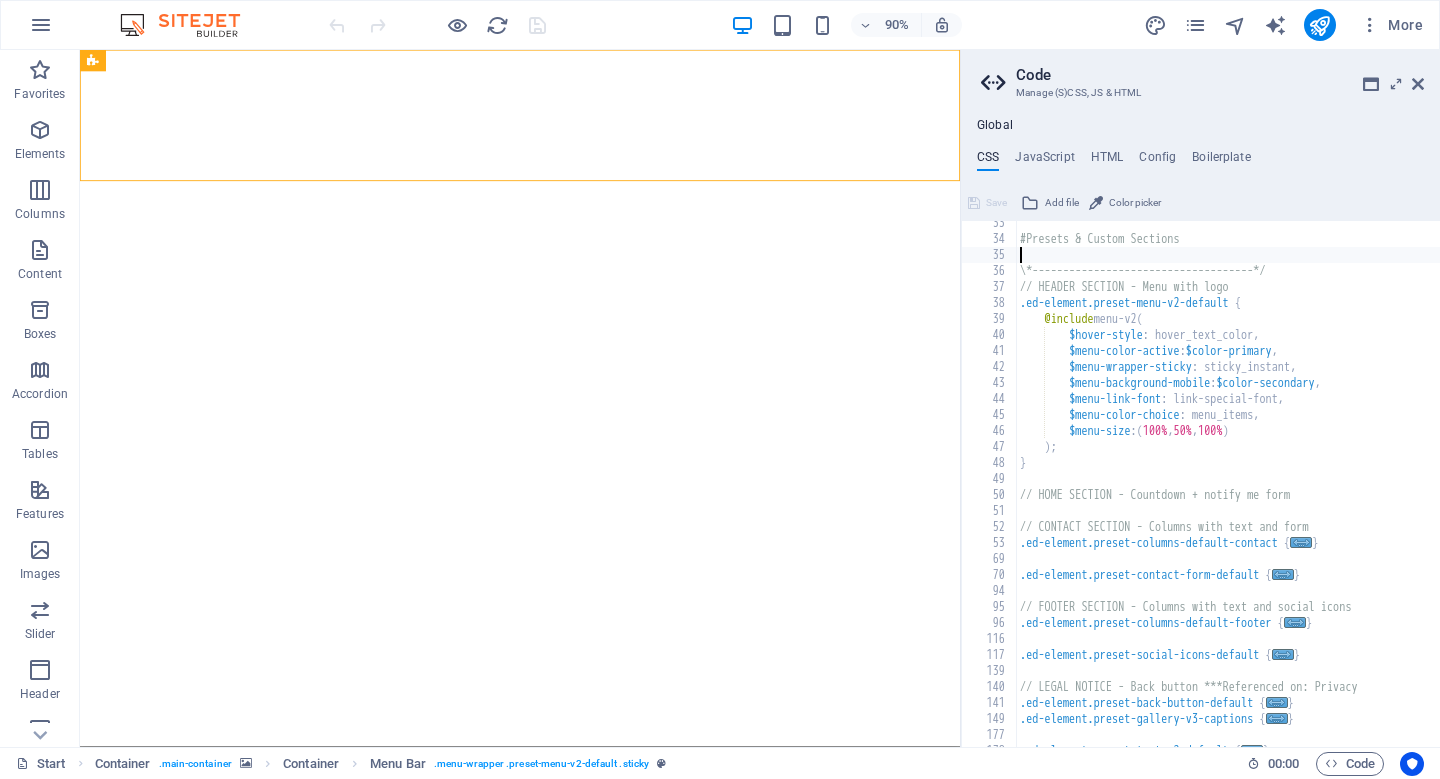 type on "@include text-v2();
}" 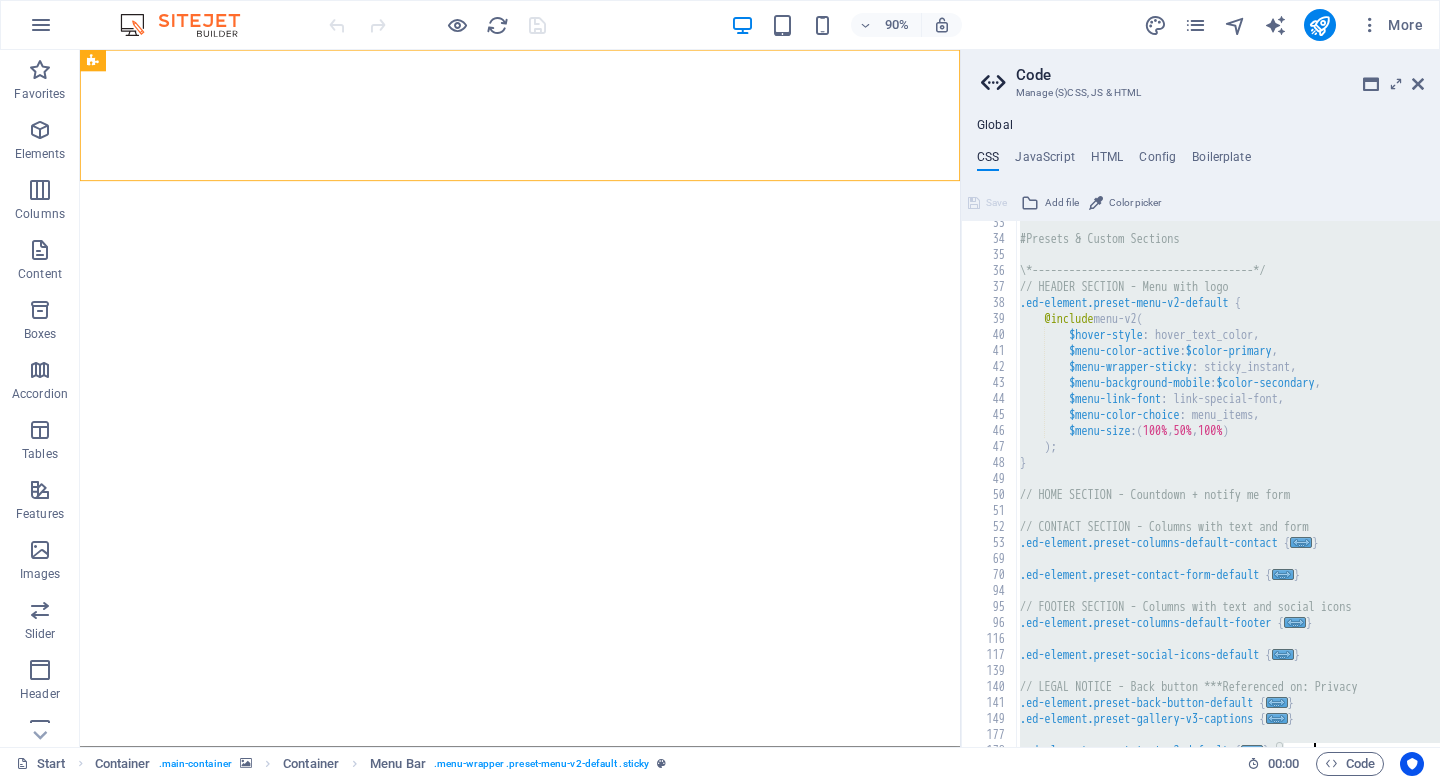 click on "#Presets & Custom Sections \*------------------------------------*/ // HEADER SECTION - Menu with logo     .ed-element.preset-menu-v2-default   {      @include  menu-v2 (           $hover-style : hover_text_color,            $menu-color-active :  $color-primary ,            $menu-wrapper-sticky : sticky_instant,            $menu-background-mobile :  $color-secondary ,            $menu-link-font : link-special-font,            $menu-color-choice : menu_items,            $menu-size :  ( 100% ,  50% ,  100% )      ) ; } // HOME SECTION - Countdown + notify me form // CONTACT SECTION - Columns with text and form .ed-element.preset-columns-default-contact   { ... } .ed-element.preset-contact-form-default   { ... } // FOOTER SECTION - Columns with text and social icons .ed-element.preset-columns-default-footer   { ... } .ed-element.preset-social-icons-default   { ... } // LEGAL NOTICE - Back button ***Referenced on: Privacy .ed-element.preset-back-button-default   { ... } .ed-element.preset-gallery-v3-captions" at bounding box center [1343, 494] 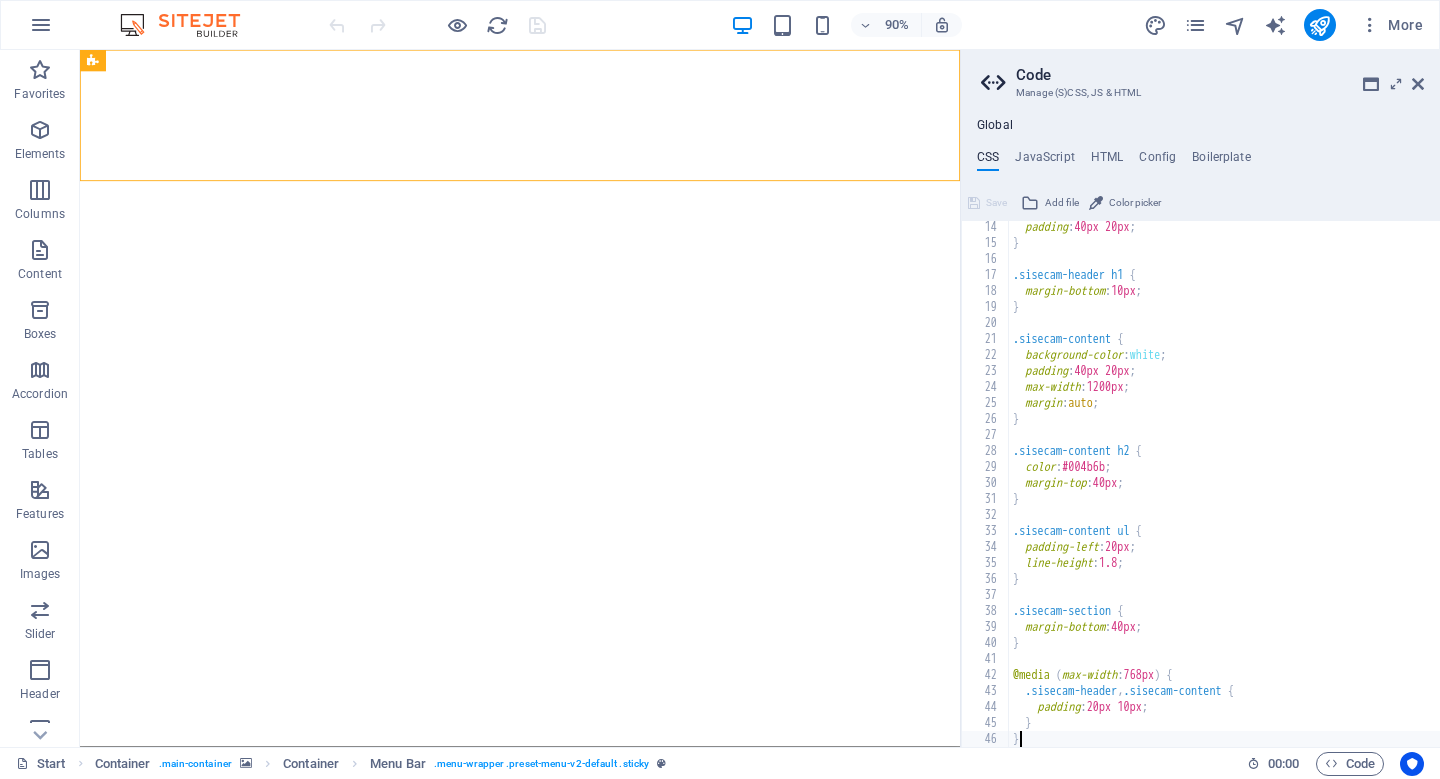scroll, scrollTop: 210, scrollLeft: 0, axis: vertical 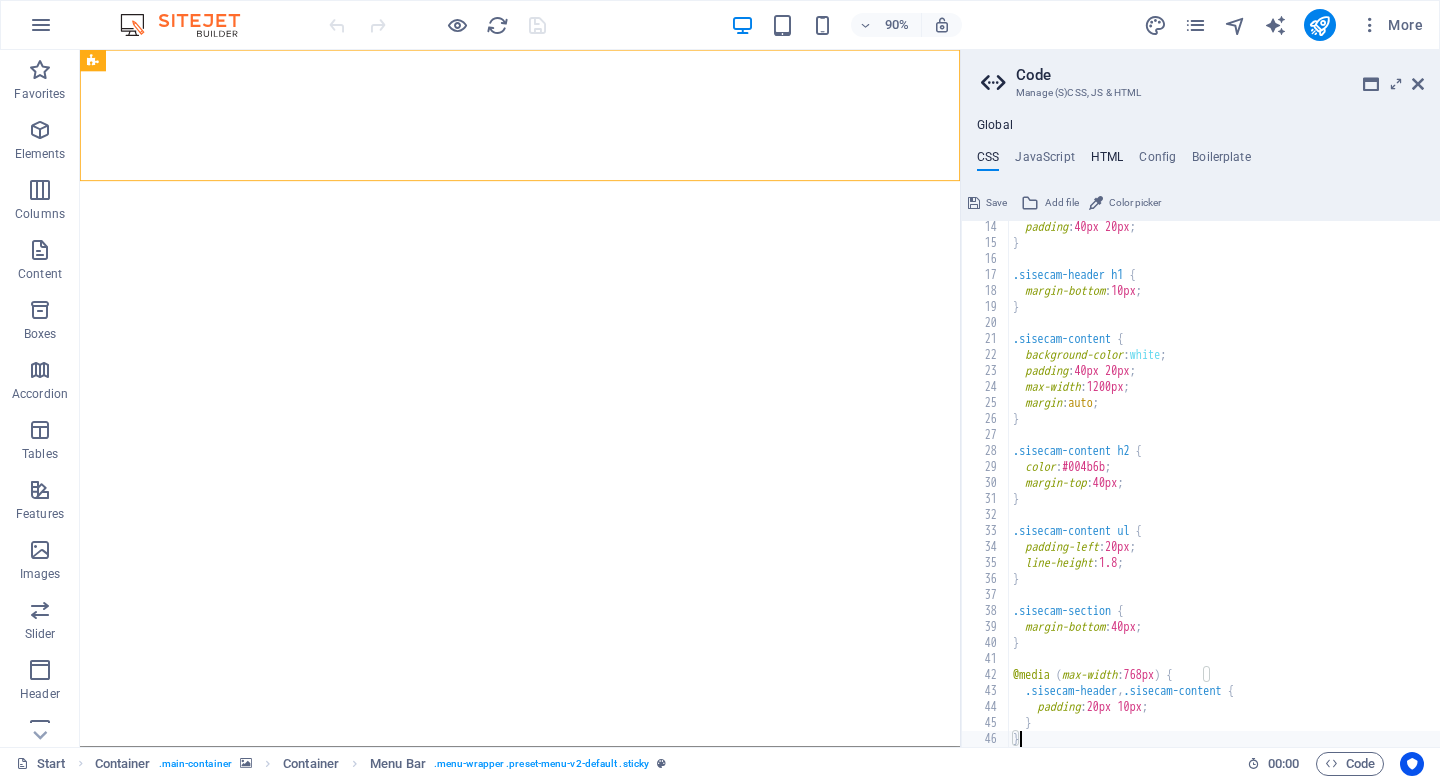 click on "HTML" at bounding box center (1107, 161) 